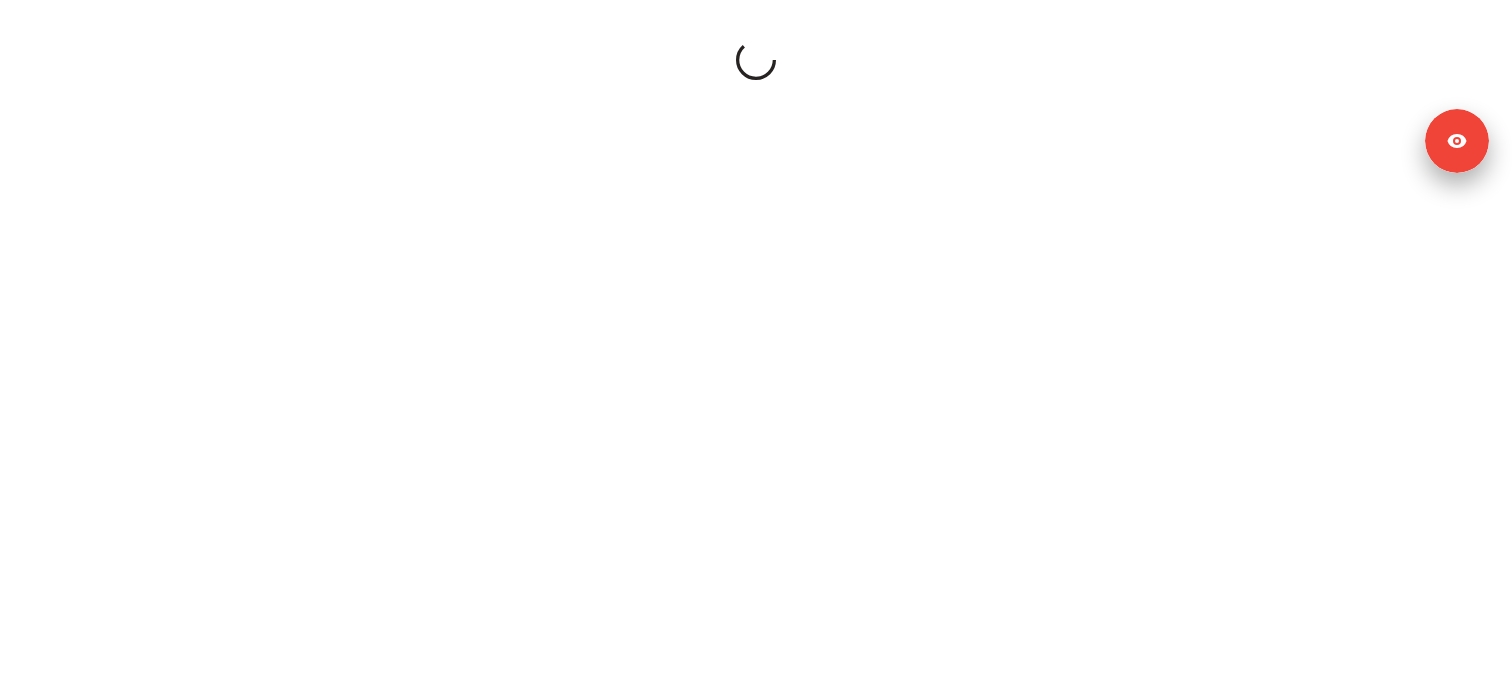 scroll, scrollTop: 0, scrollLeft: 0, axis: both 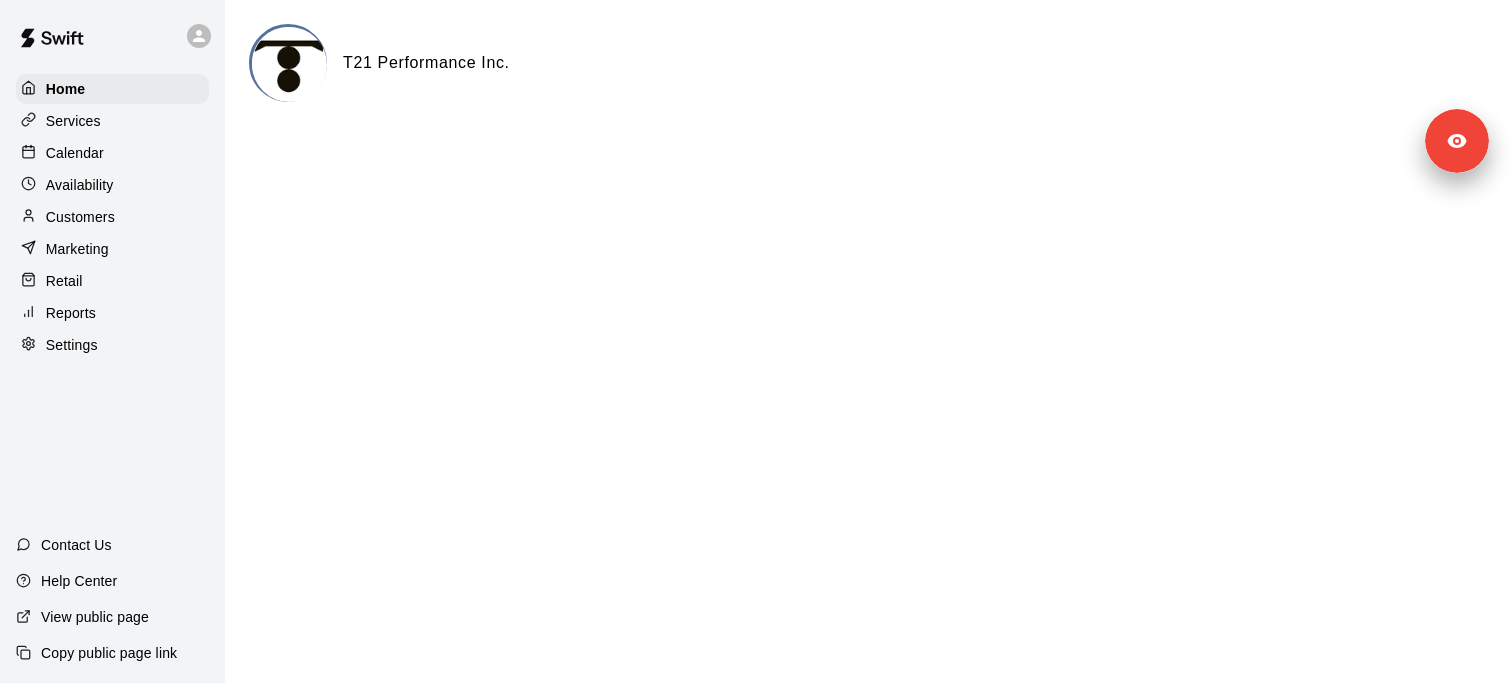 click on "Services" at bounding box center (112, 121) 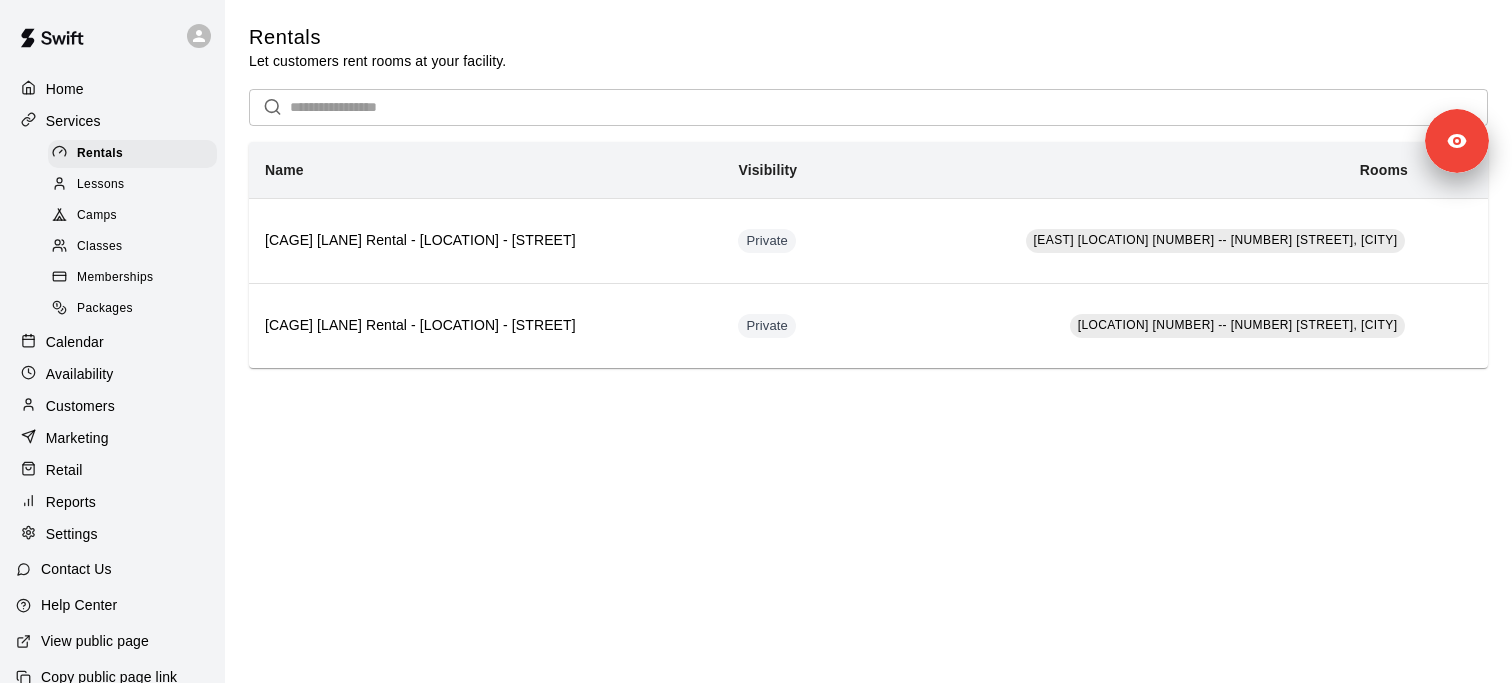 click on "Camps" at bounding box center [132, 216] 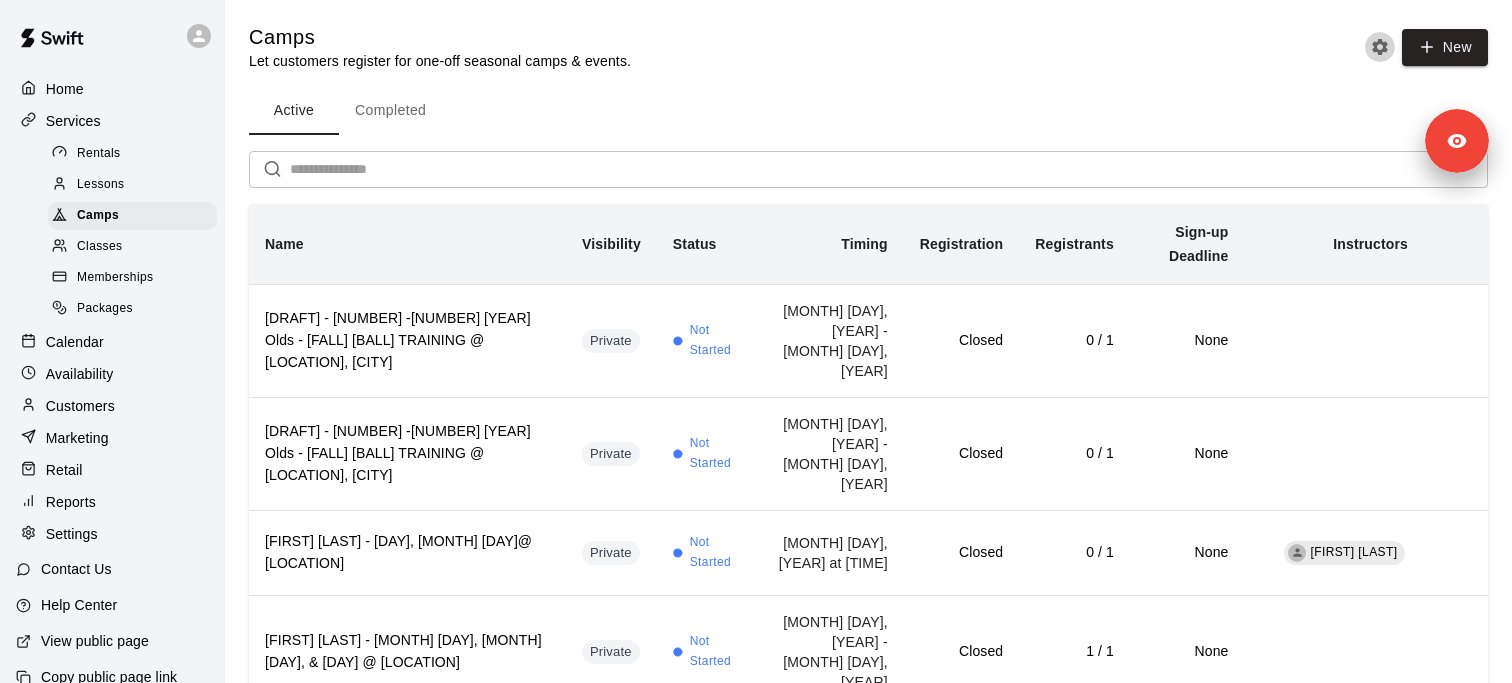 click 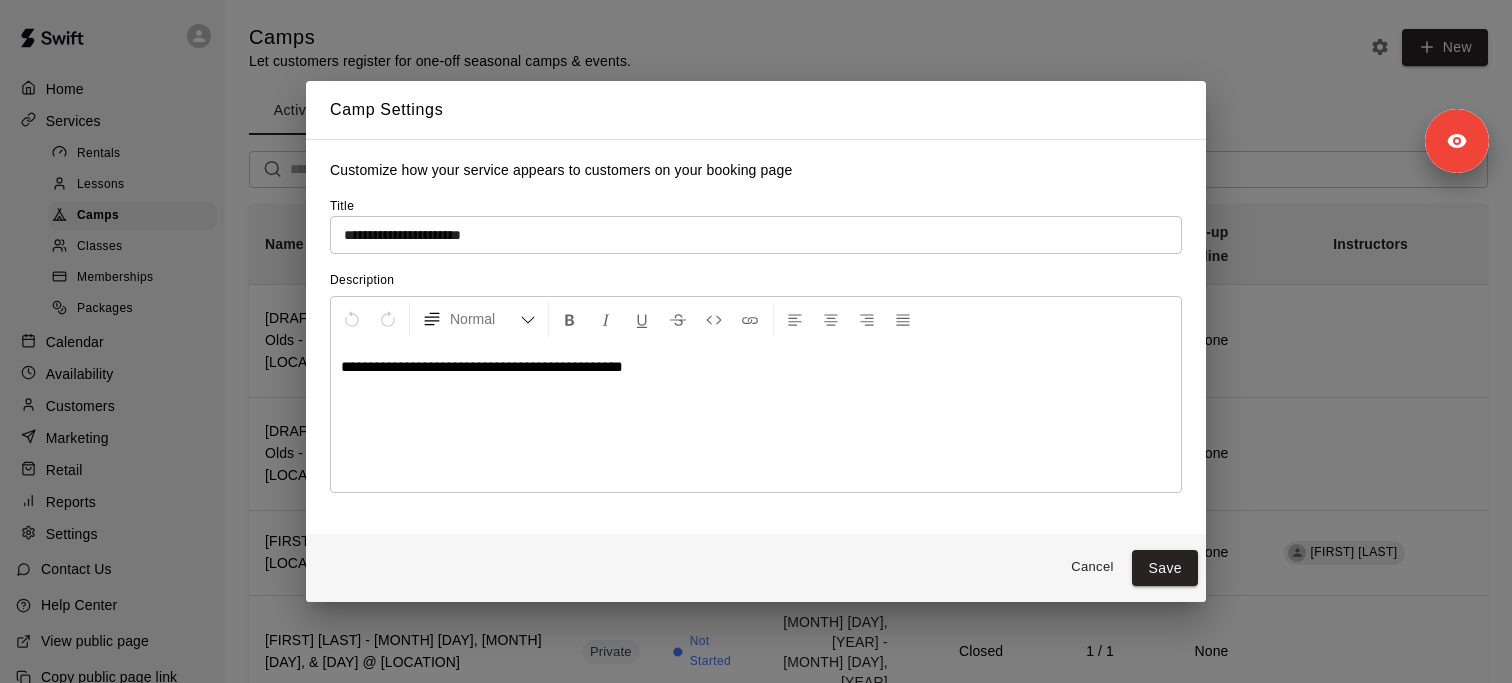 click on "**********" at bounding box center [756, 341] 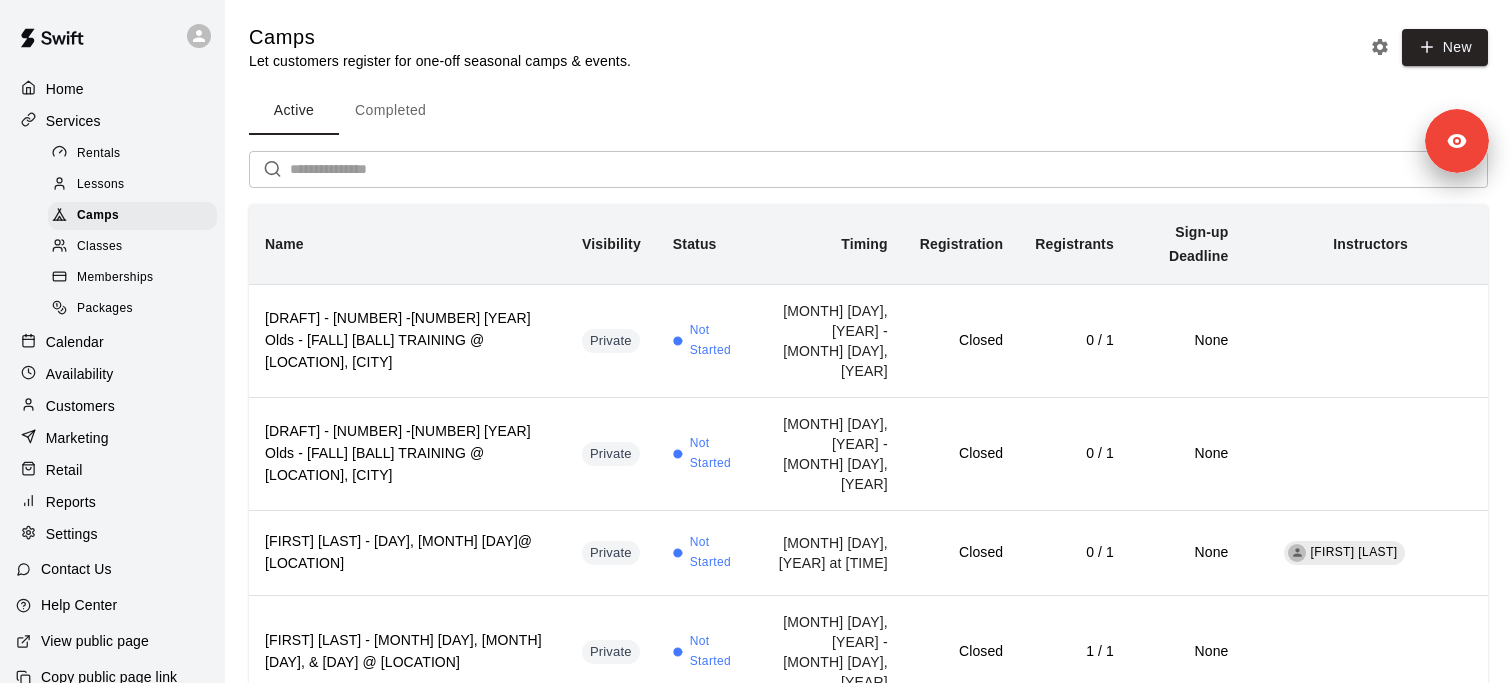 click on "Camps Let customers register for one-off seasonal camps & events.   New" at bounding box center [868, 47] 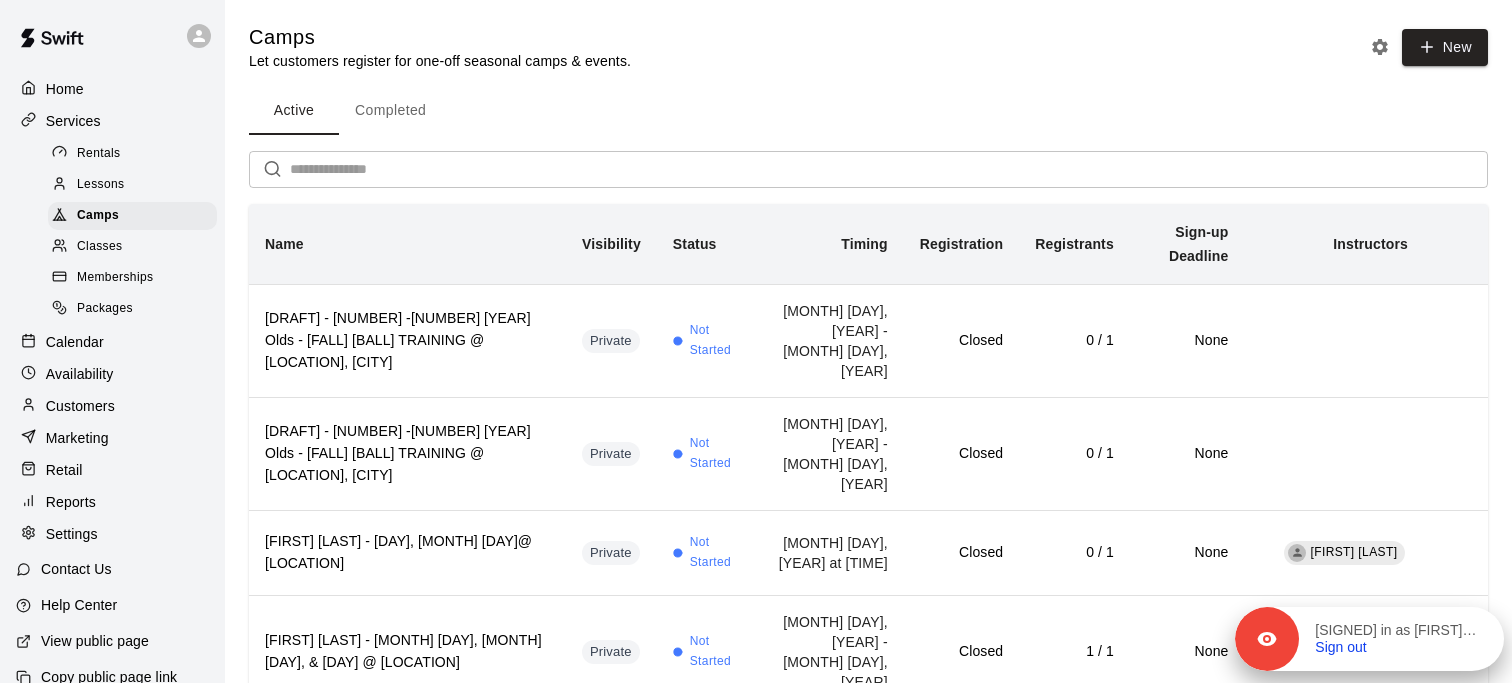 drag, startPoint x: 1451, startPoint y: 150, endPoint x: 1458, endPoint y: 601, distance: 451.05432 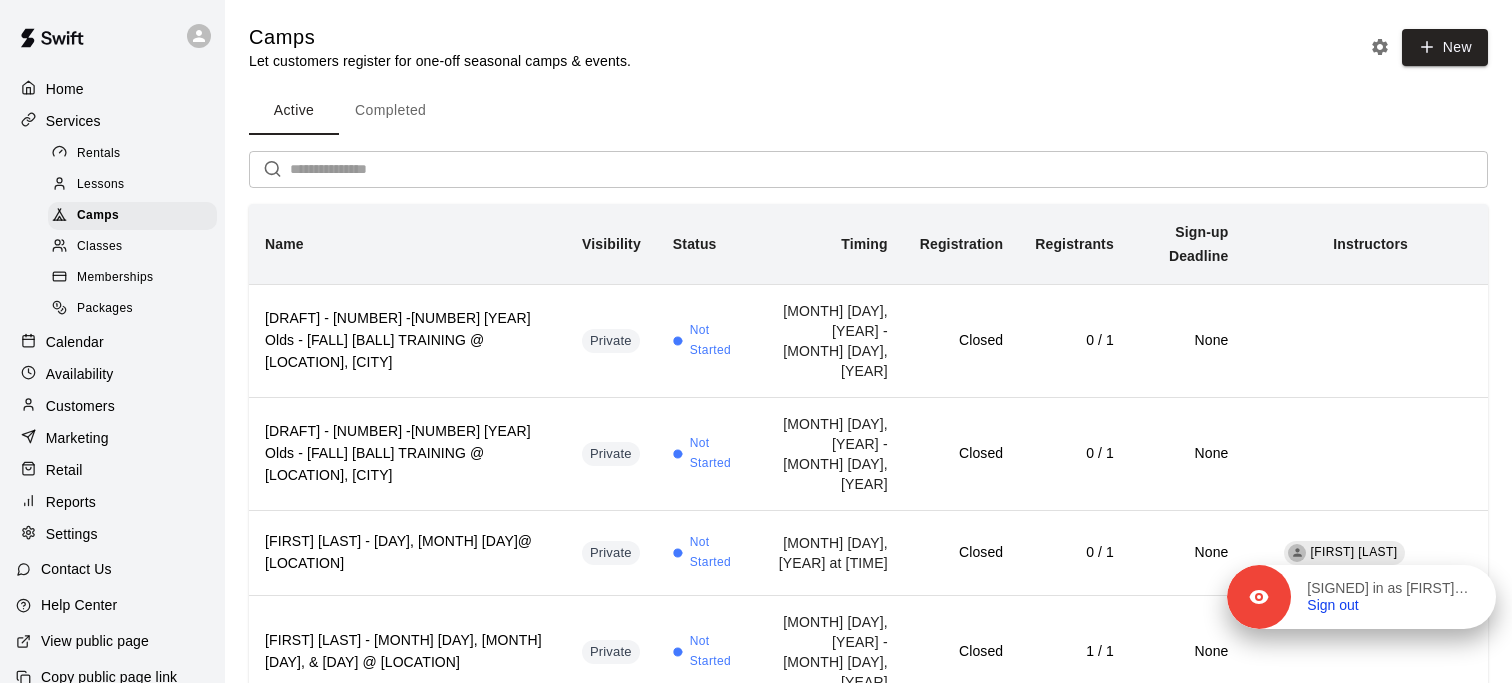 click on "Signed in as Moto Mukai Sign out" at bounding box center [1393, 597] 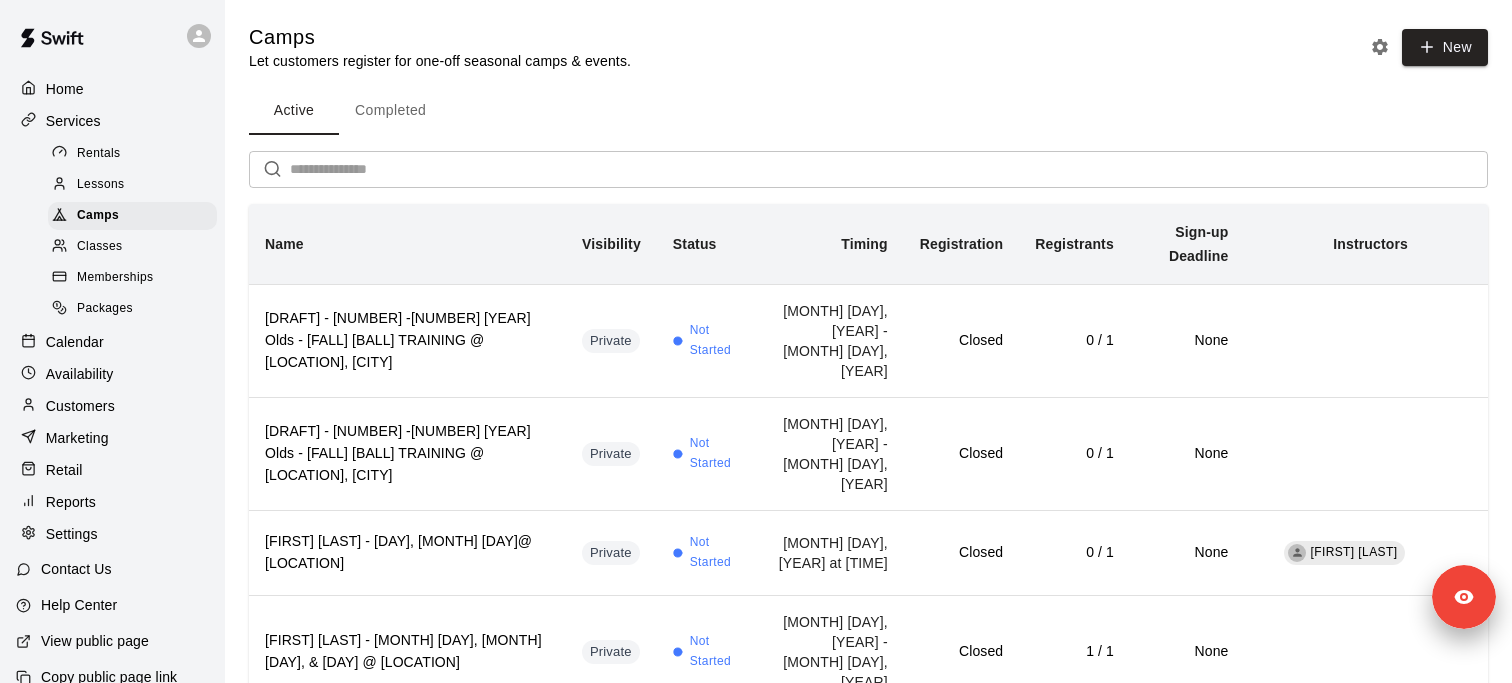 click on "Active Completed" at bounding box center (868, 111) 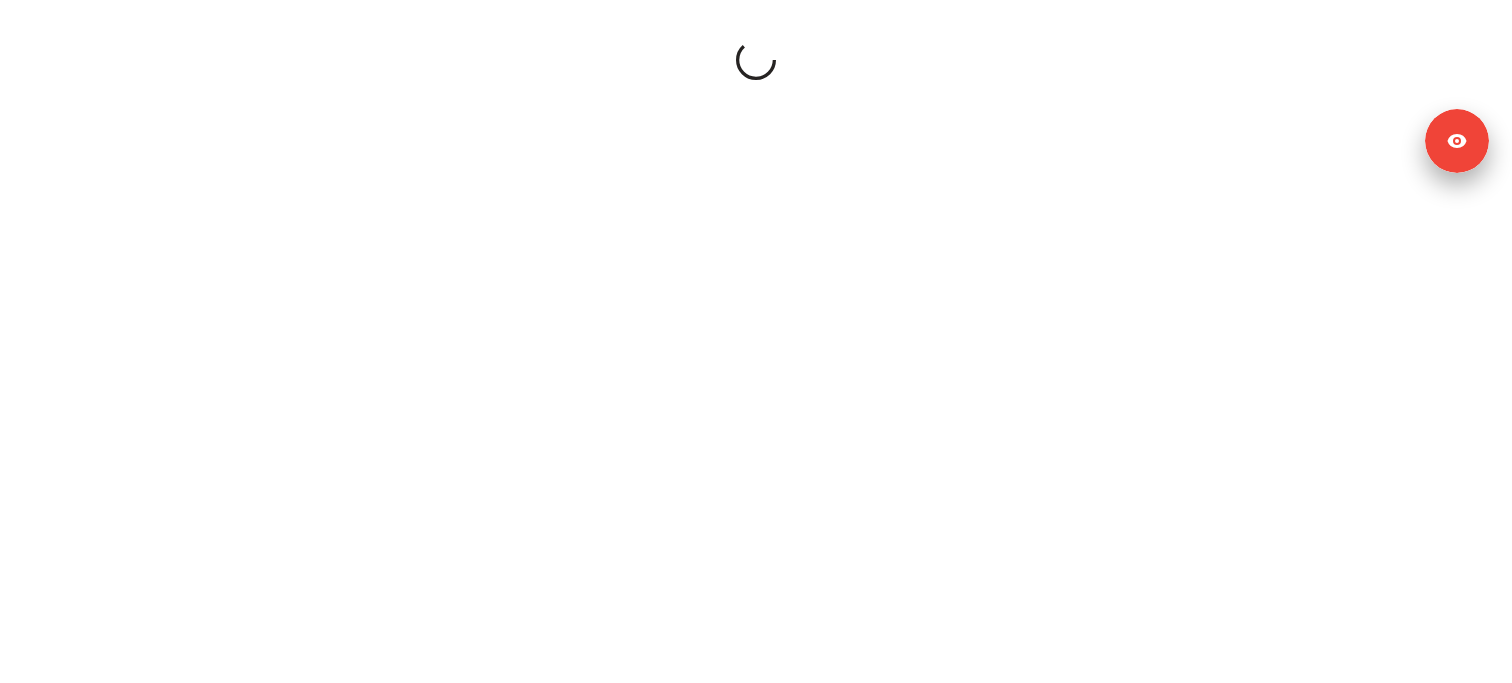 scroll, scrollTop: 0, scrollLeft: 0, axis: both 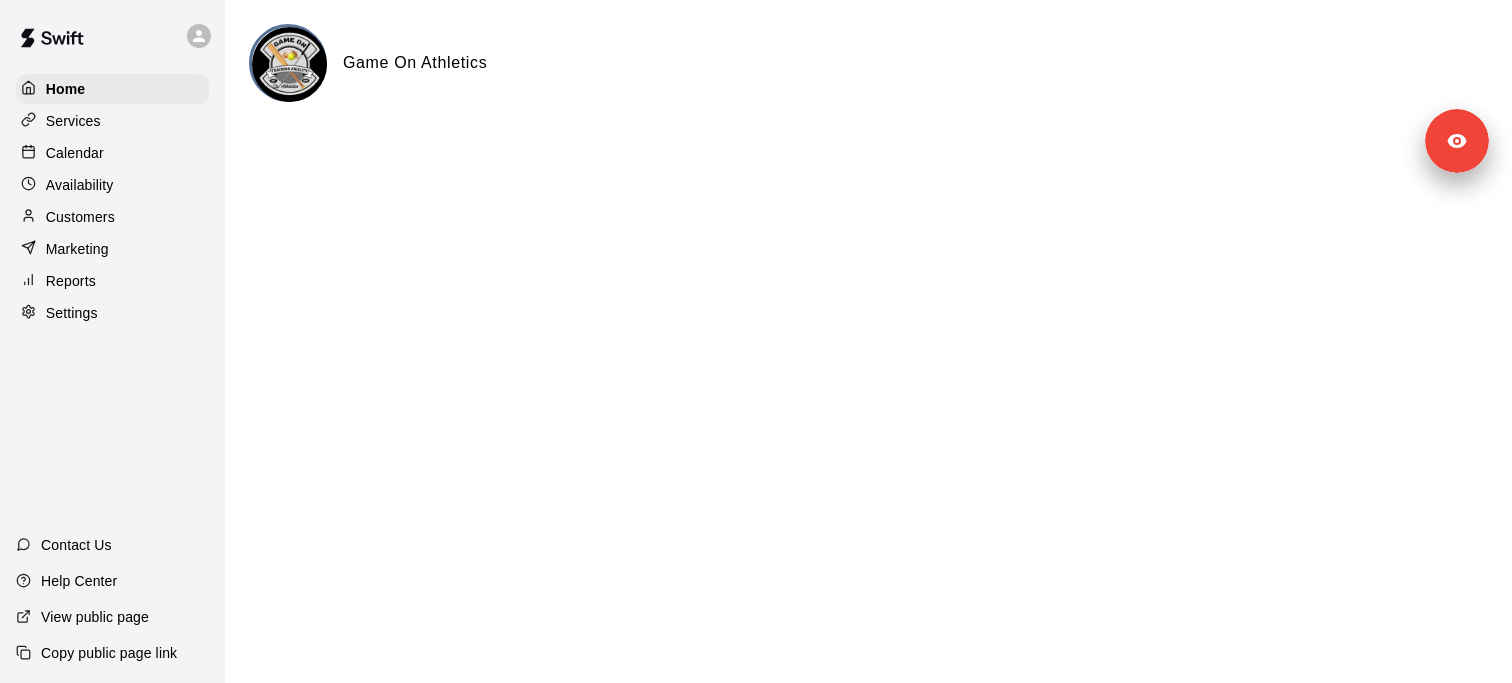 click on "Settings" at bounding box center [112, 313] 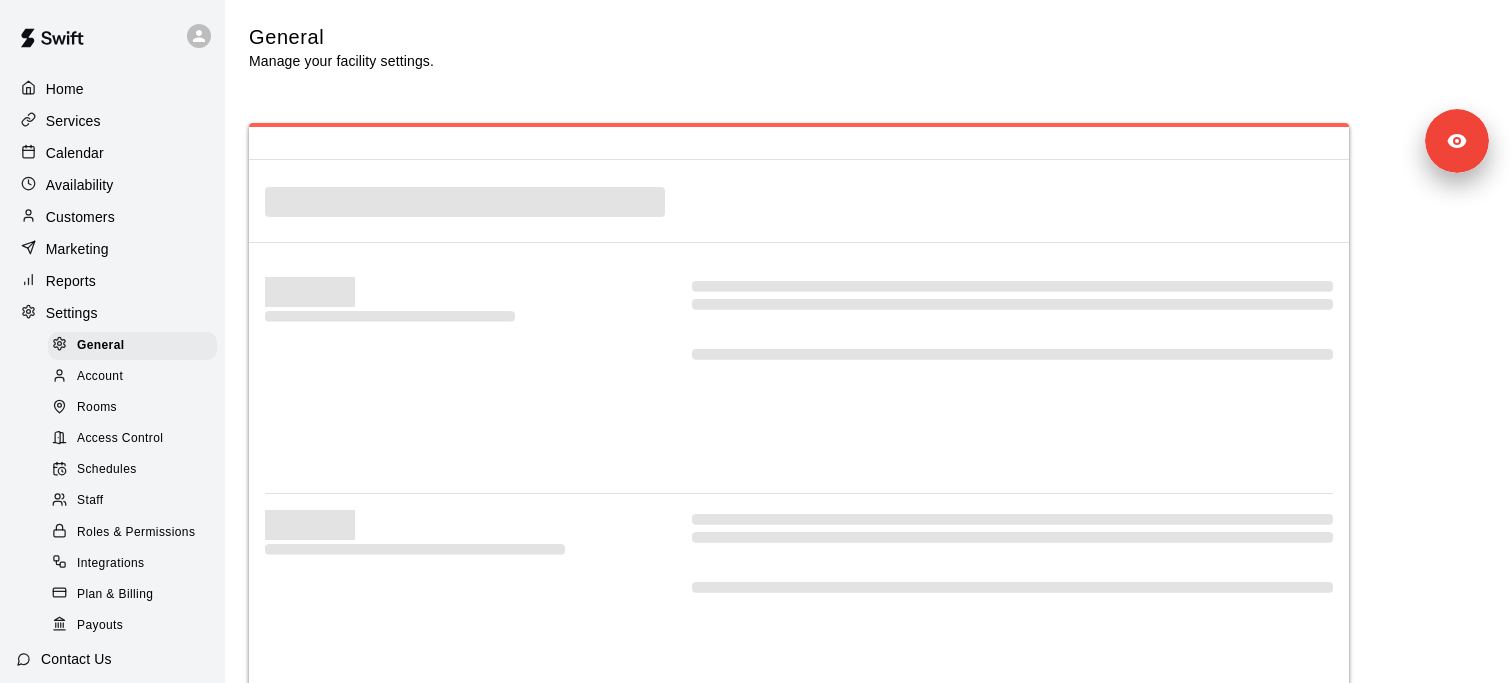 select on "**" 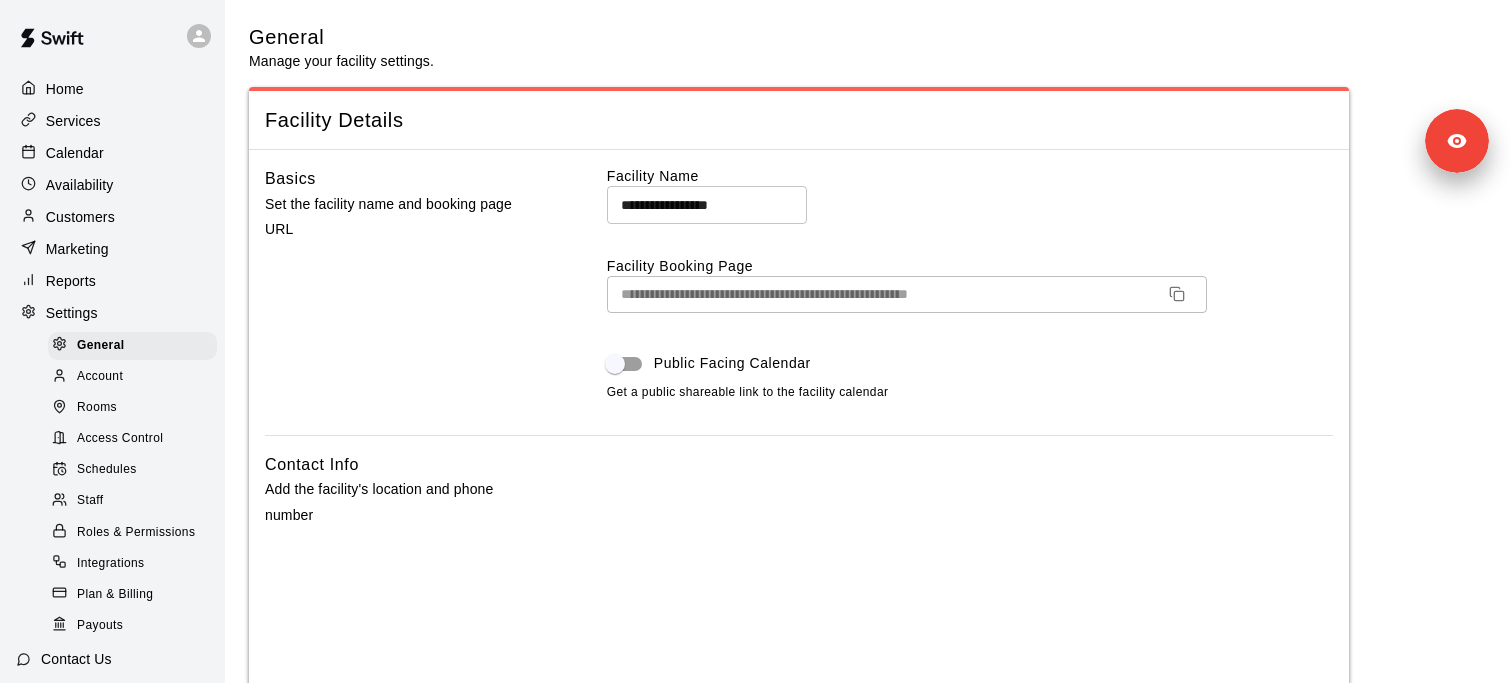 click on "Staff" at bounding box center (132, 501) 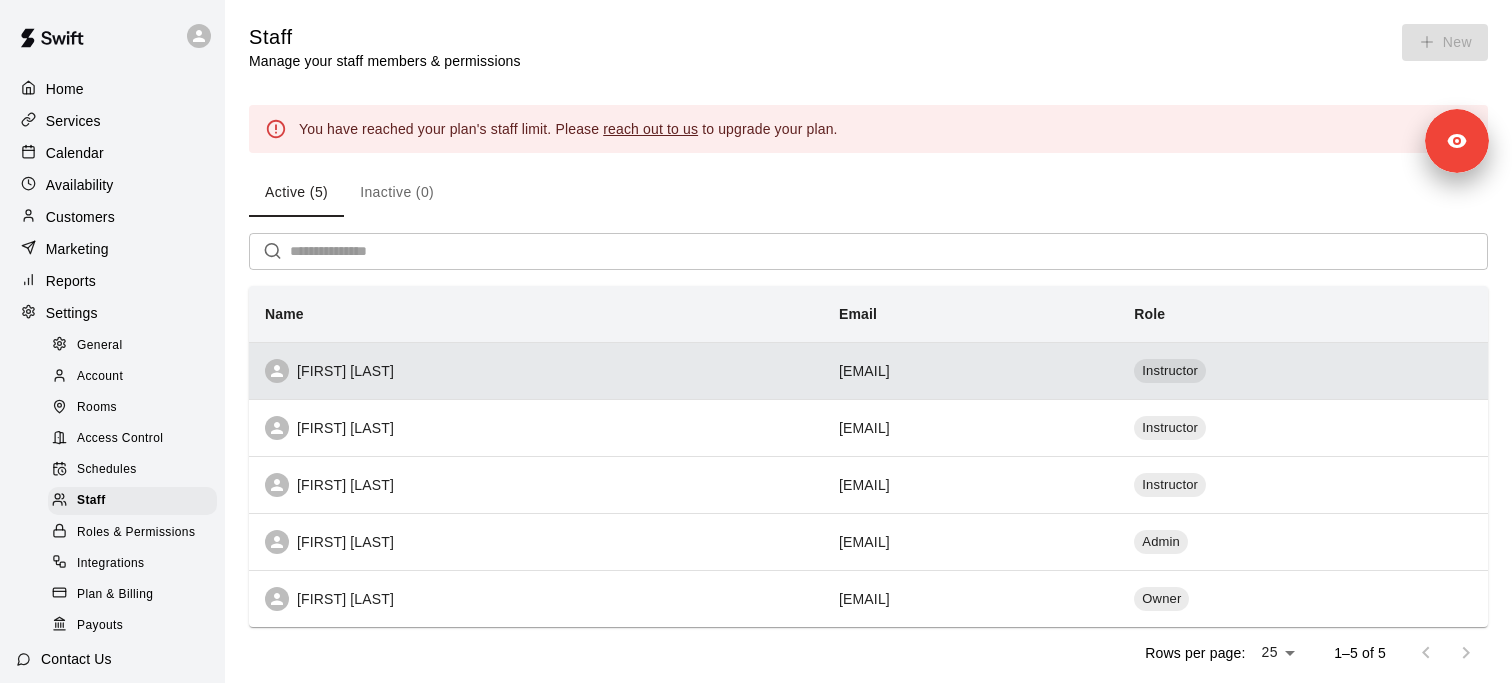 click on "Caitlin Jurcik" at bounding box center (536, 371) 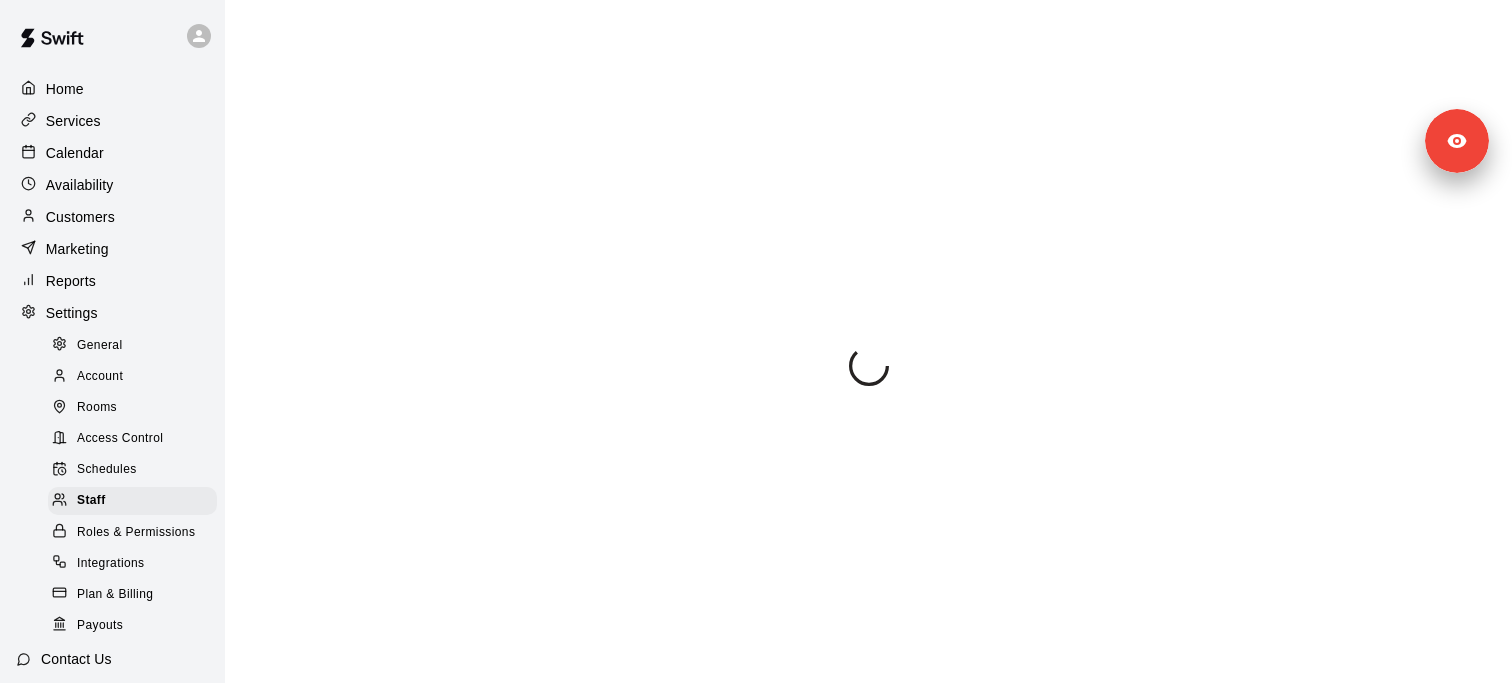 select on "**" 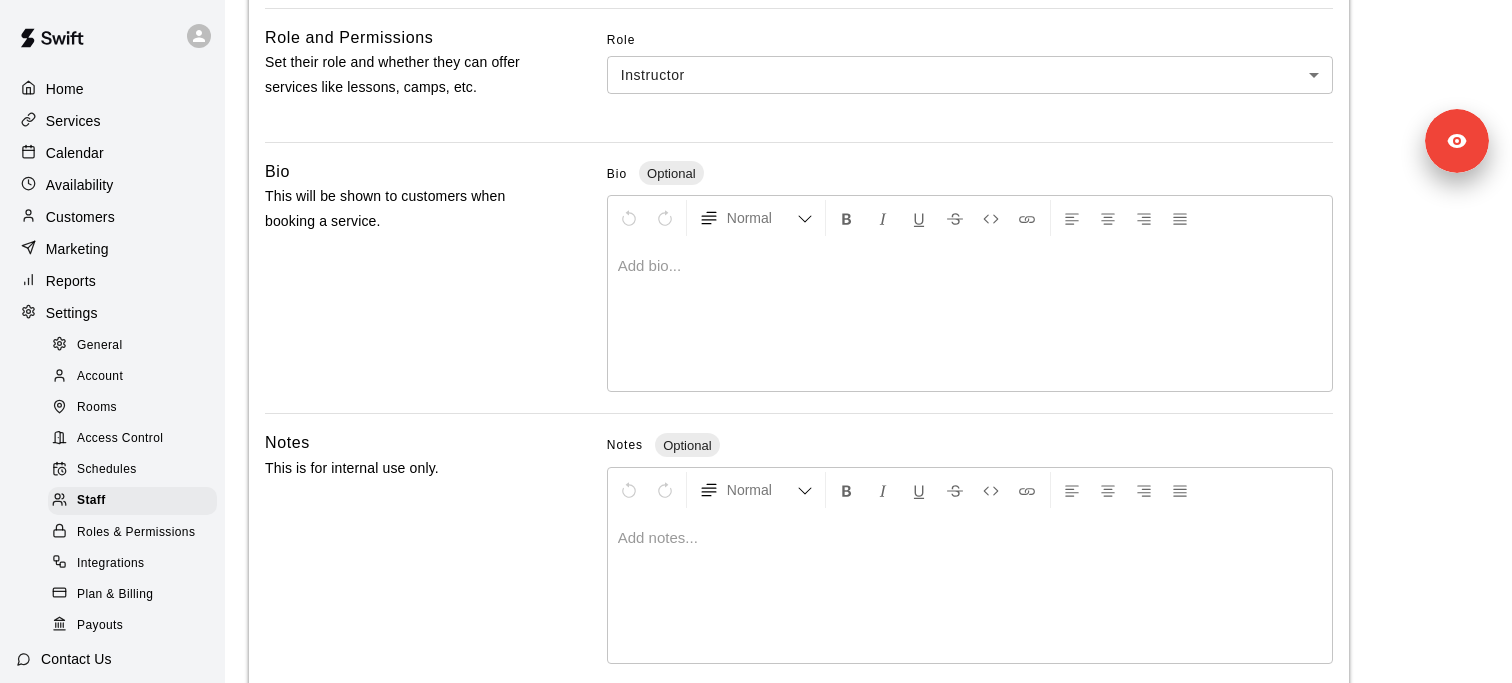 click at bounding box center [970, 316] 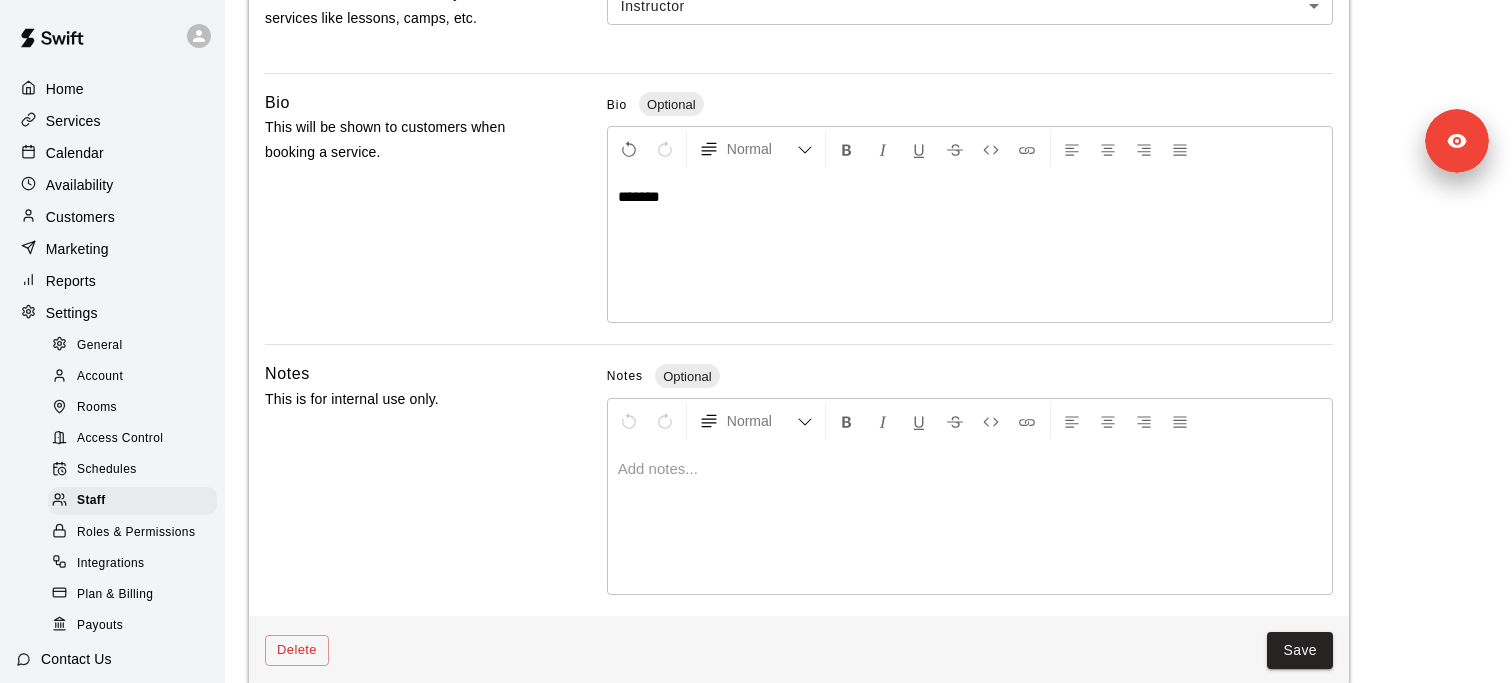 scroll, scrollTop: 634, scrollLeft: 0, axis: vertical 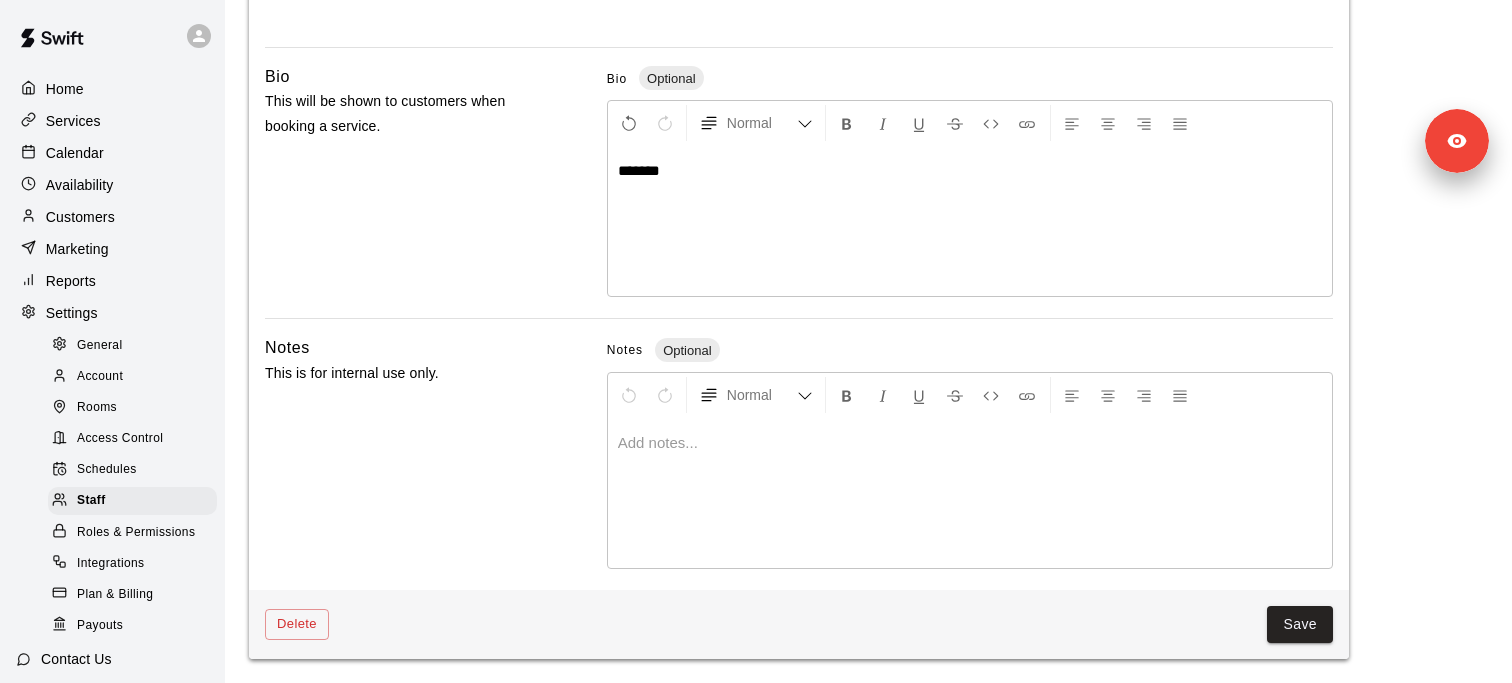 click at bounding box center [970, 493] 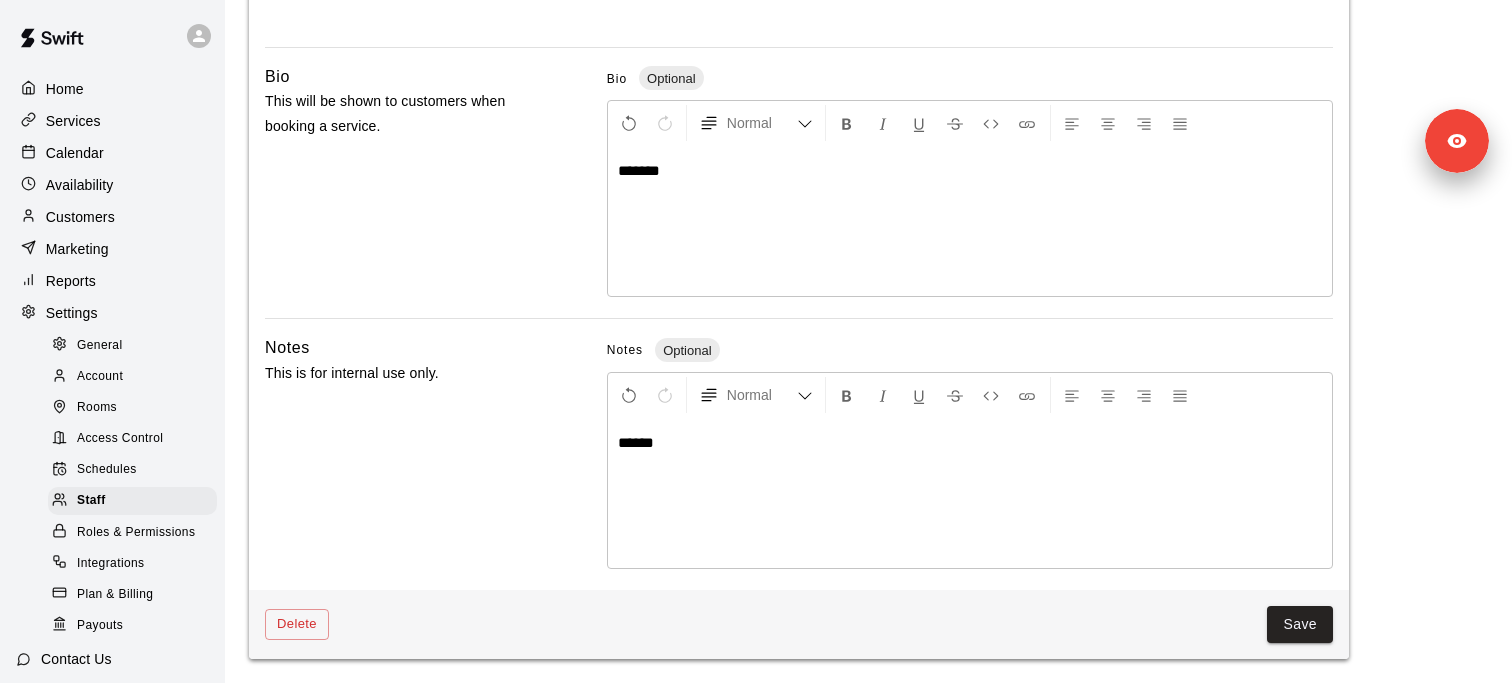 click on "*******" at bounding box center (970, 221) 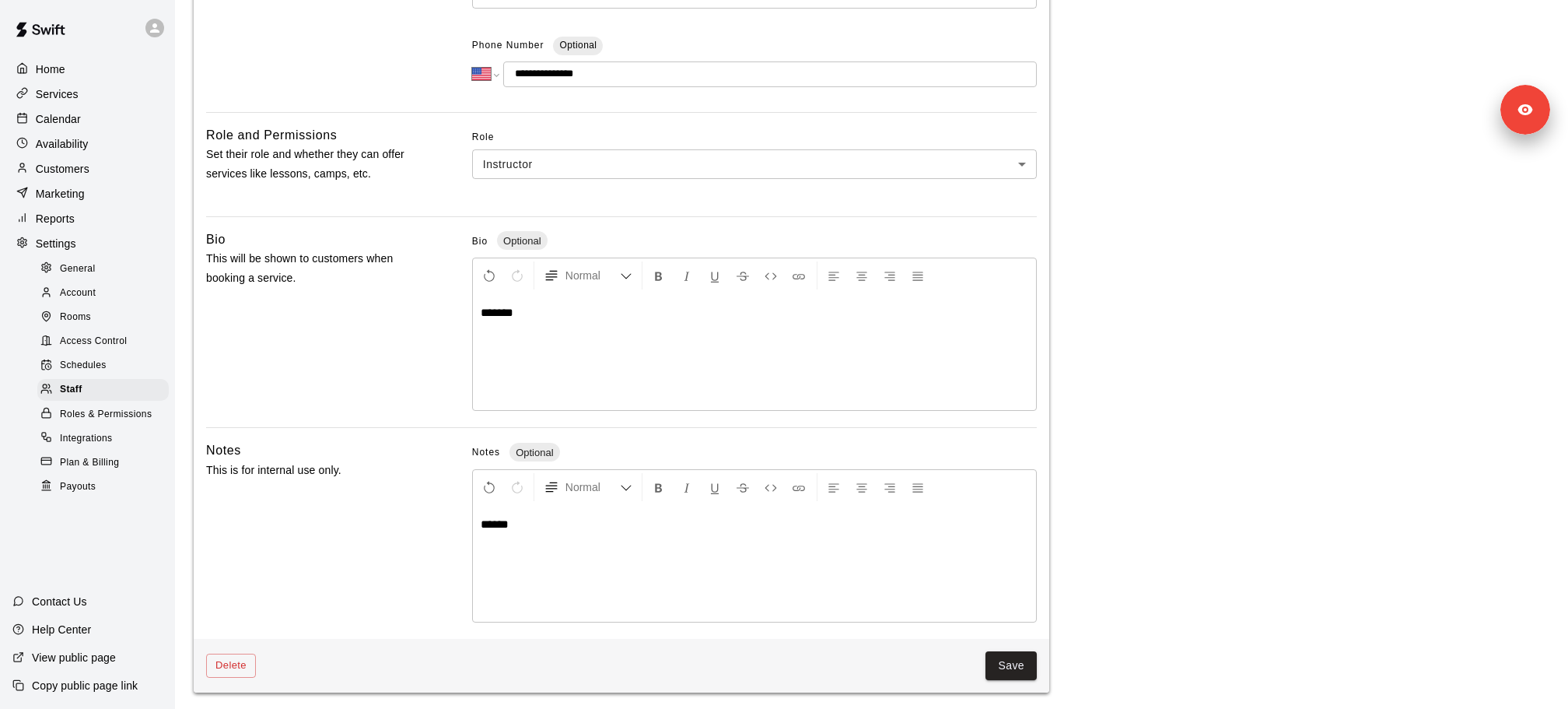 click on "**********" at bounding box center (871, 248) 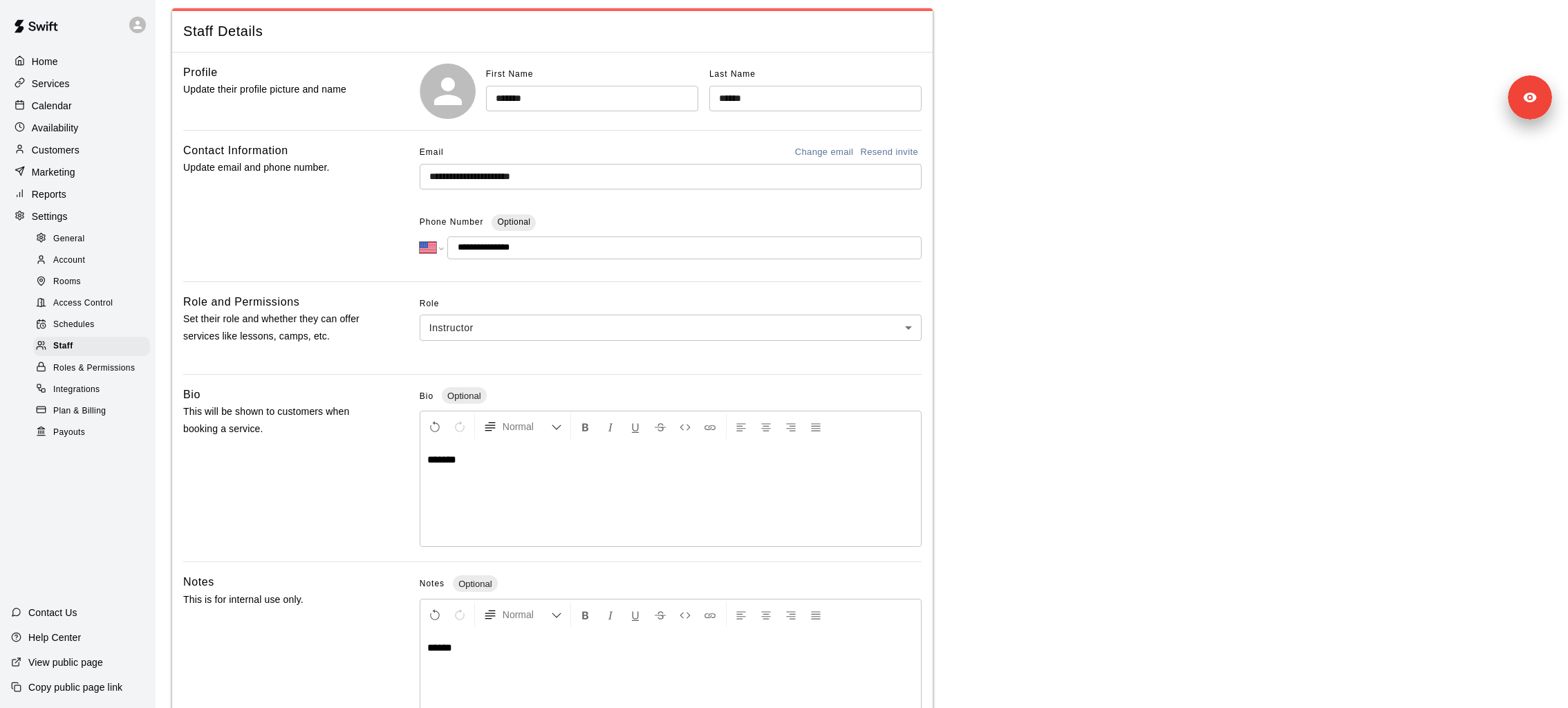 click on "**********" at bounding box center [861, 402] 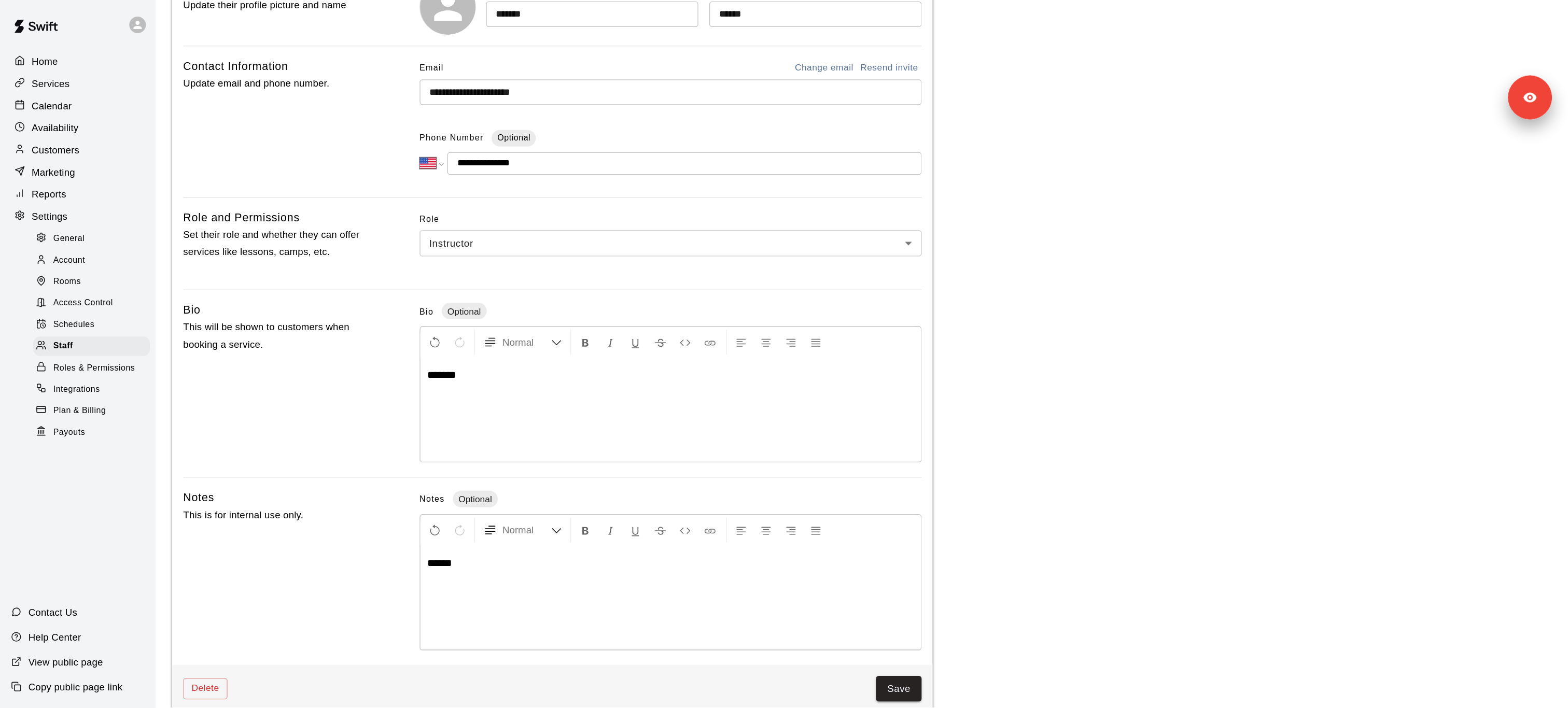 scroll, scrollTop: 0, scrollLeft: 0, axis: both 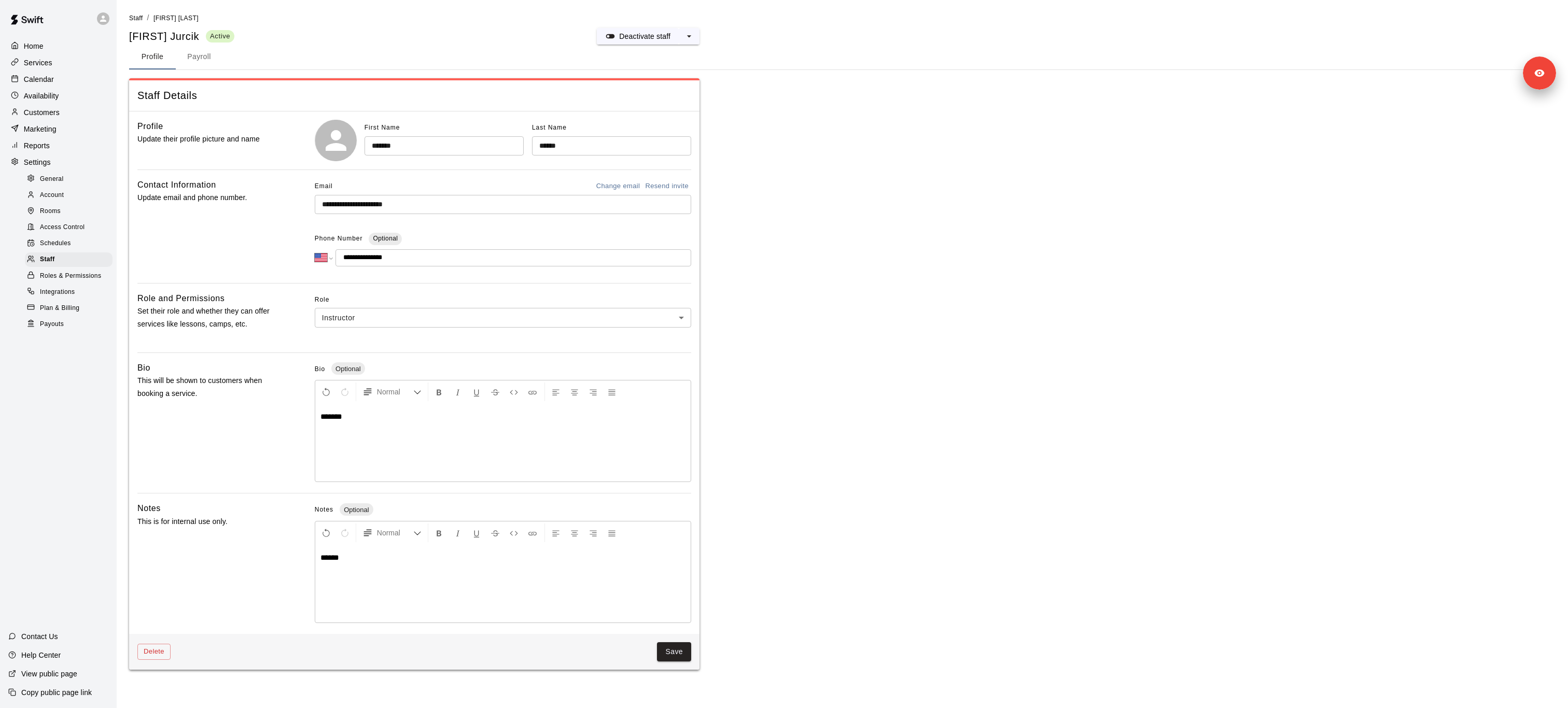 click on "**********" at bounding box center (842, 374) 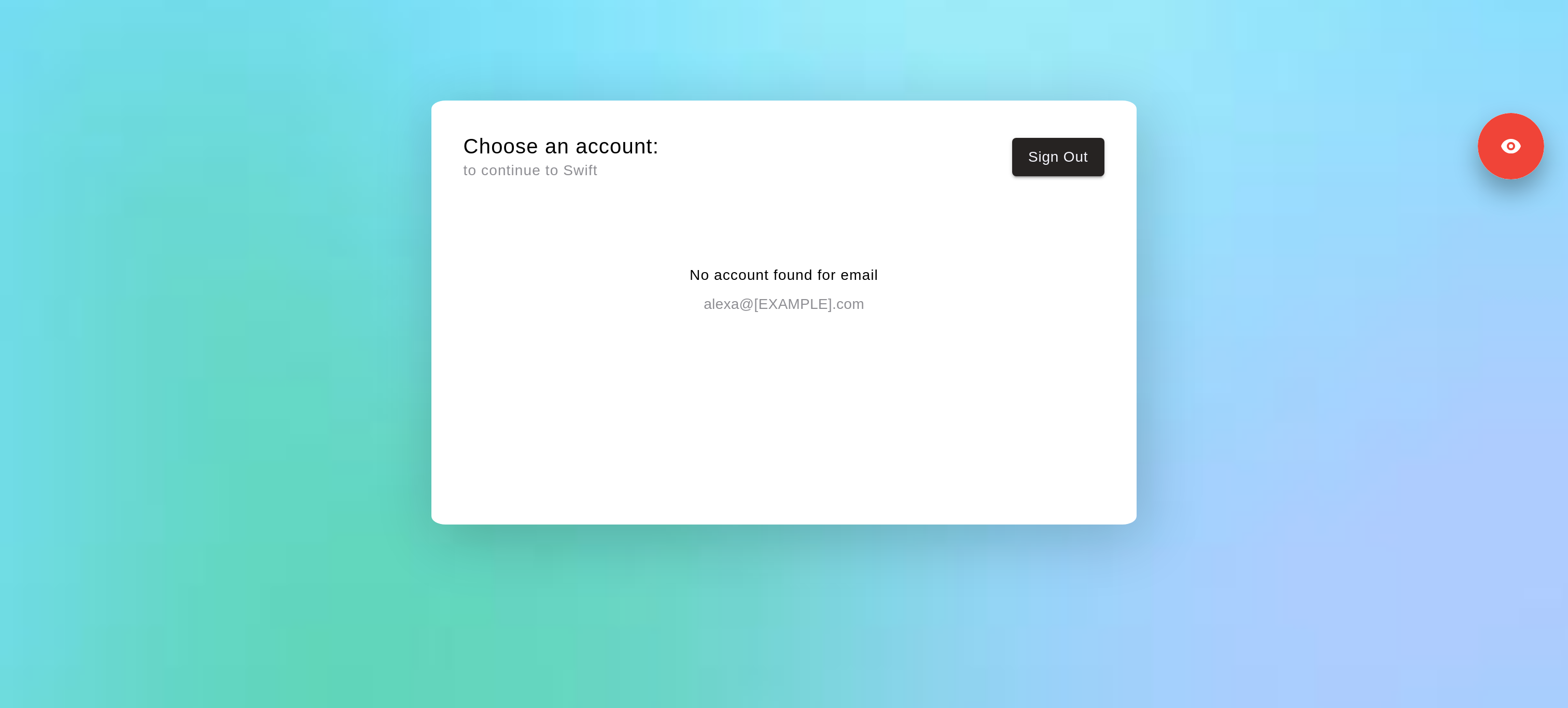 scroll, scrollTop: 0, scrollLeft: 0, axis: both 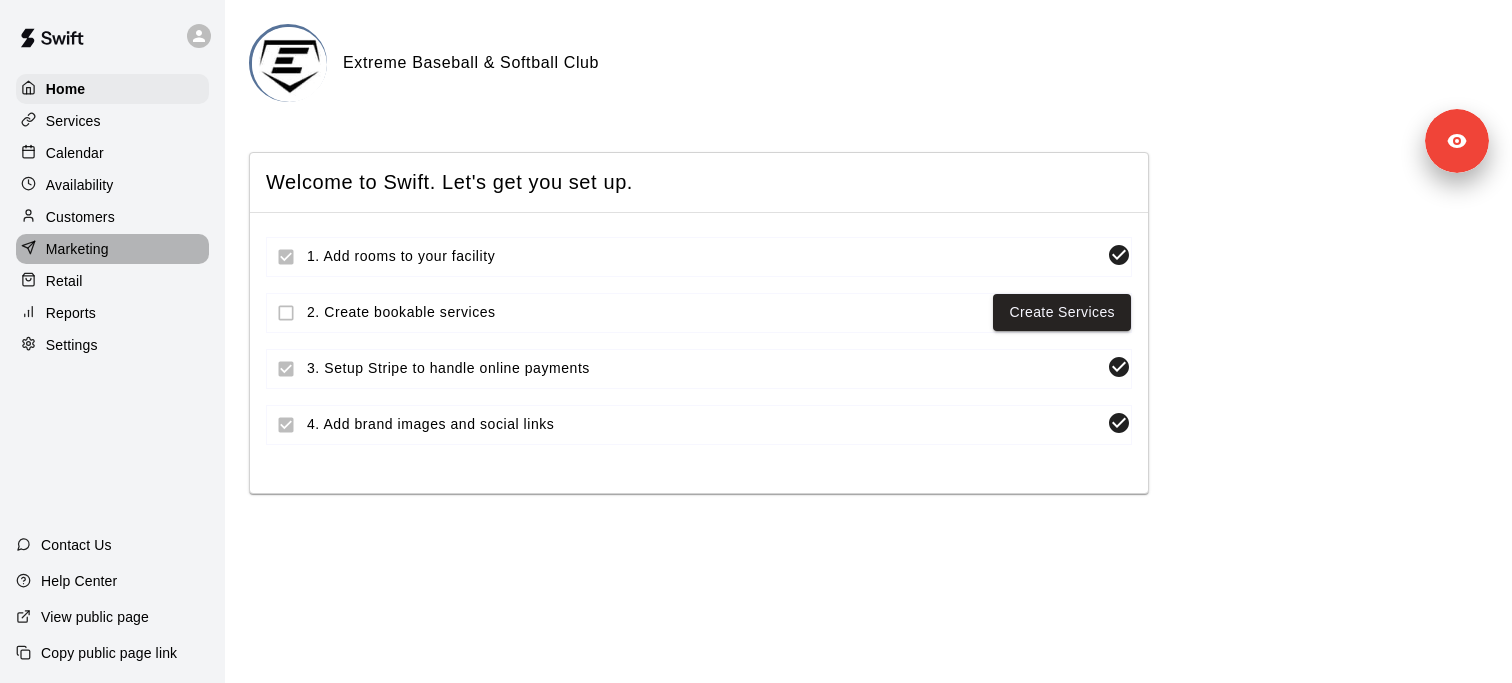 click on "Marketing" at bounding box center (112, 249) 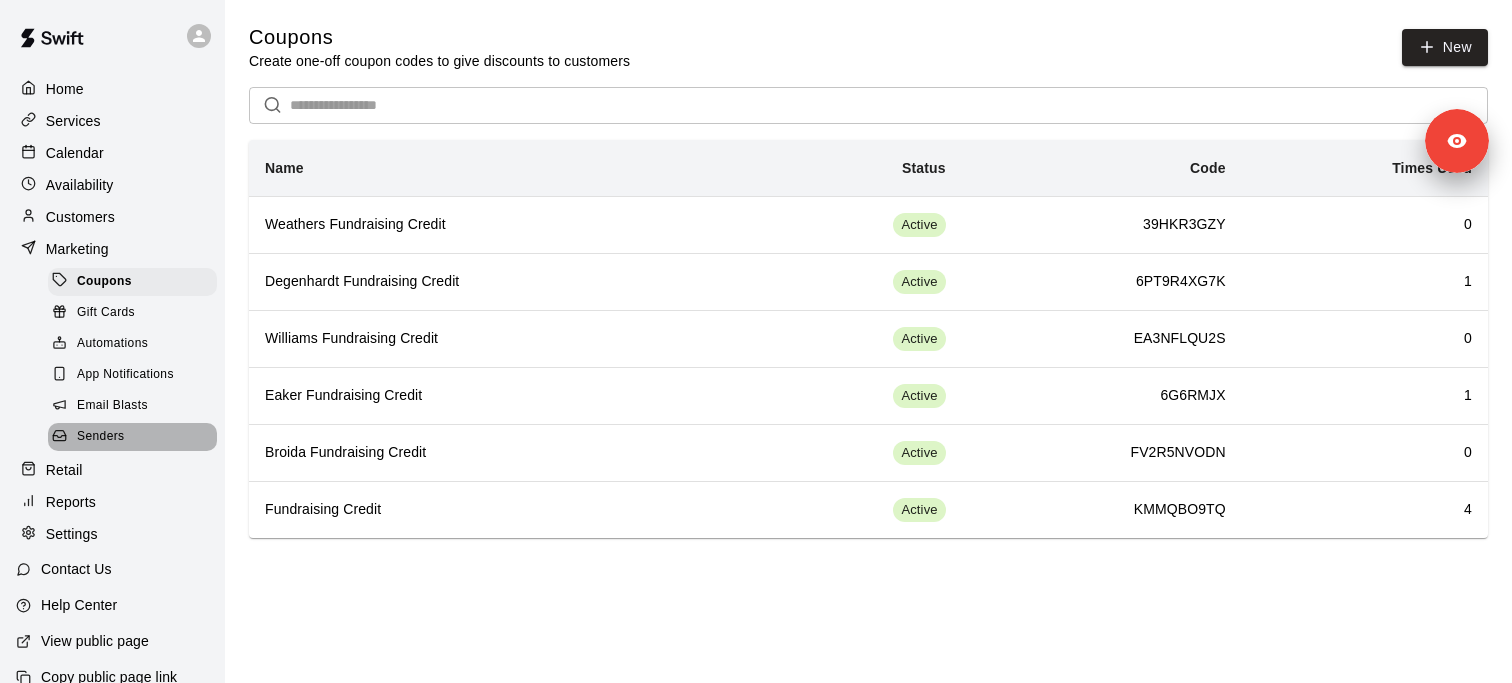click on "Senders" at bounding box center (132, 437) 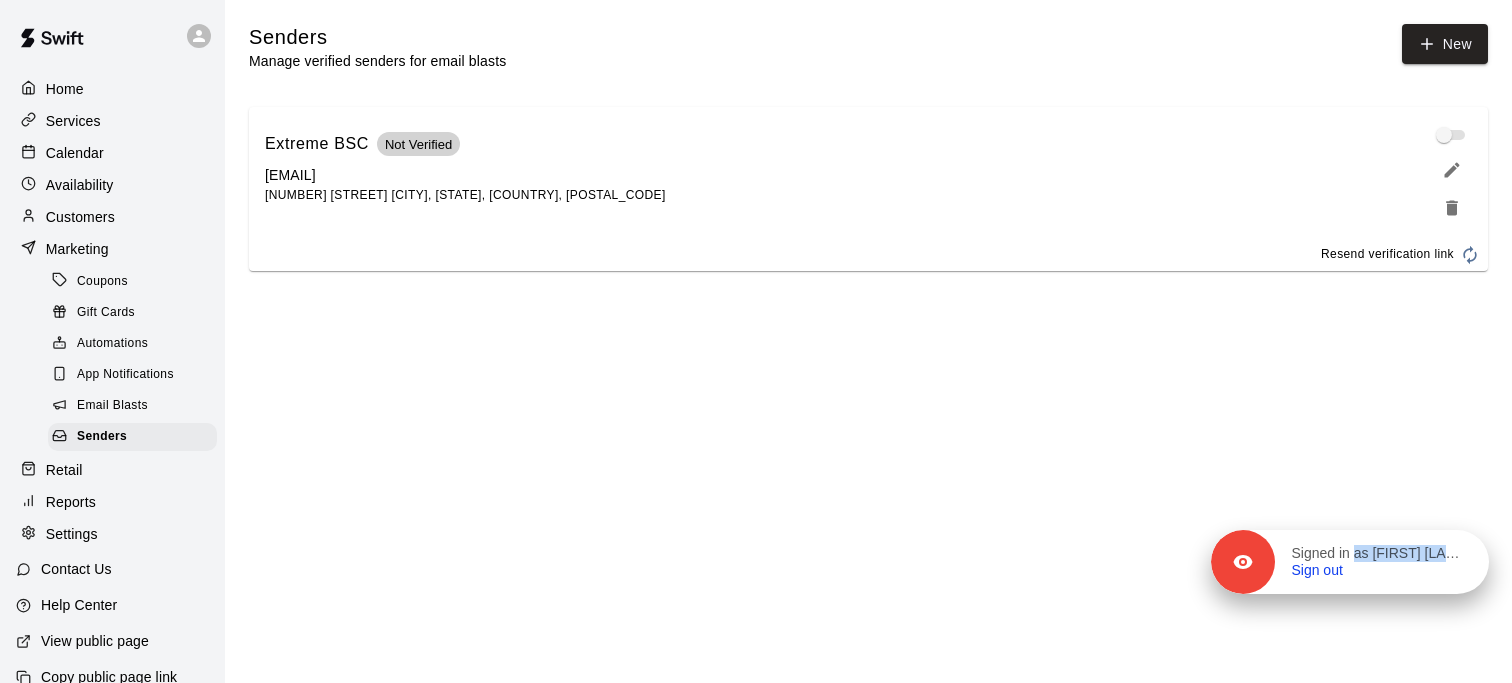drag, startPoint x: 1469, startPoint y: 140, endPoint x: 1469, endPoint y: 558, distance: 418 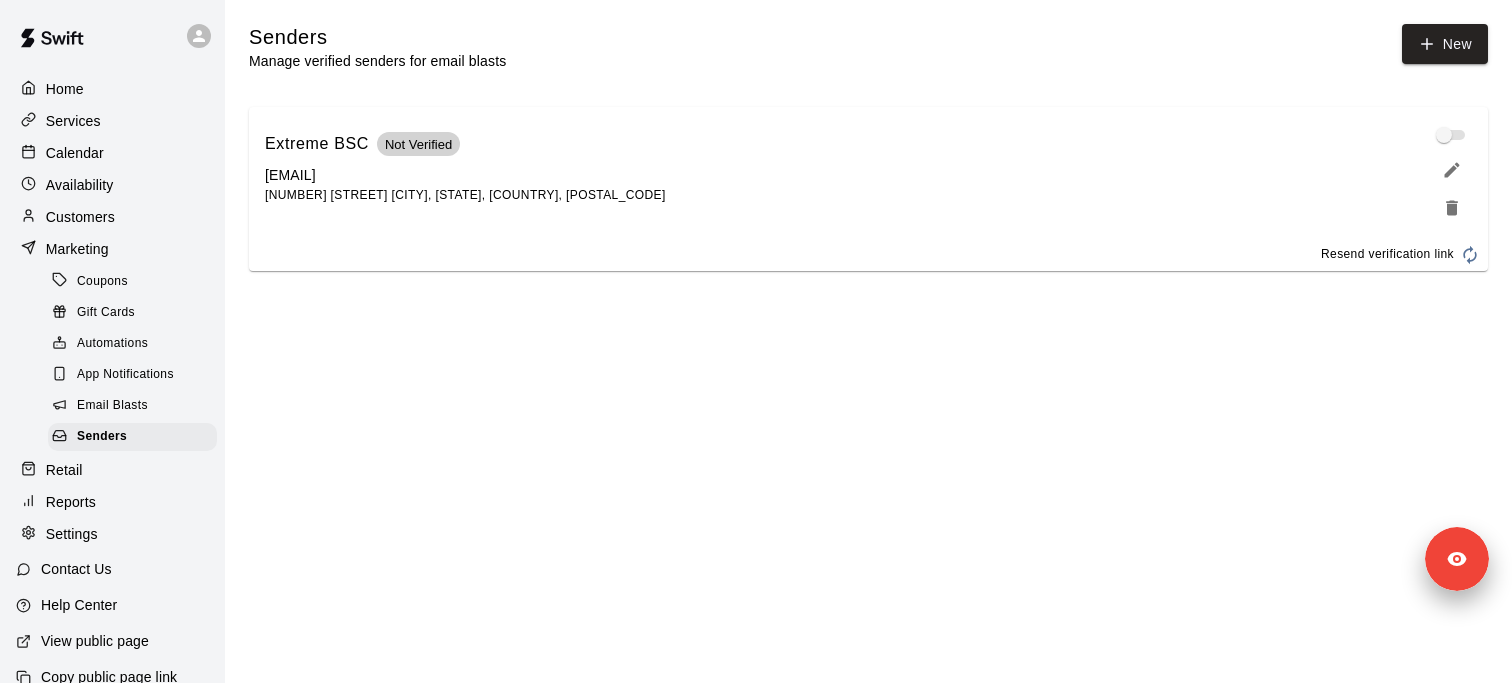 click at bounding box center [1452, 135] 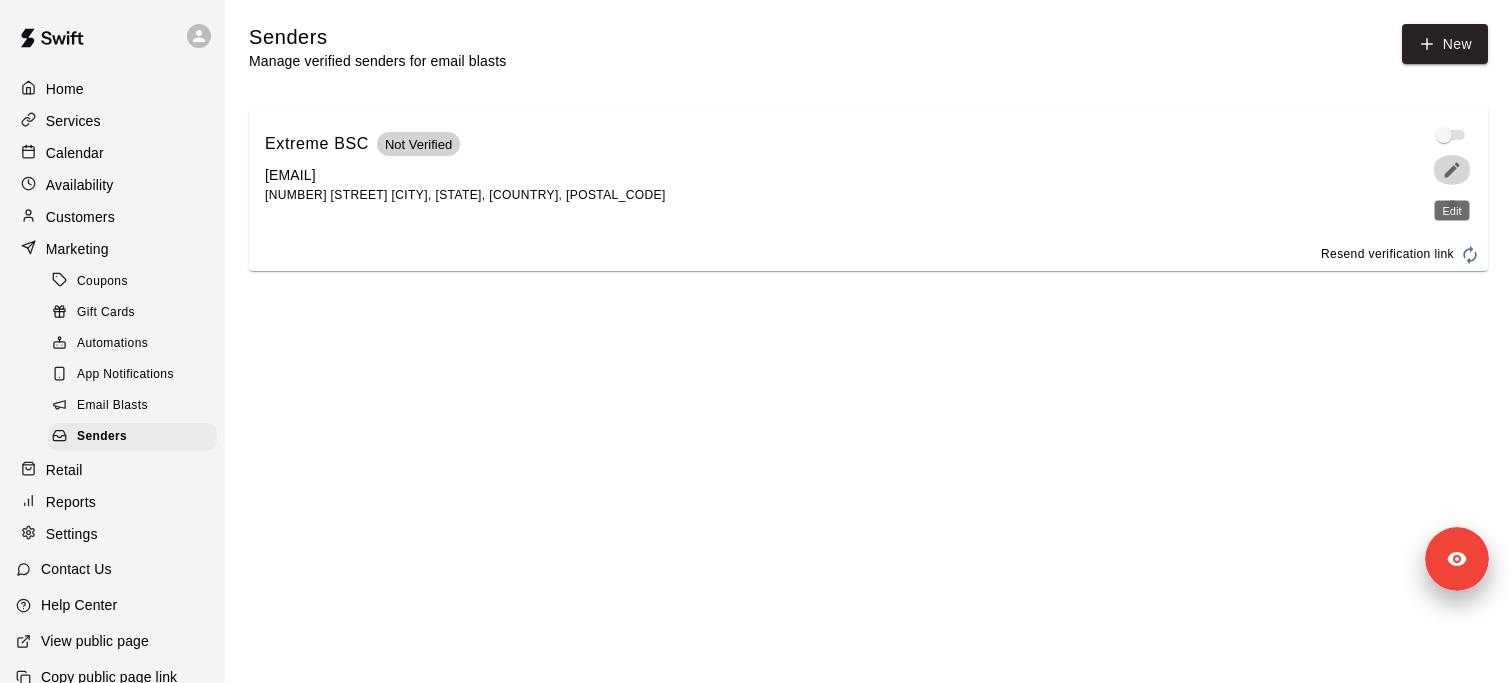 click 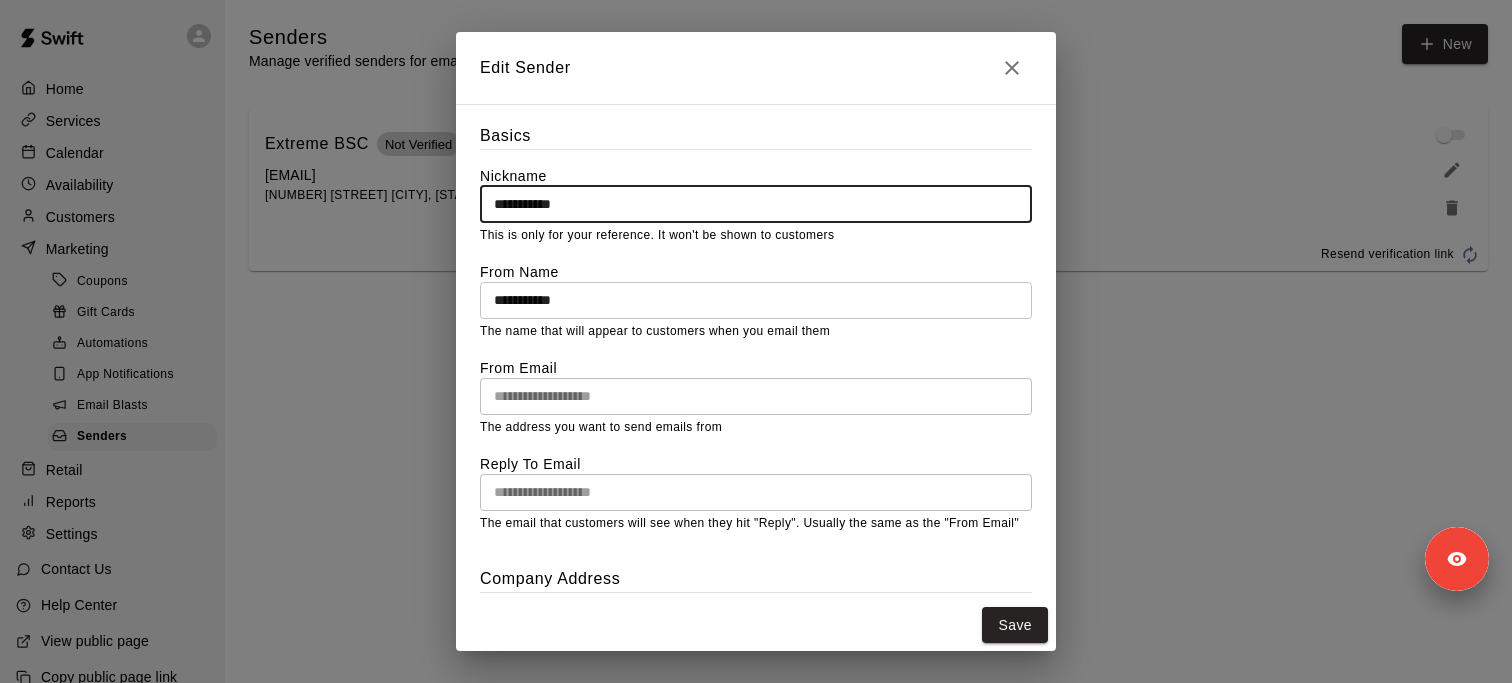 scroll, scrollTop: 0, scrollLeft: 0, axis: both 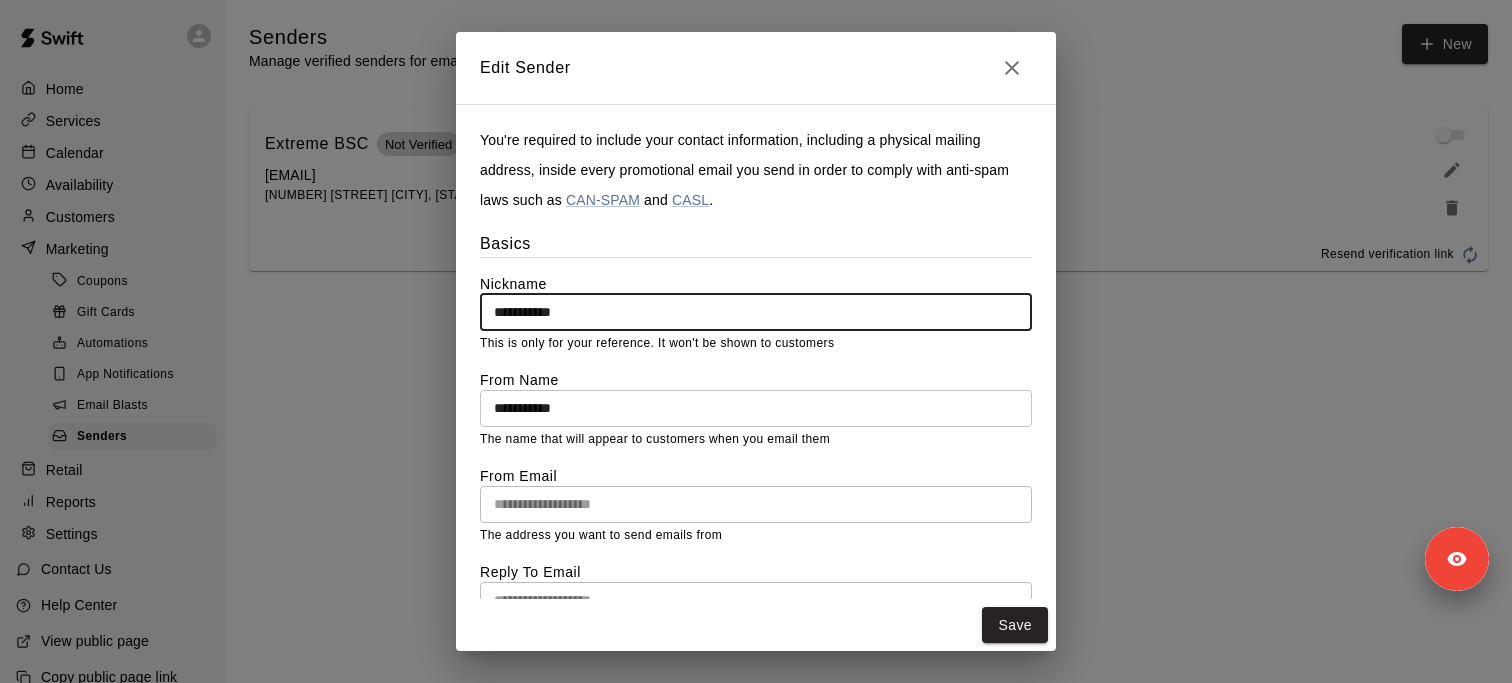 click on "**********" at bounding box center (756, 341) 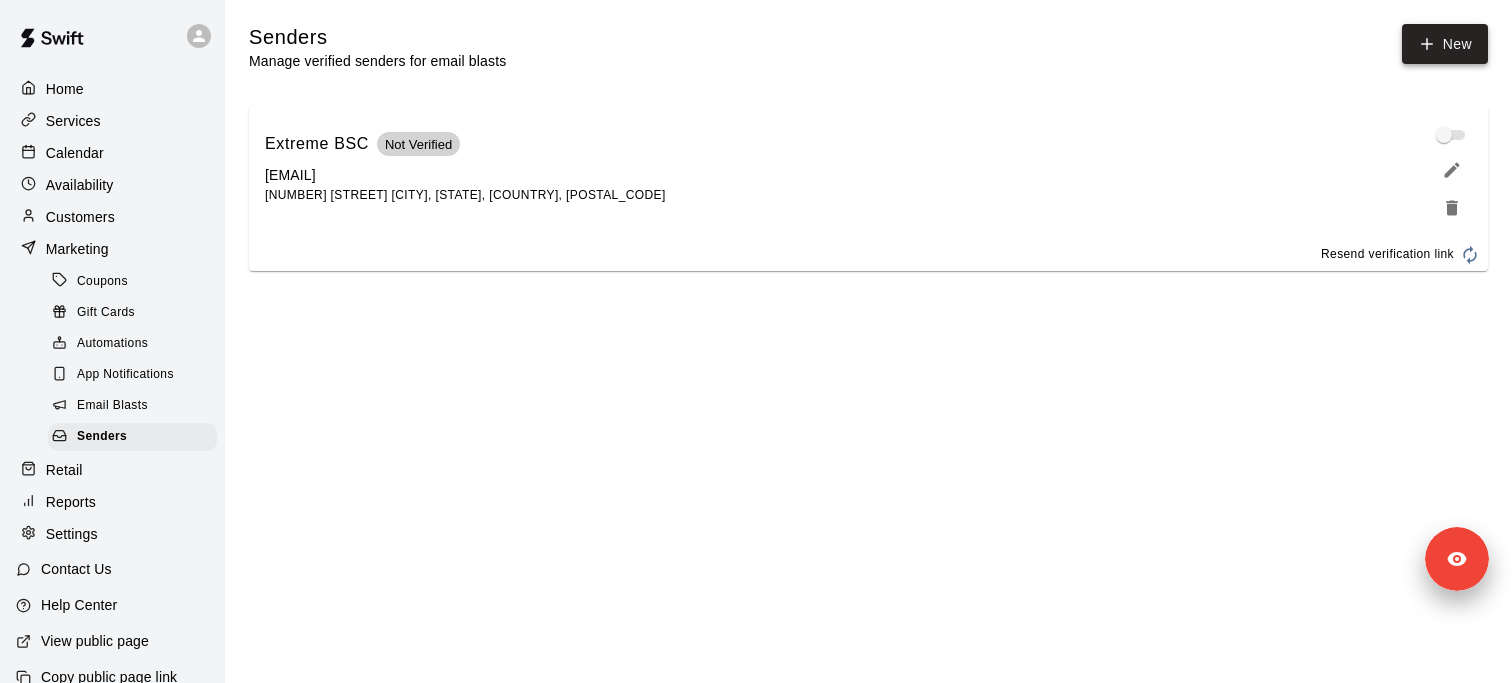 click on "New" at bounding box center [1445, 44] 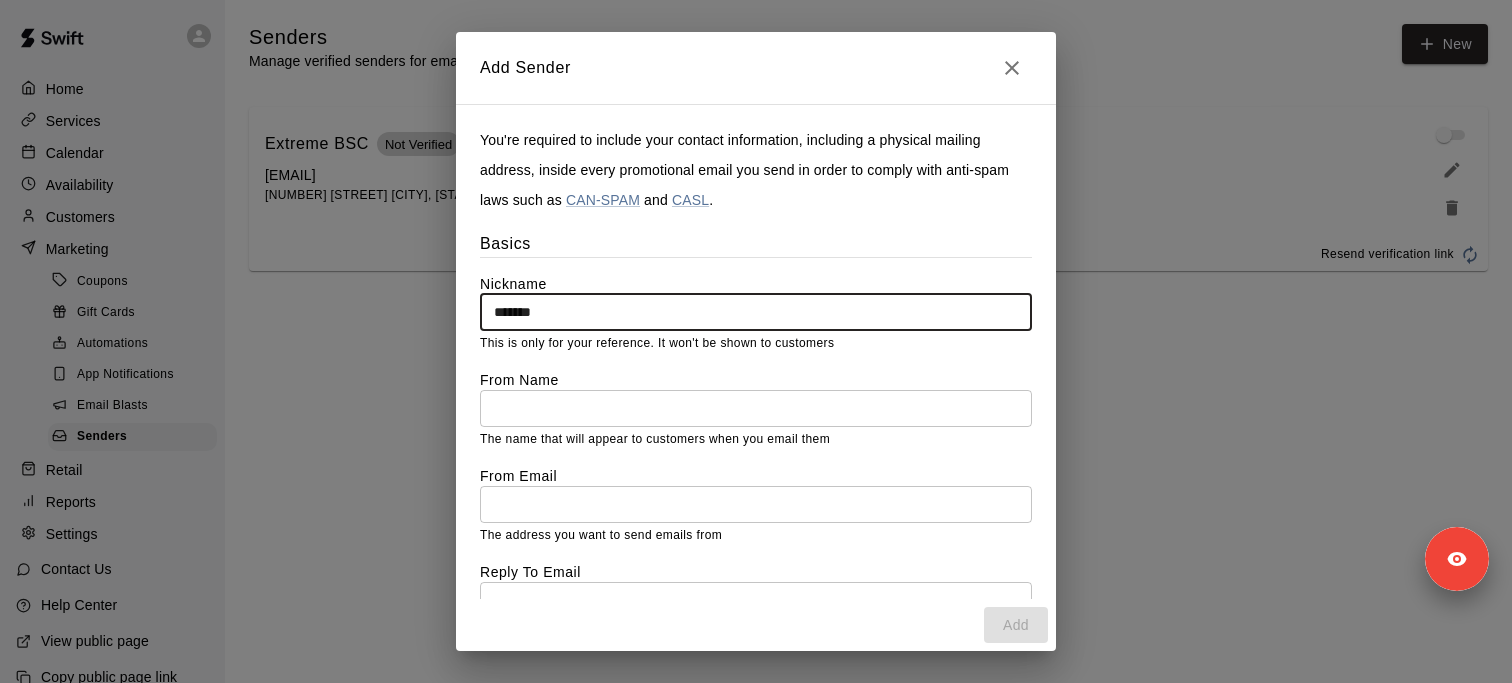 click on "*******" at bounding box center (756, 312) 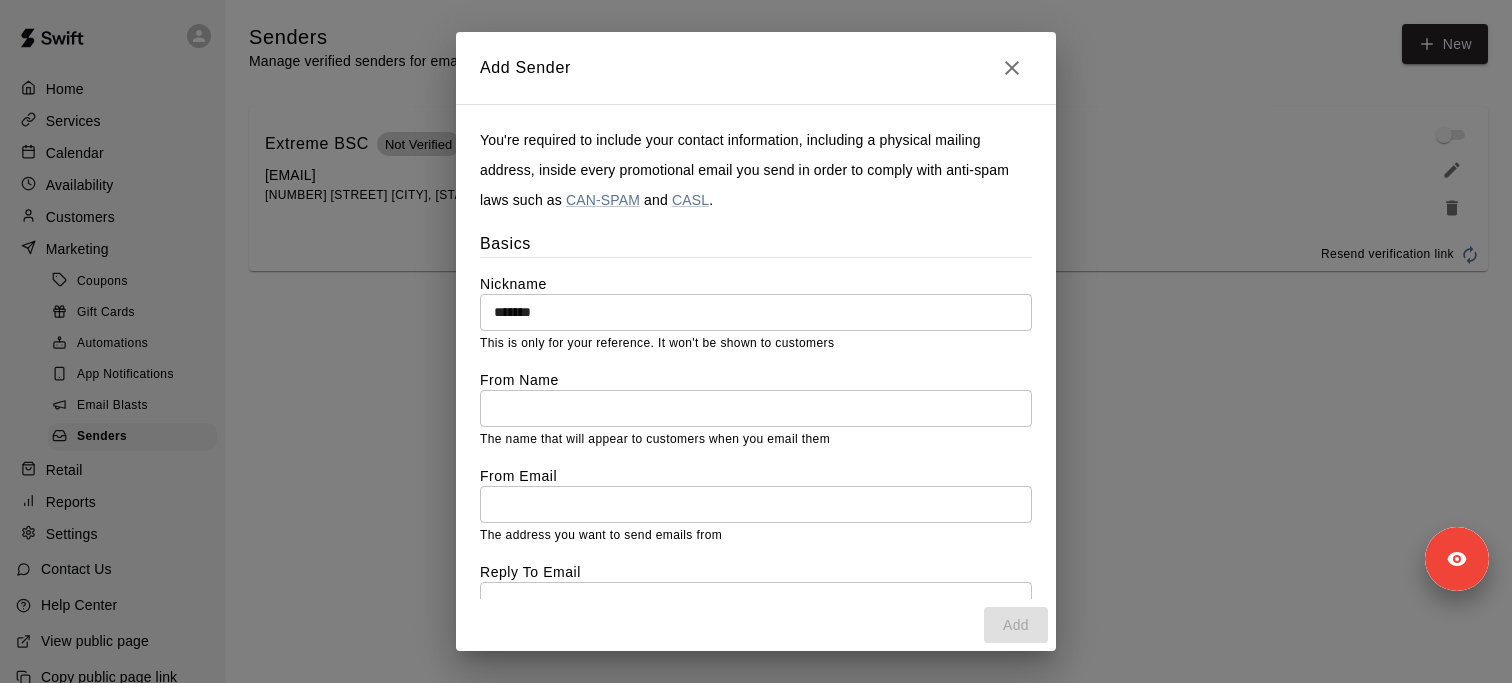 click at bounding box center [756, 408] 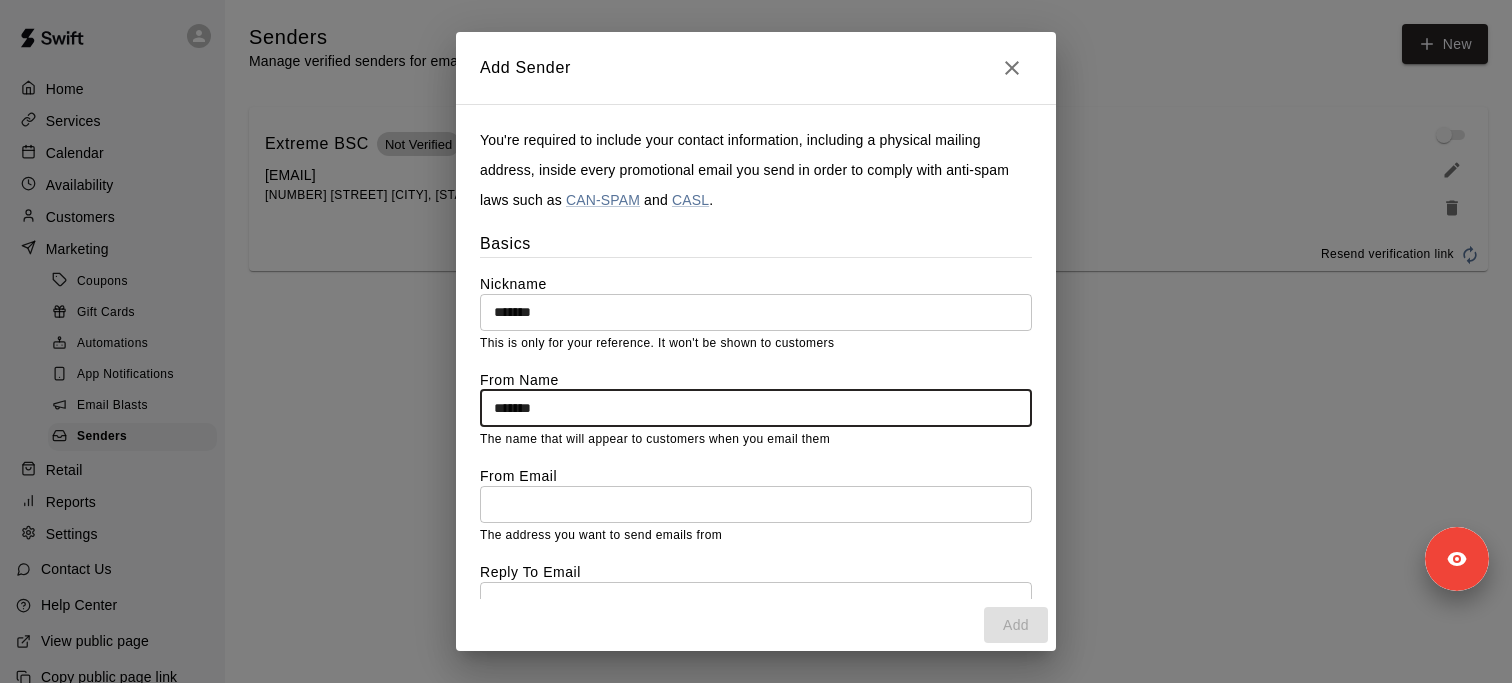 type on "*******" 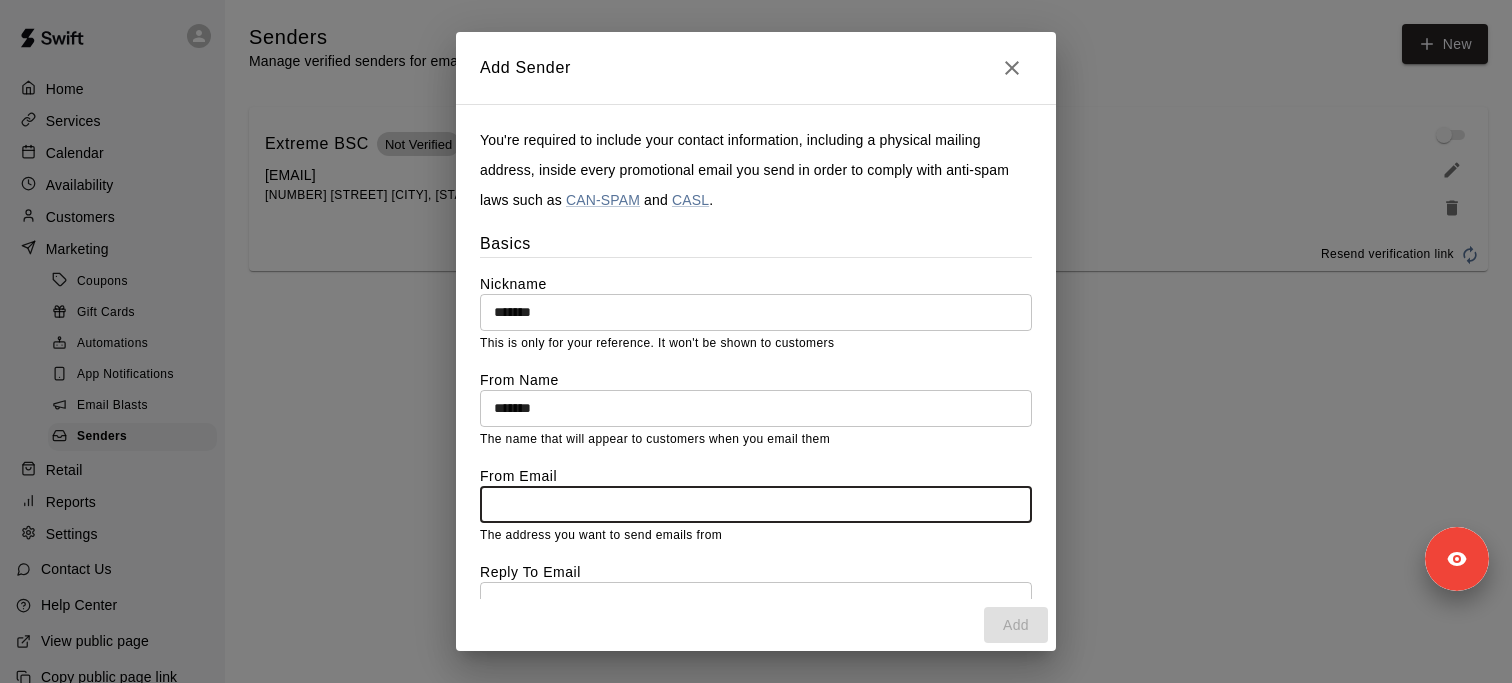 click at bounding box center (756, 504) 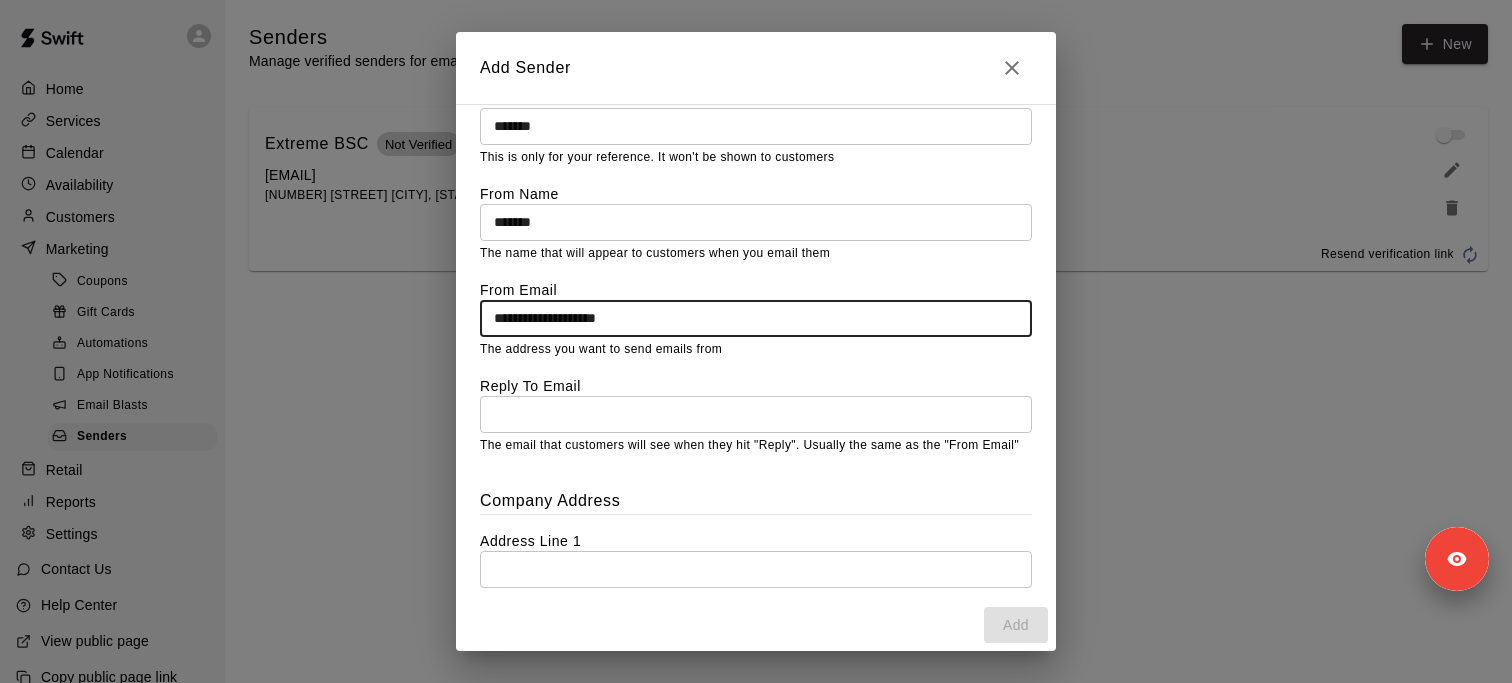 type on "**********" 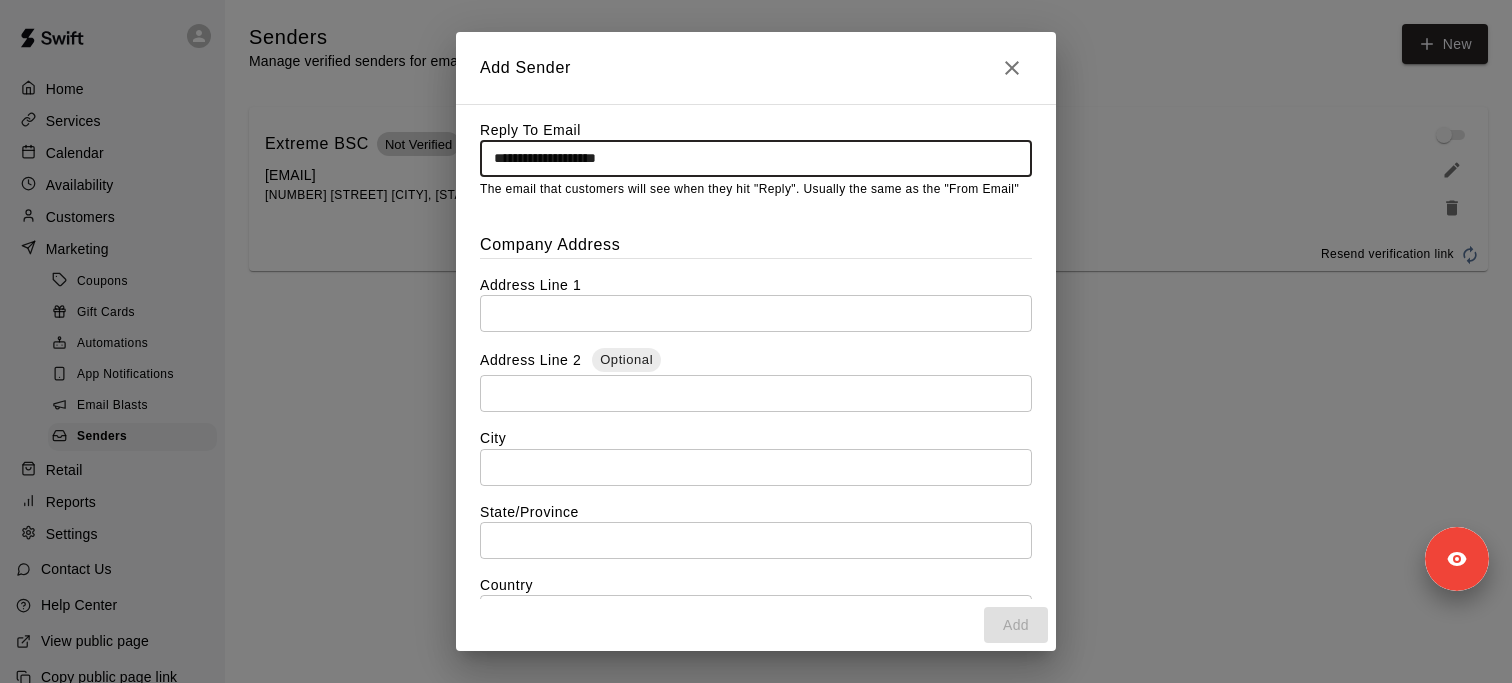 scroll, scrollTop: 515, scrollLeft: 0, axis: vertical 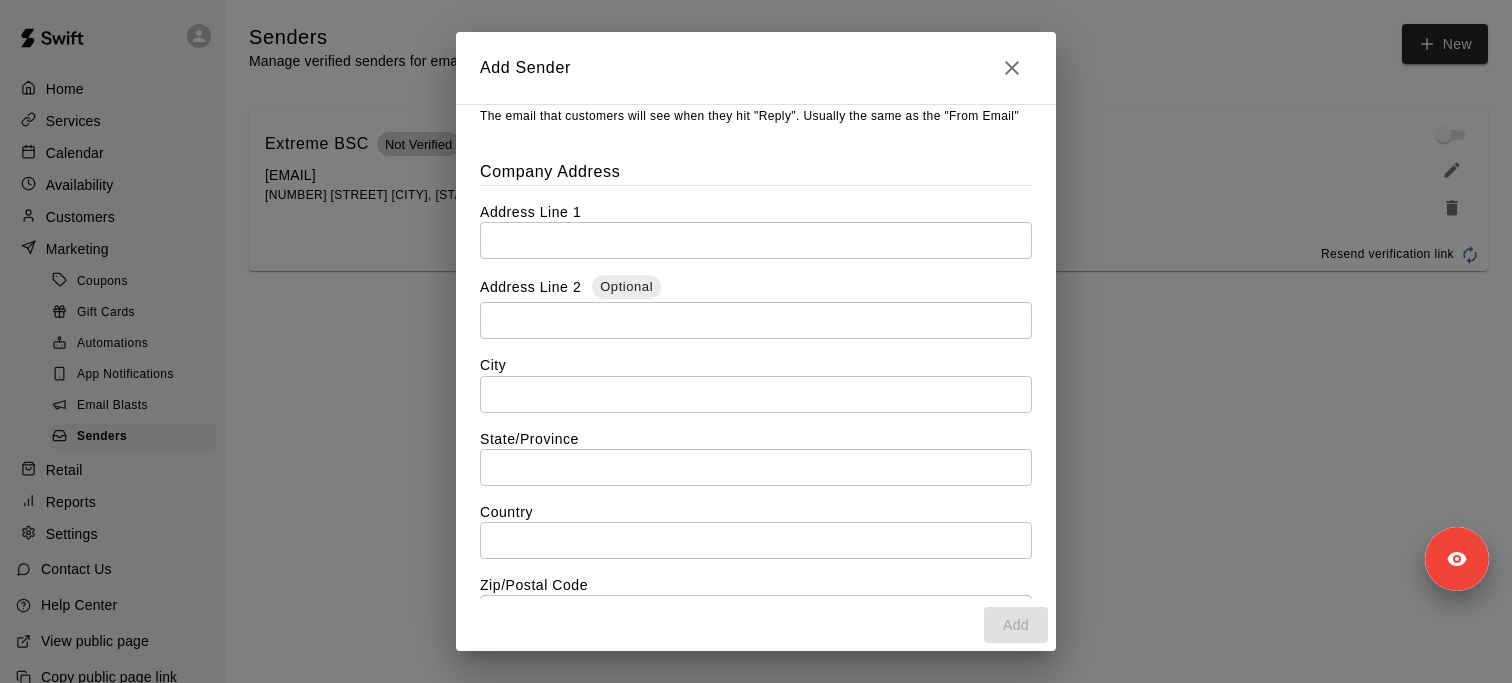 type on "**********" 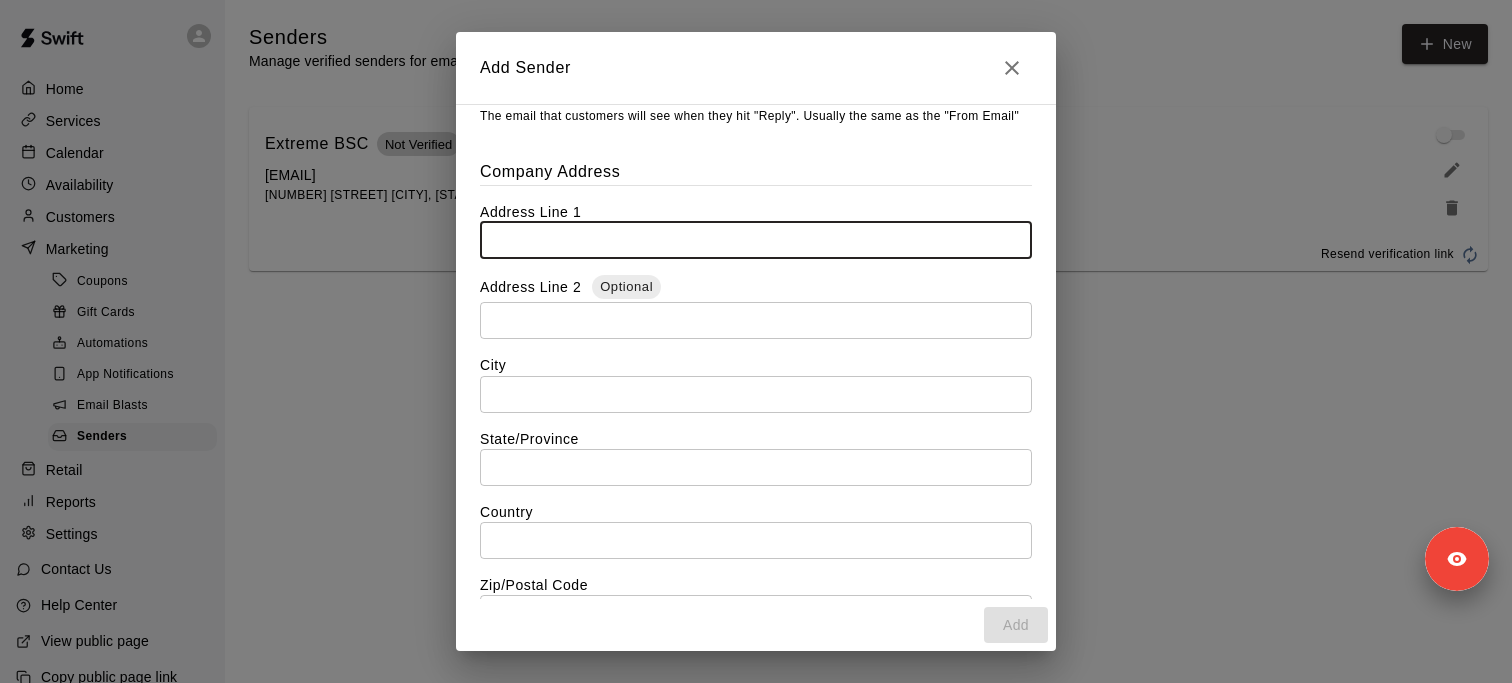 click at bounding box center [756, 240] 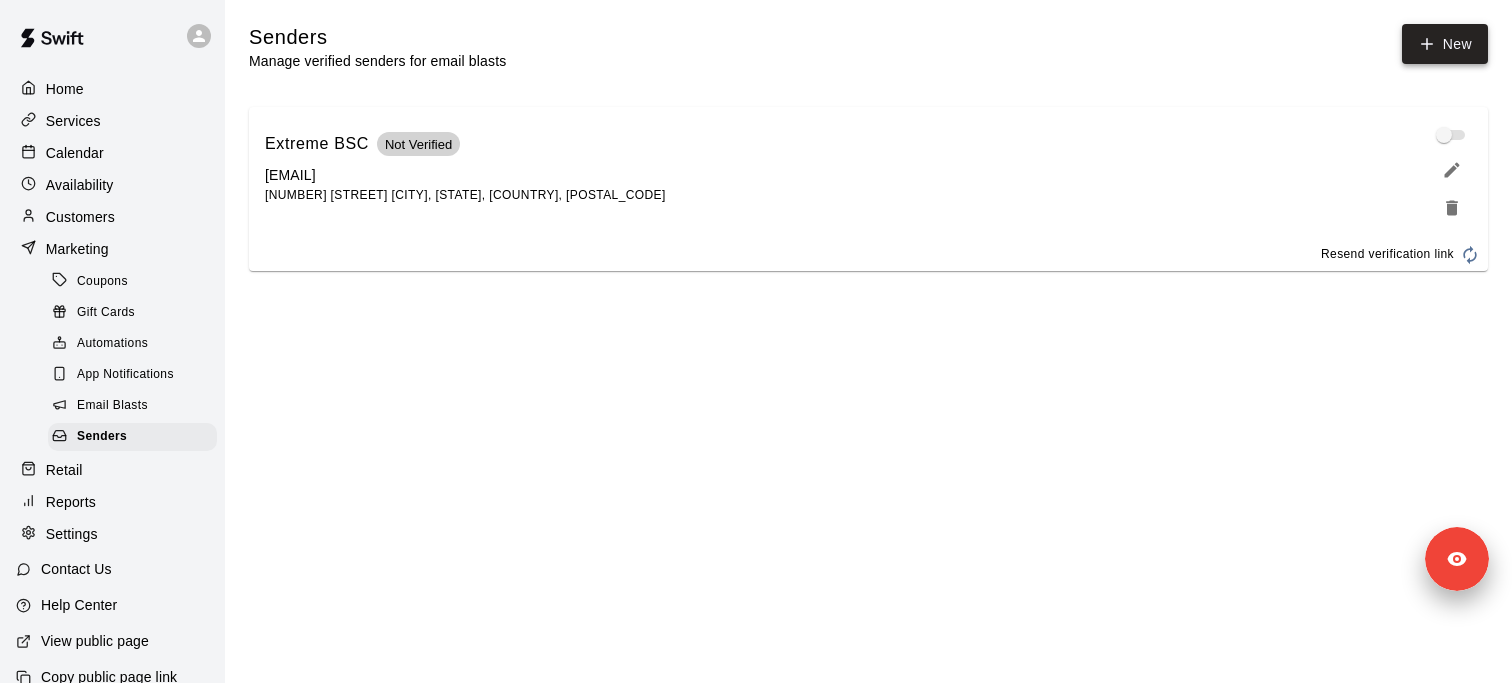 click on "New" at bounding box center [1445, 44] 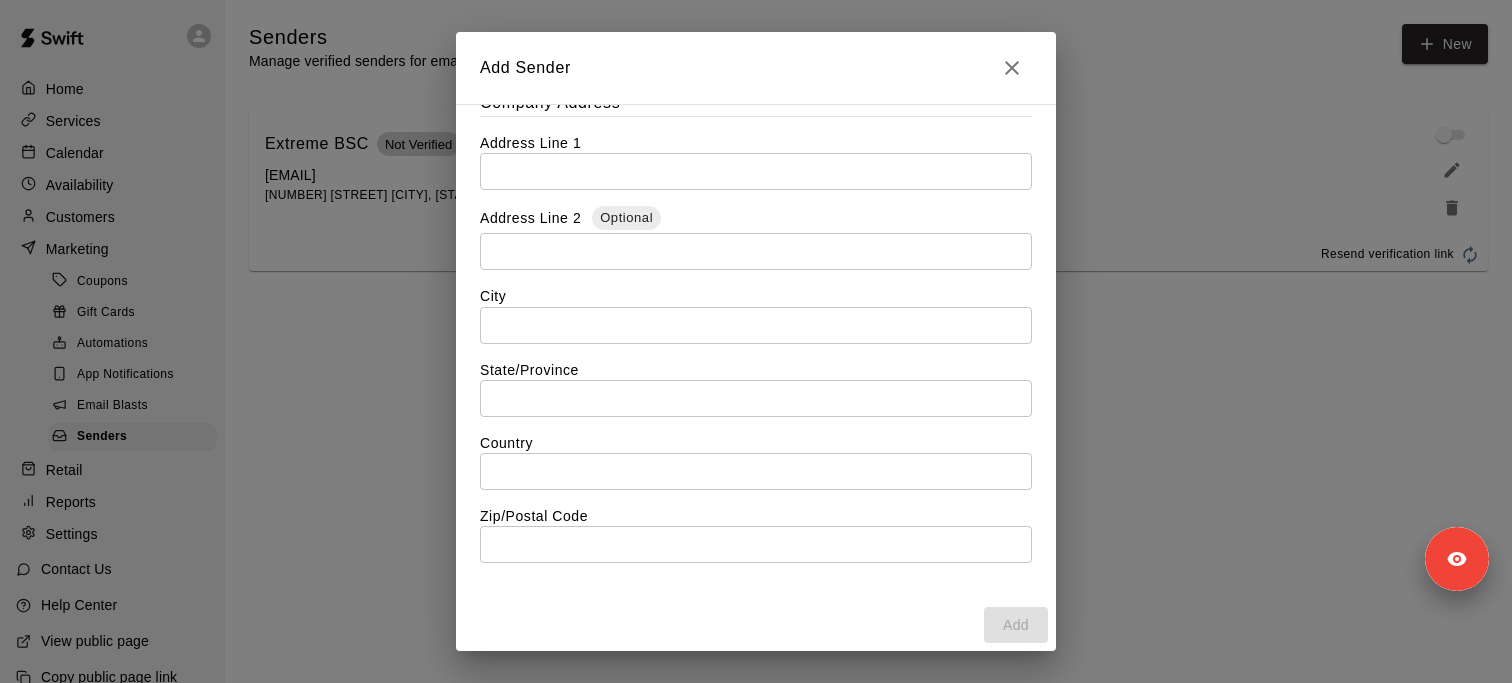 scroll, scrollTop: 495, scrollLeft: 0, axis: vertical 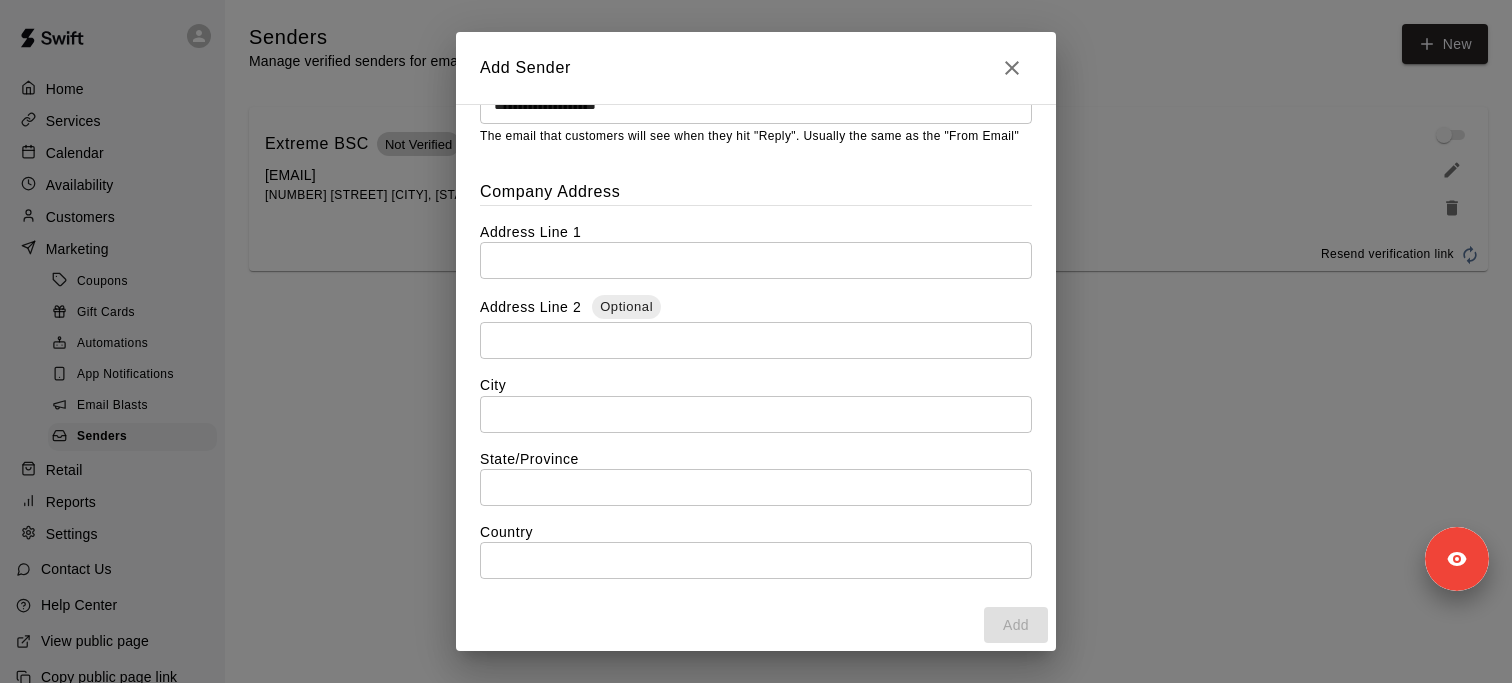click at bounding box center [756, 260] 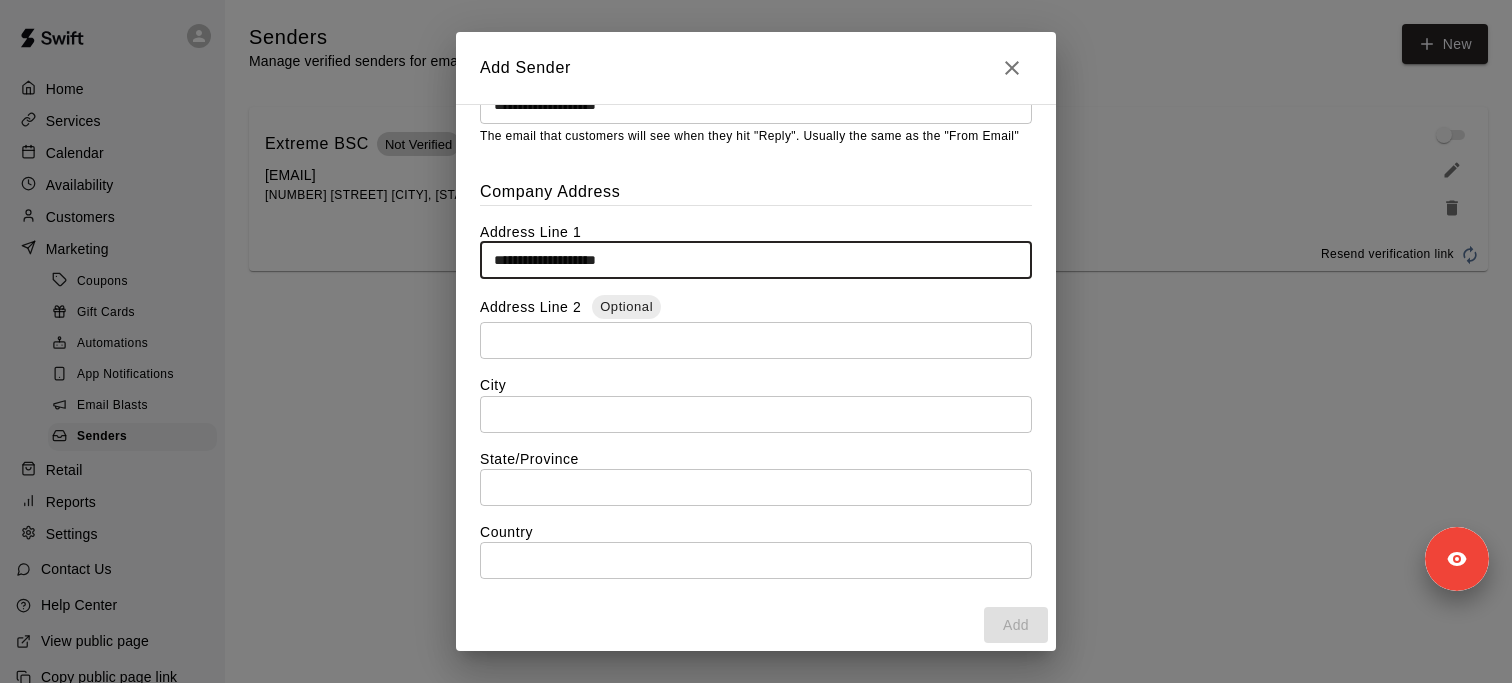 type on "**********" 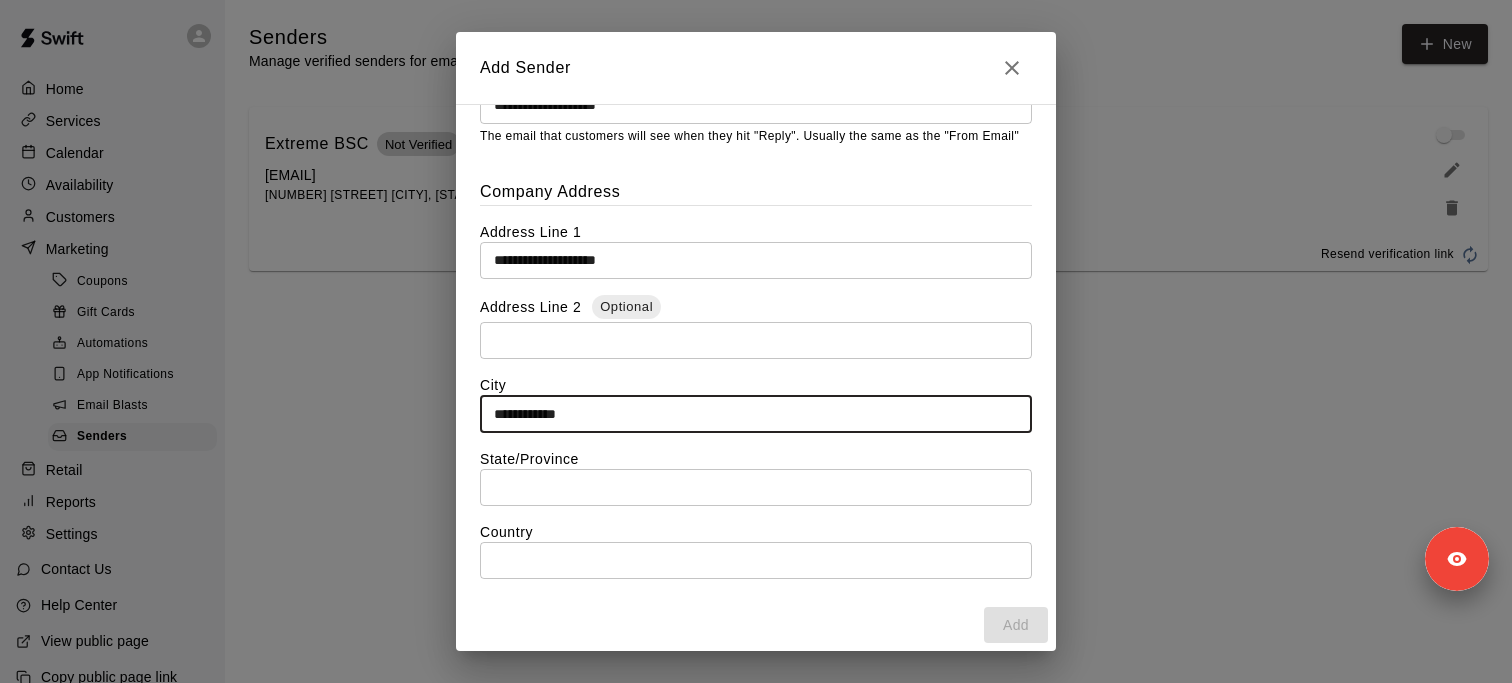 type on "**********" 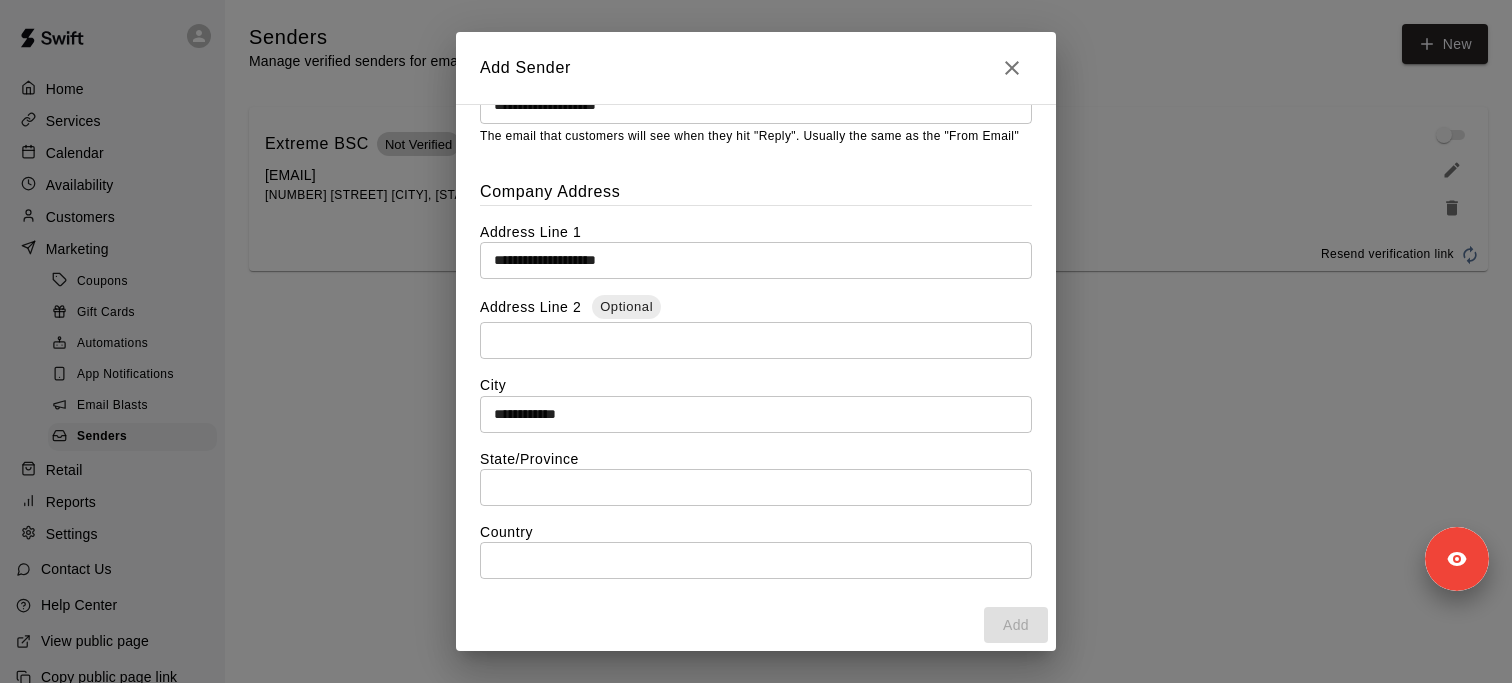 click on "**********" at bounding box center (756, 341) 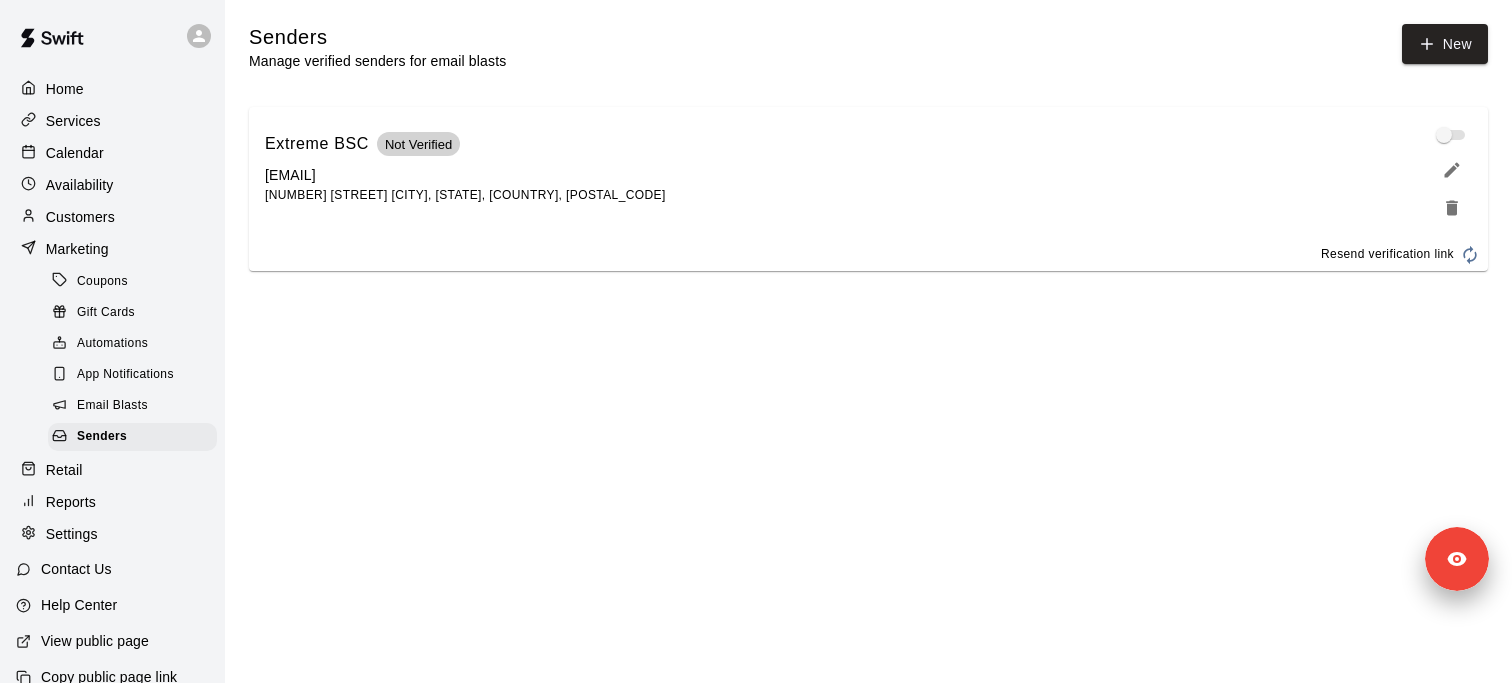 click on "[NUMBER] [STREET] [CITY], [STATE], [COUNTRY], [POSTAL_CODE]" at bounding box center (465, 195) 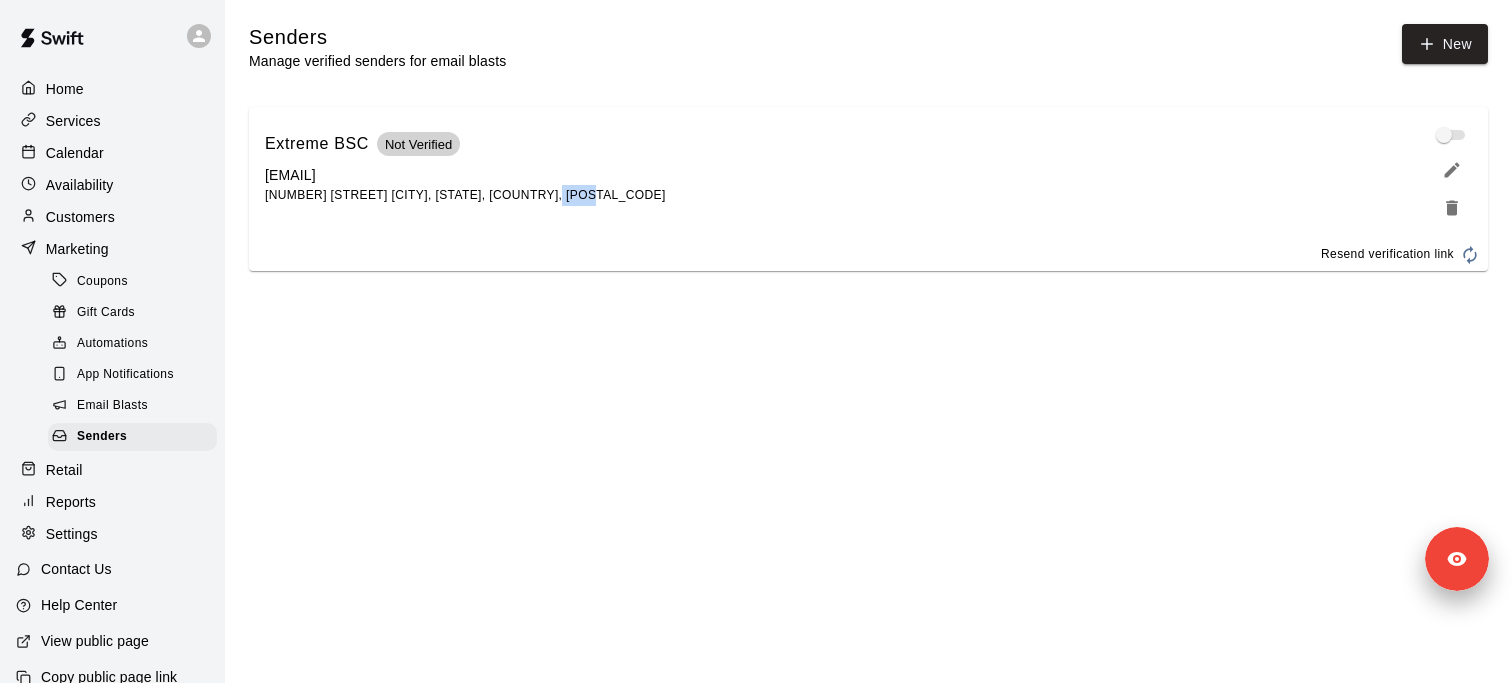 click on "[NUMBER] [STREET] [CITY], [STATE], [COUNTRY], [POSTAL_CODE]" at bounding box center [465, 195] 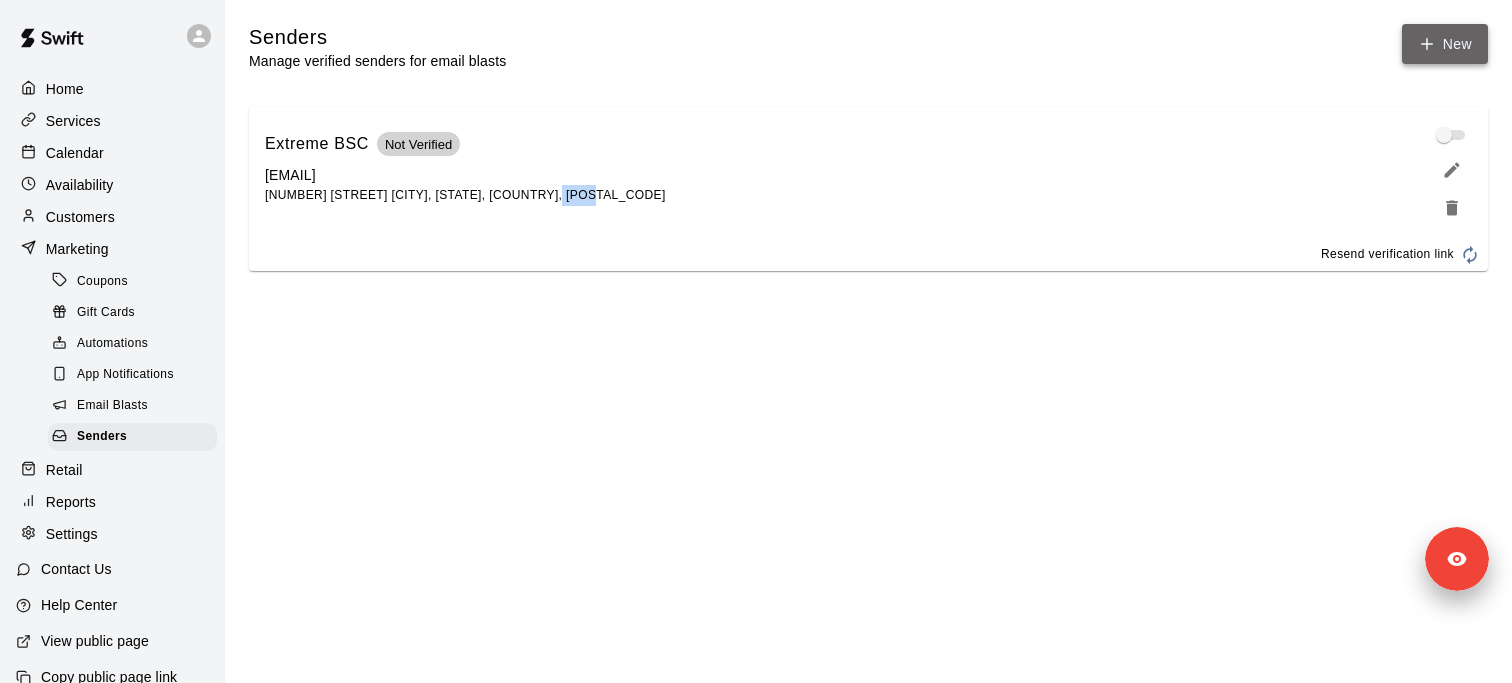 click on "New" at bounding box center (1445, 44) 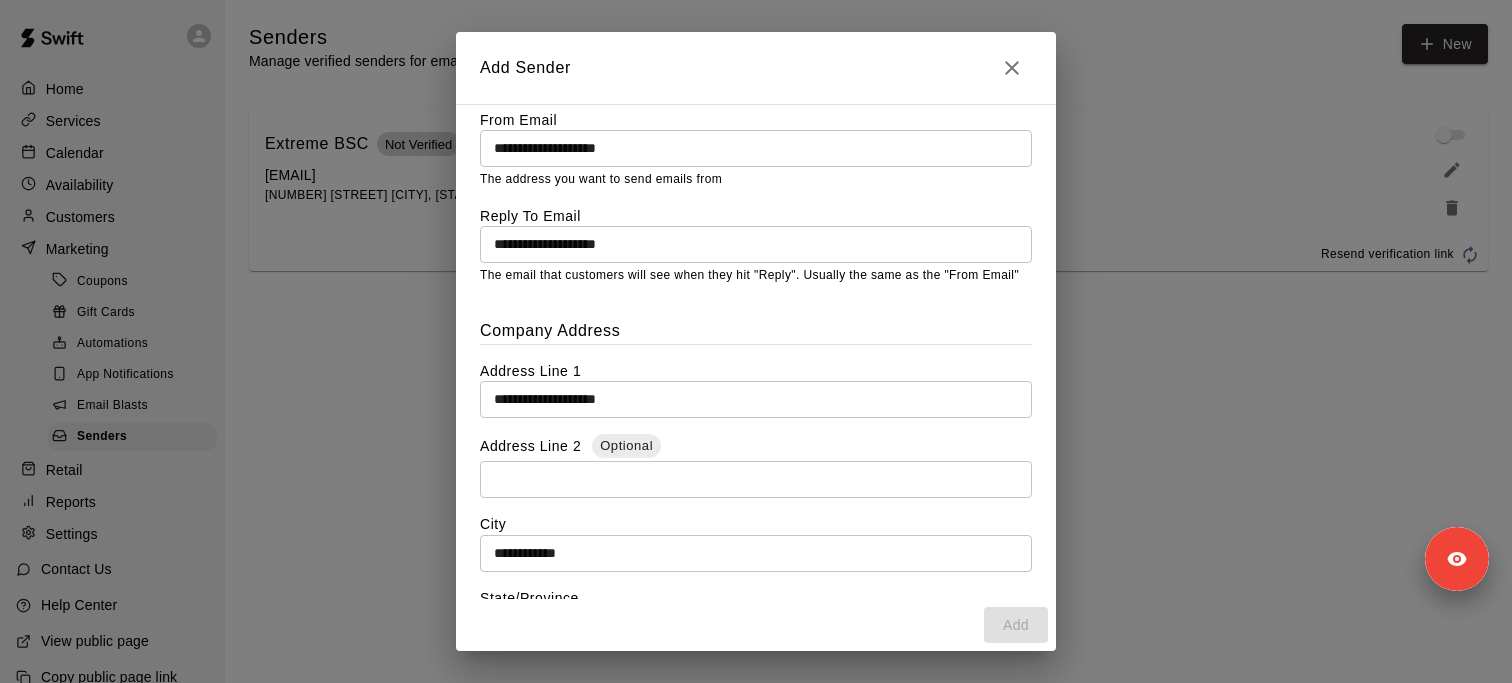 scroll, scrollTop: 585, scrollLeft: 0, axis: vertical 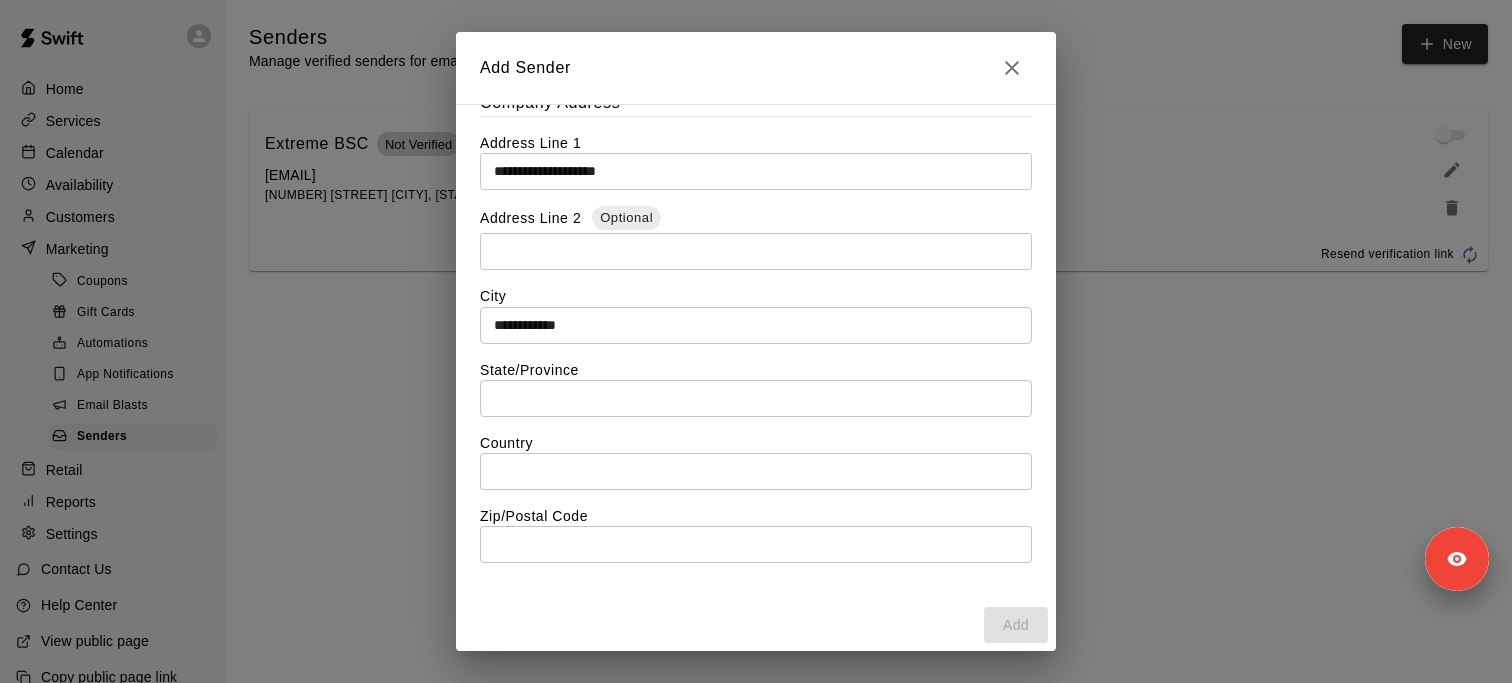 click at bounding box center [756, 398] 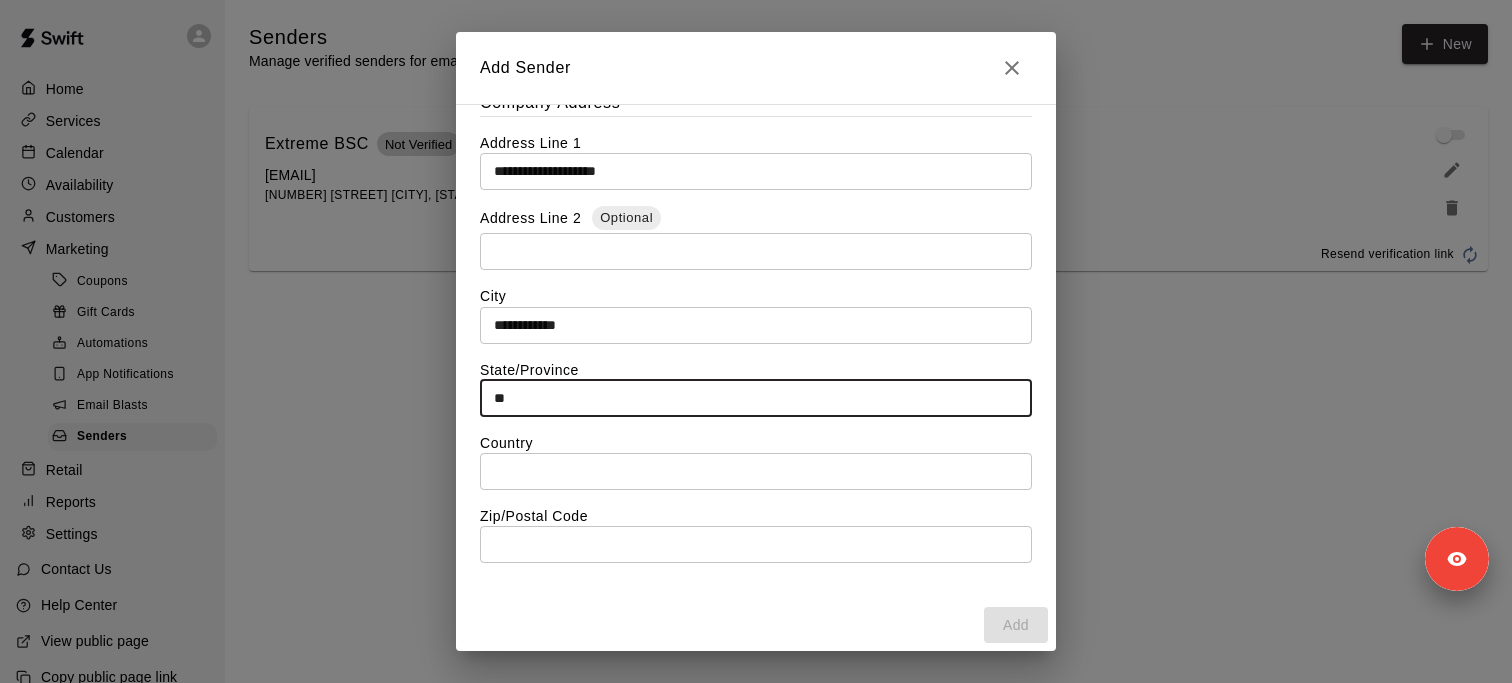 type on "**" 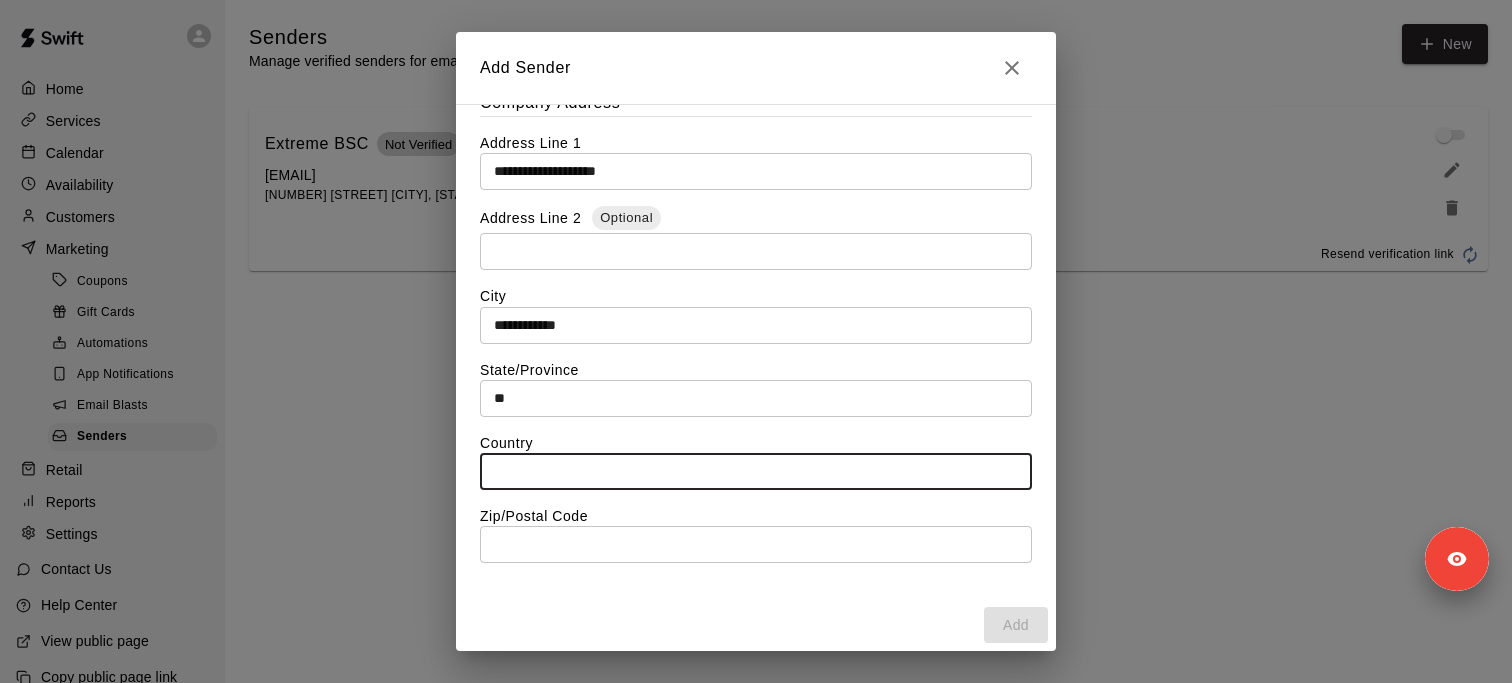 paste on "*****" 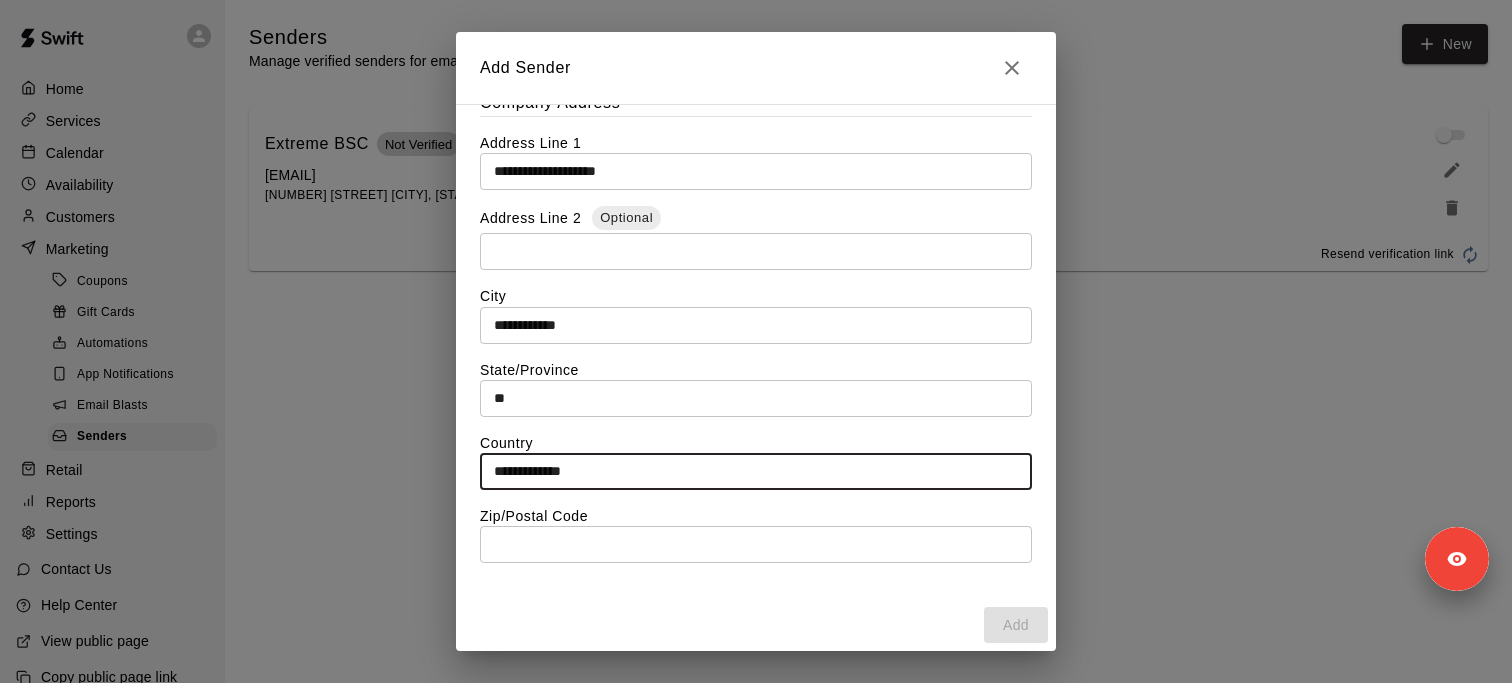 type on "**********" 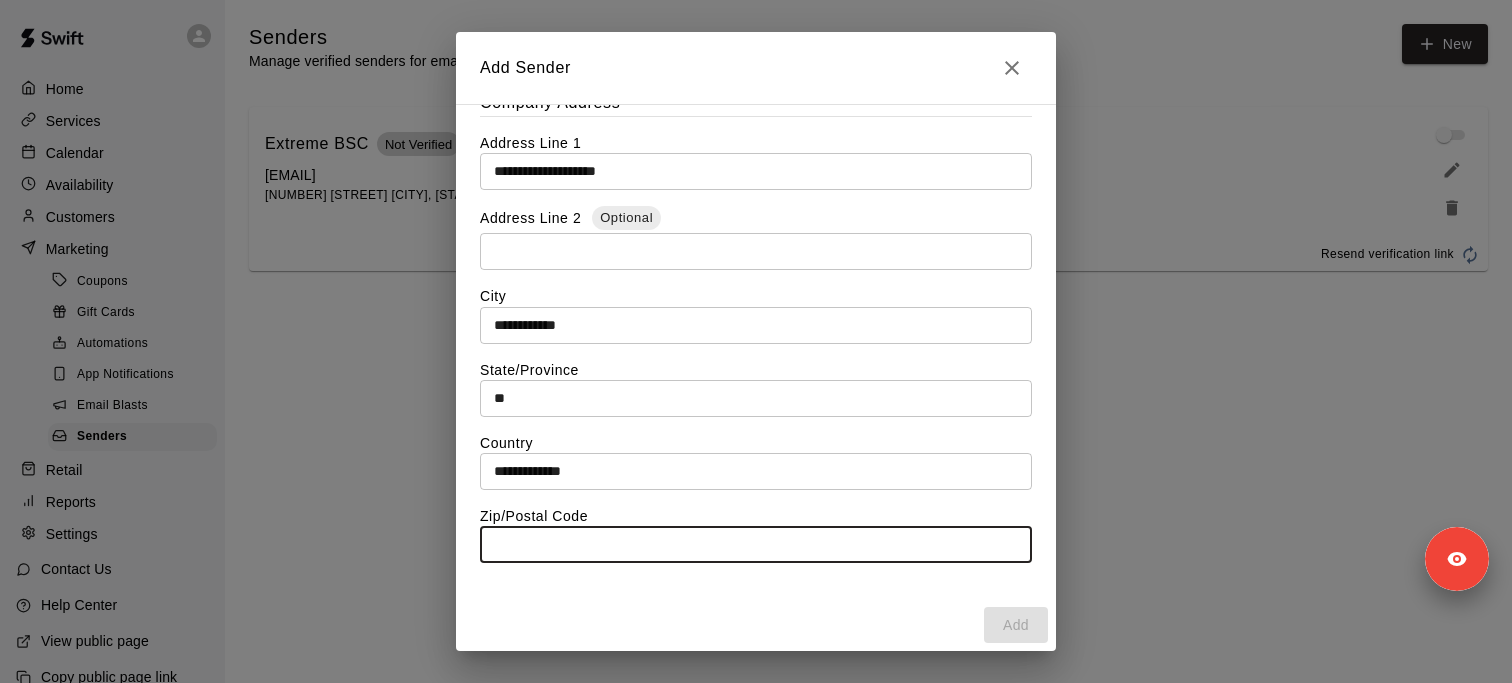 paste on "*****" 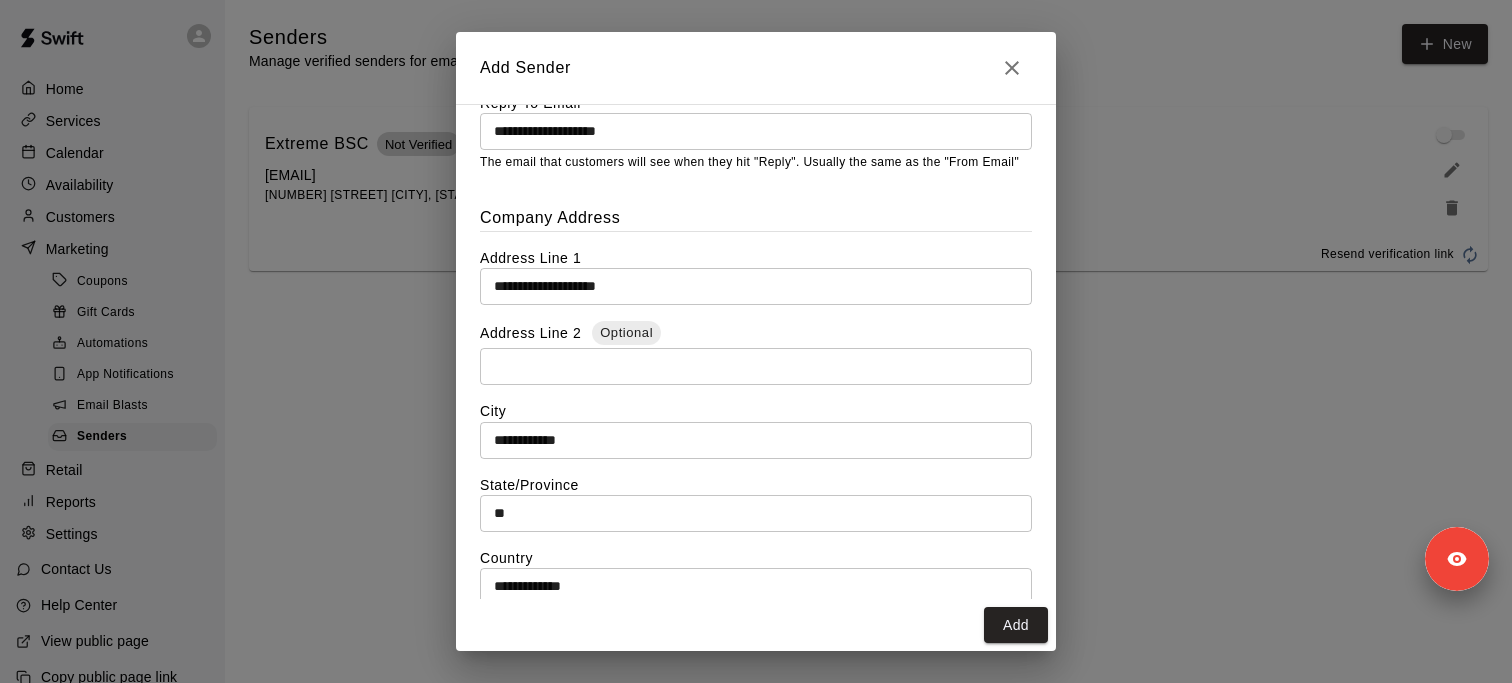 scroll, scrollTop: 522, scrollLeft: 0, axis: vertical 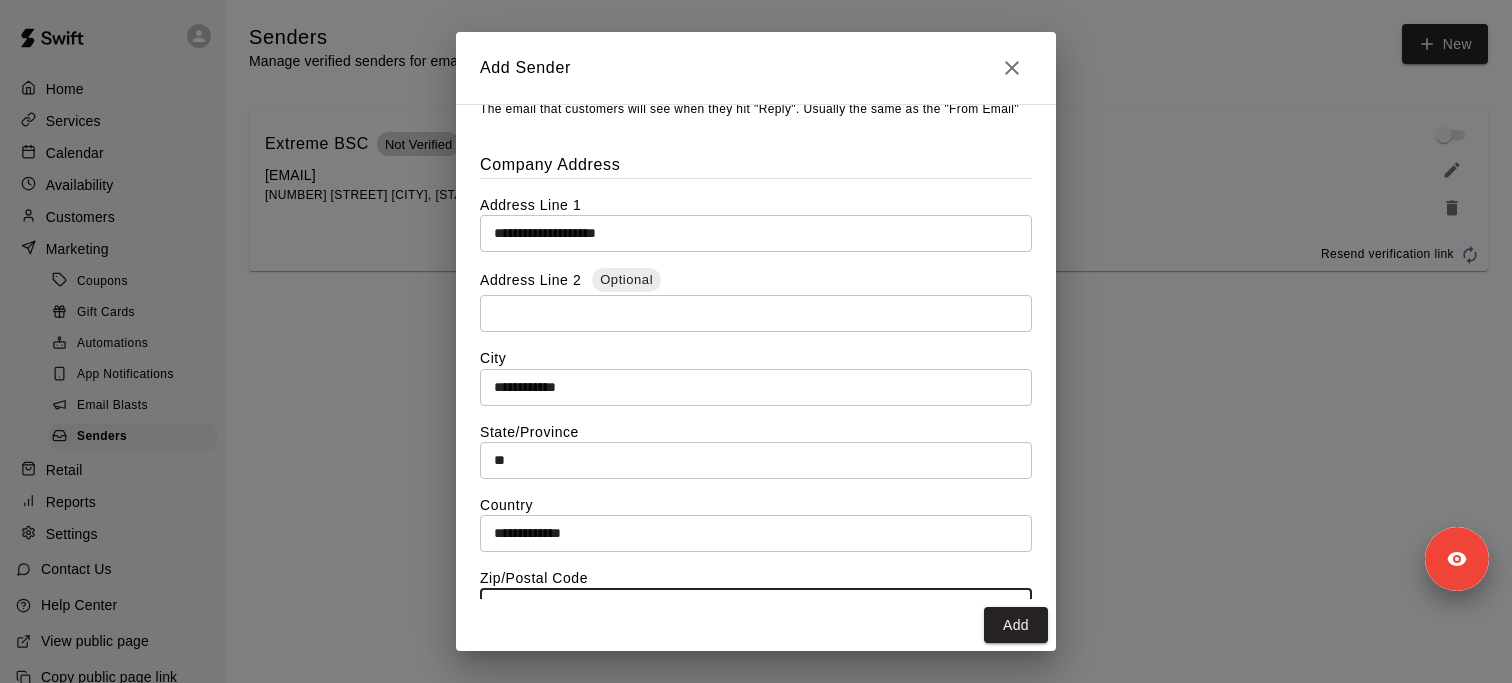 type on "*****" 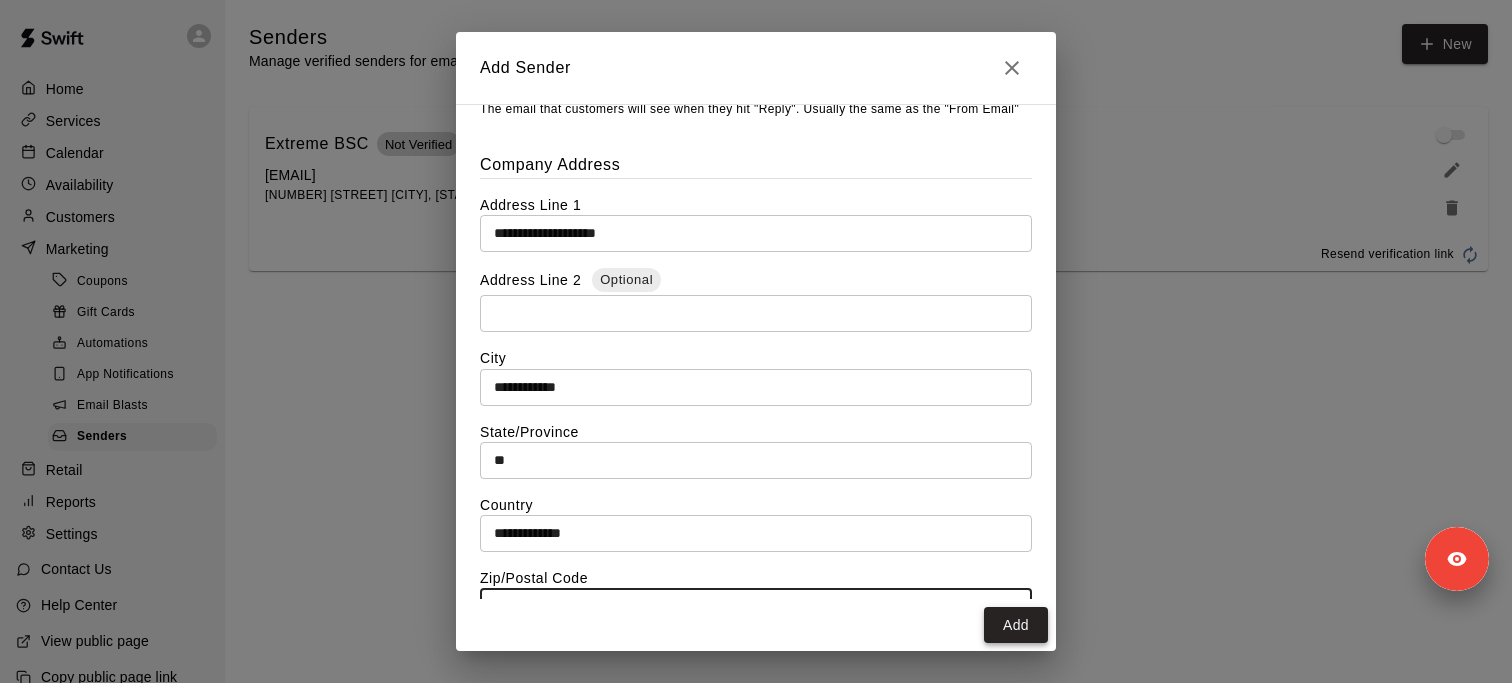 click on "Add" at bounding box center [1016, 625] 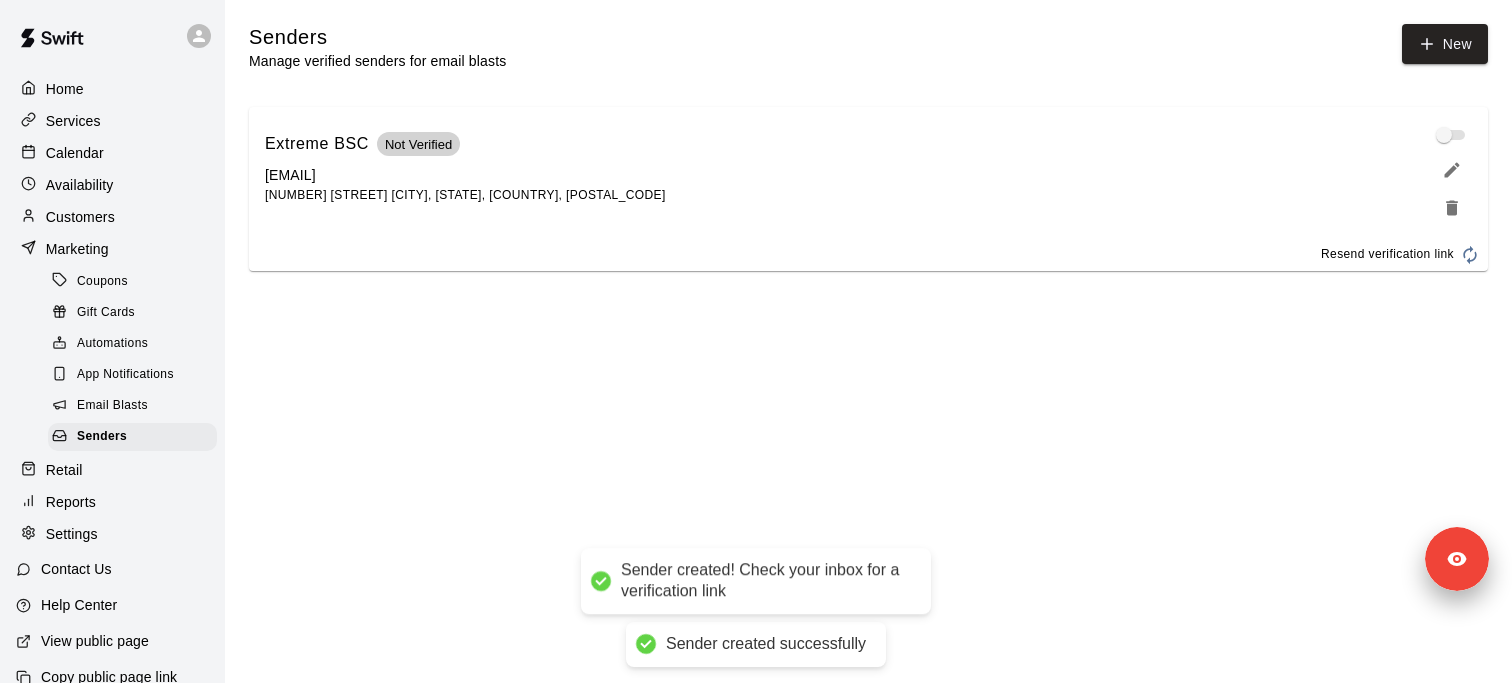 click on "Resend verification link" at bounding box center [868, 255] 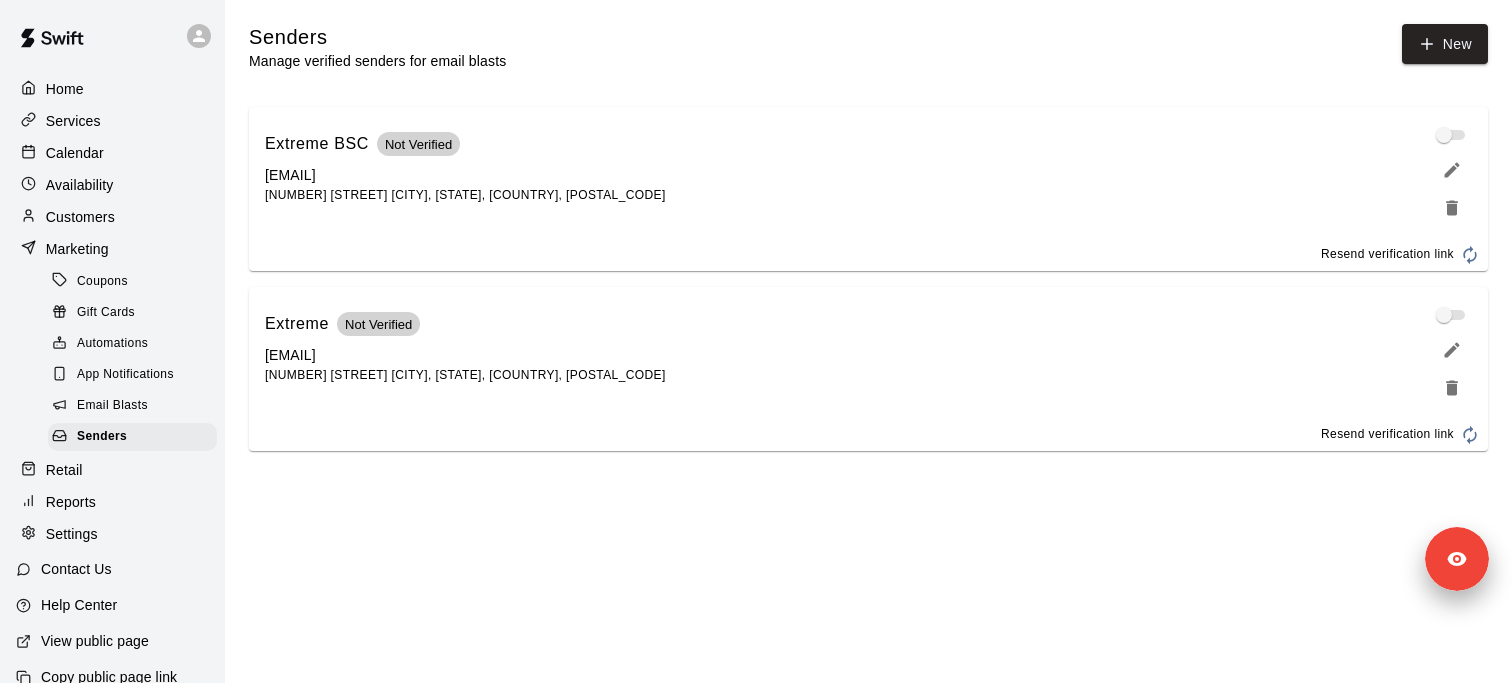 click on "[EMAIL]" at bounding box center [365, 355] 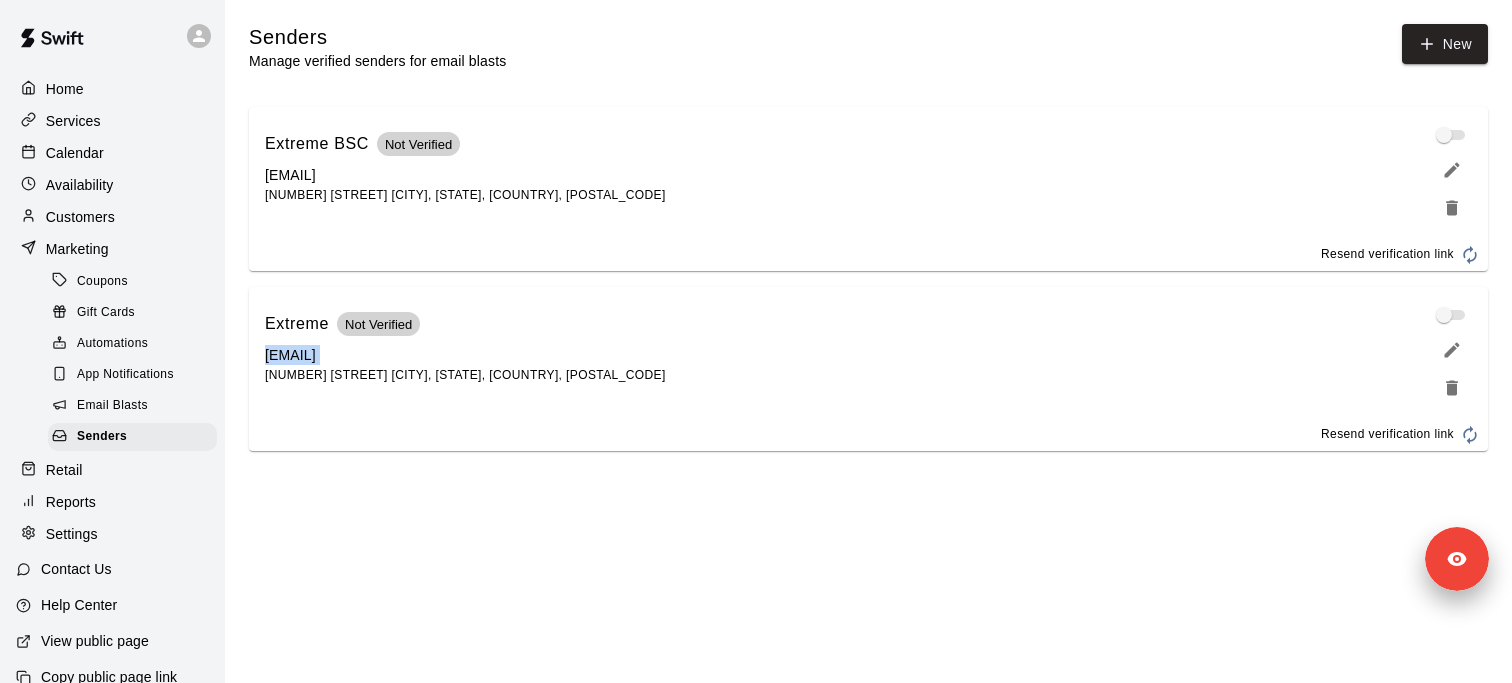 click on "[EMAIL]" at bounding box center [365, 355] 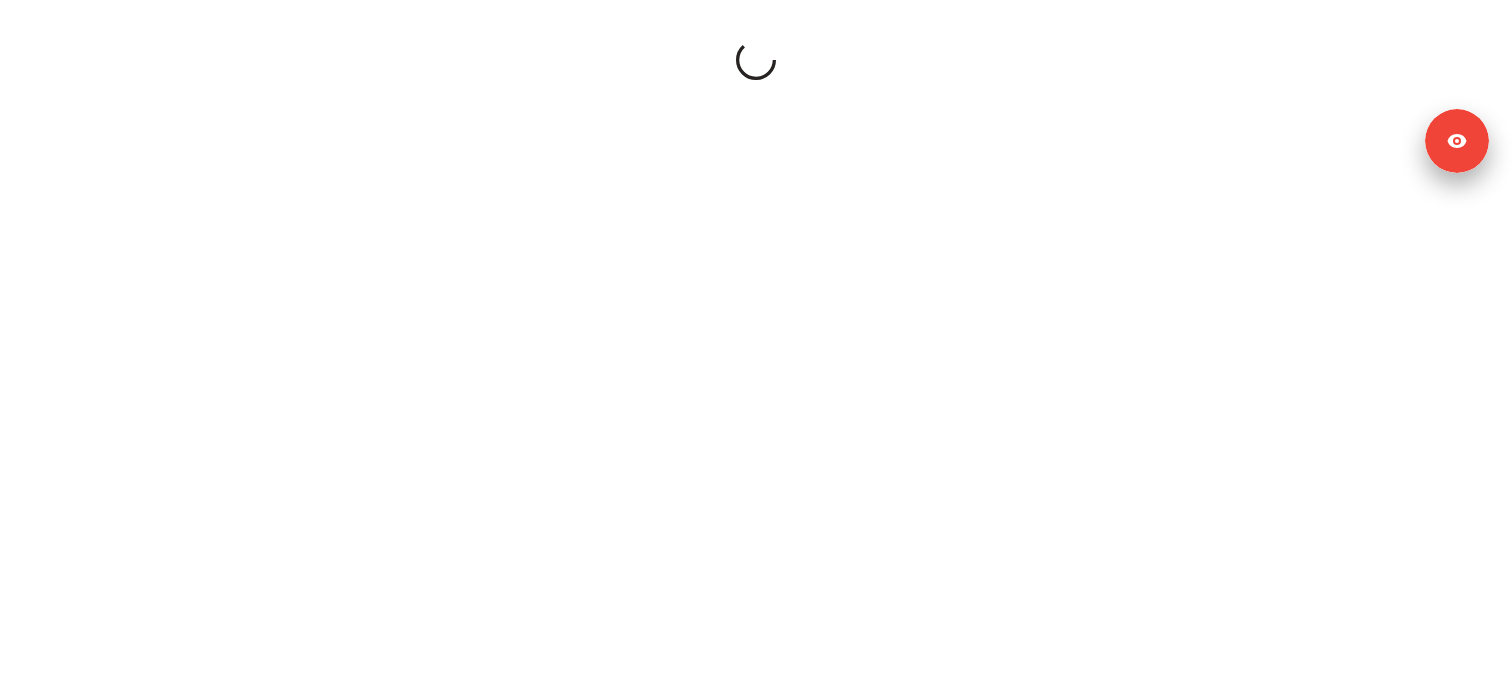 scroll, scrollTop: 0, scrollLeft: 0, axis: both 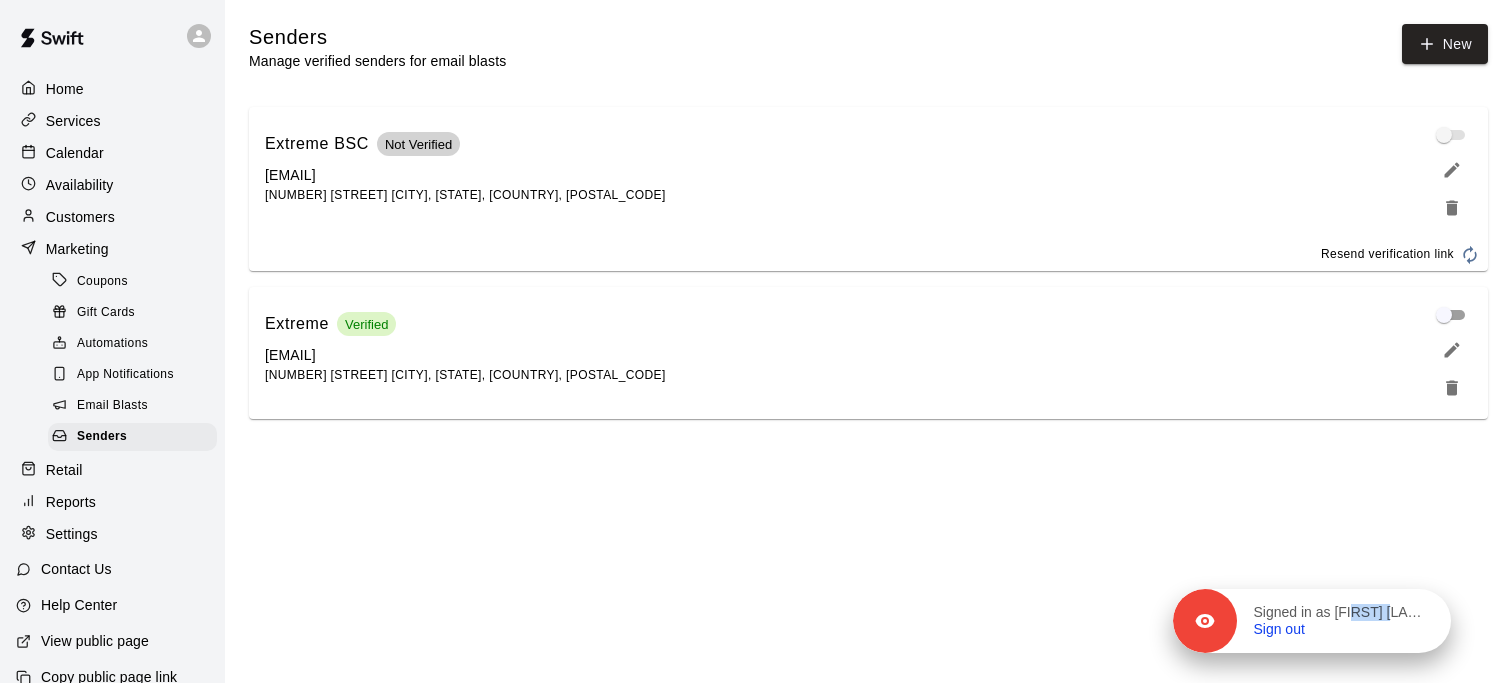drag, startPoint x: 1452, startPoint y: 136, endPoint x: 1413, endPoint y: 584, distance: 449.69434 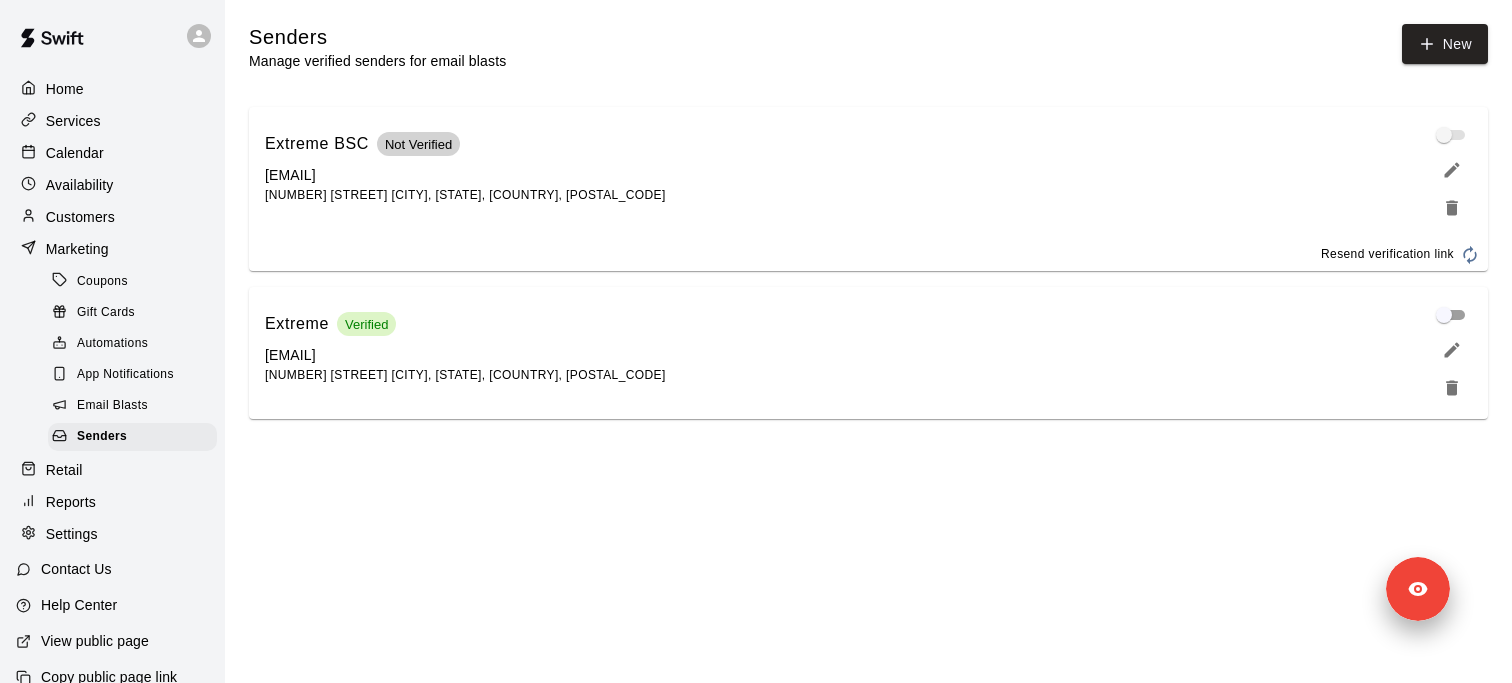 click on "Home Services Calendar Availability Customers Marketing Coupons Gift Cards Automations App Notifications Email Blasts Senders Retail Reports Settings Contact Us Help Center View public page Copy public page link Senders Manage verified senders for email blasts   New Extreme BSC Not Verified info@extremebsc.com 9500 Collinsville Rd. Collinsville, IL, USA, 62234 Resend verification link Extreme Verified alexa@extremebsc.com 9500 Collinsville Rd. Collinsville, IL, United States, 62234 Signed in as Alexa Potts Sign out Close cross-small" at bounding box center [756, 221] 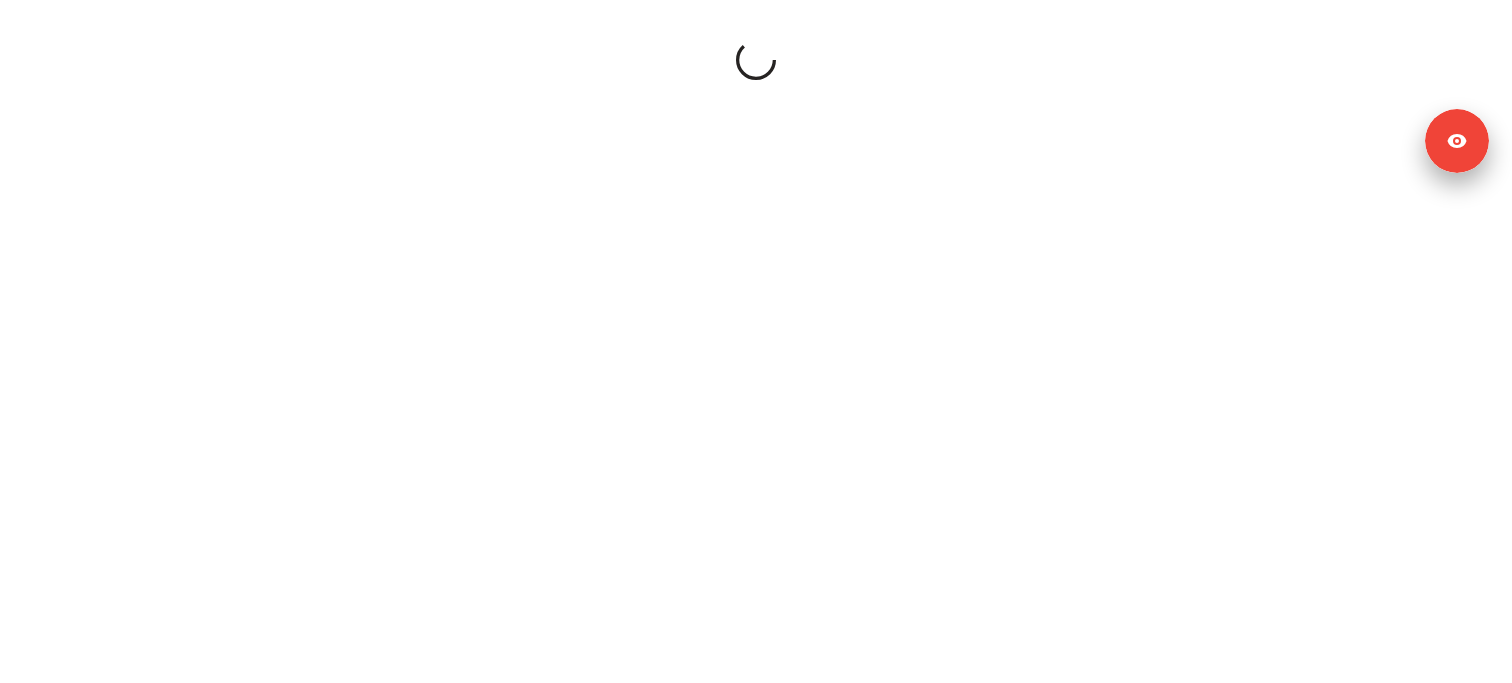 scroll, scrollTop: 0, scrollLeft: 0, axis: both 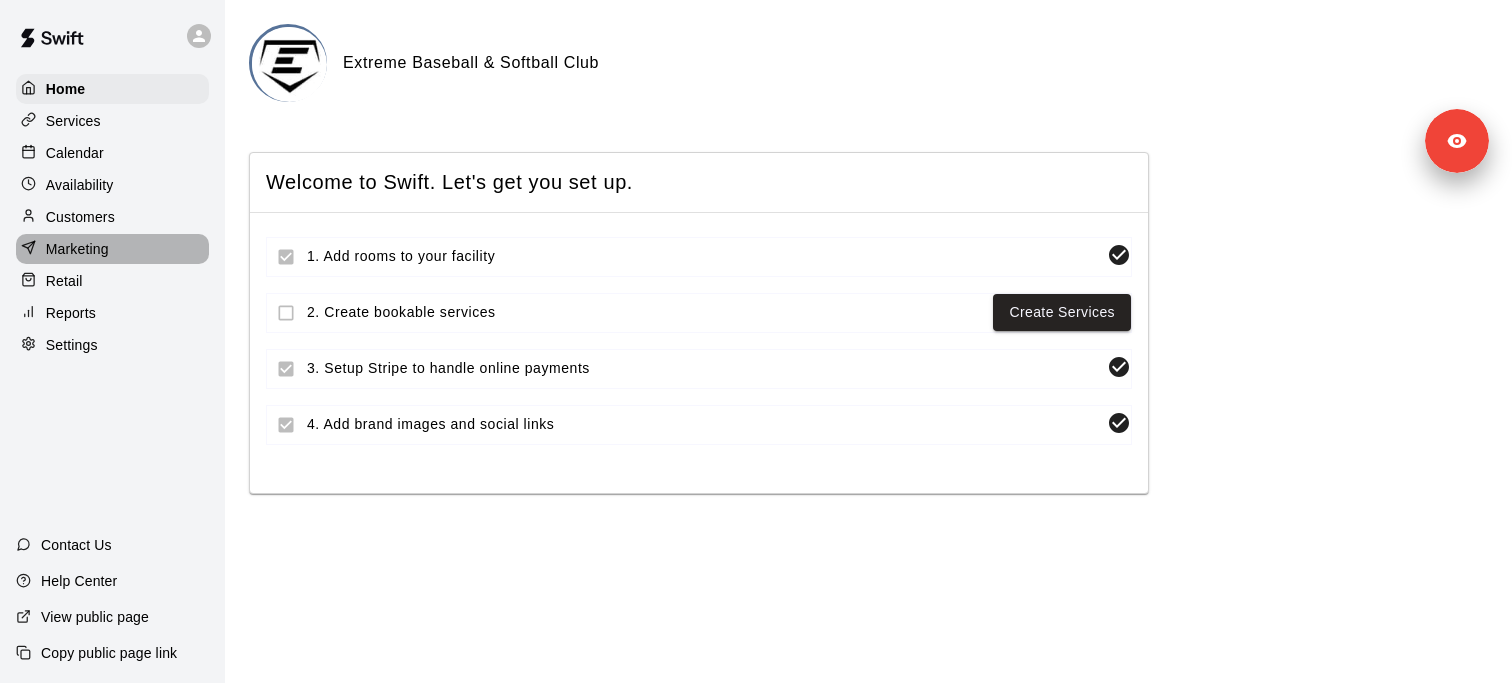 click on "Marketing" at bounding box center [112, 249] 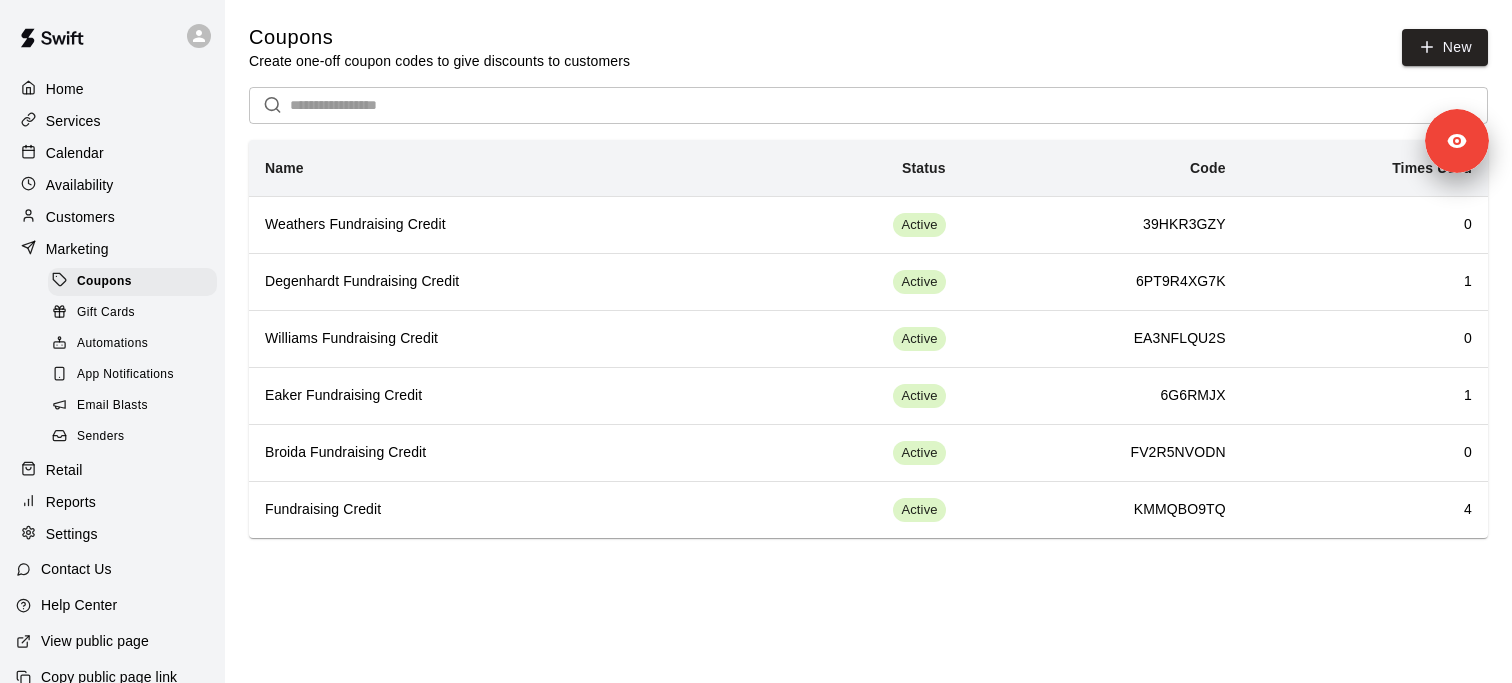 click on "Senders" at bounding box center [101, 437] 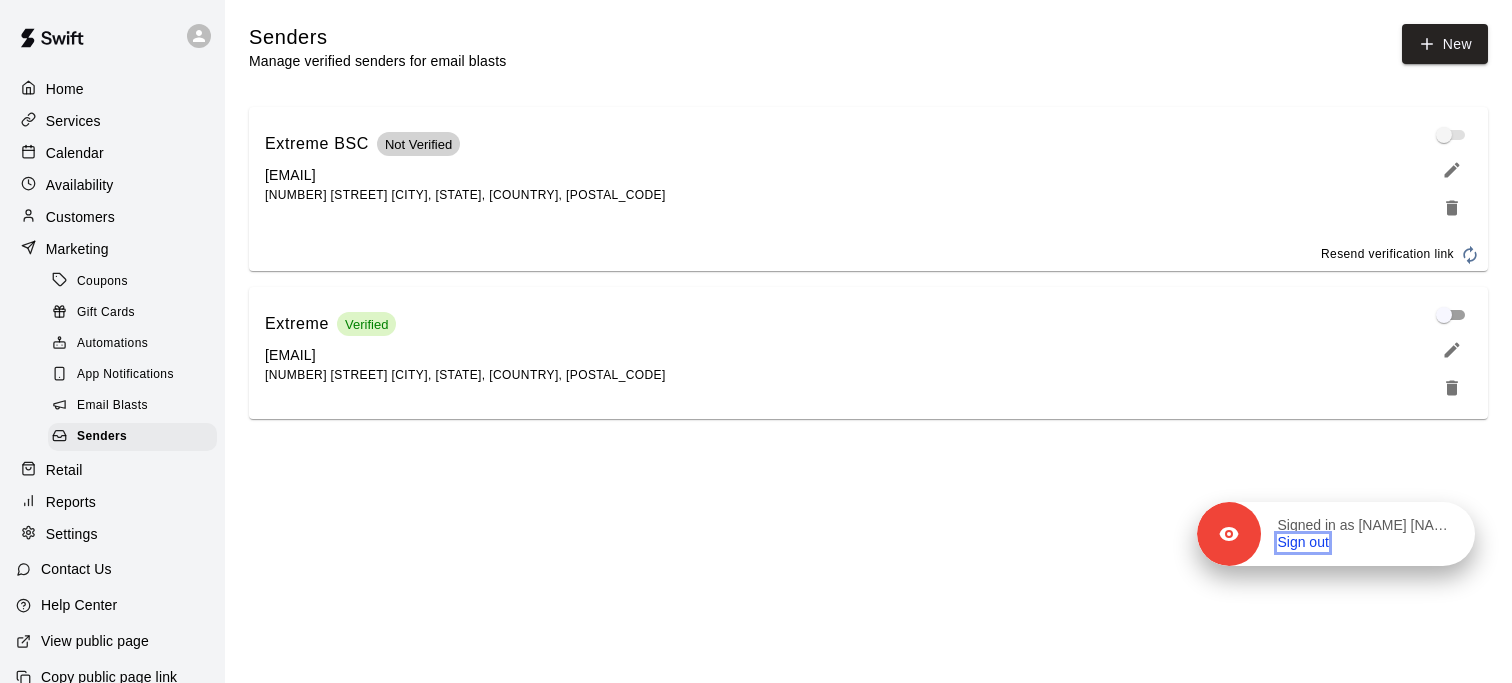 drag, startPoint x: 1459, startPoint y: 153, endPoint x: 1442, endPoint y: 541, distance: 388.37225 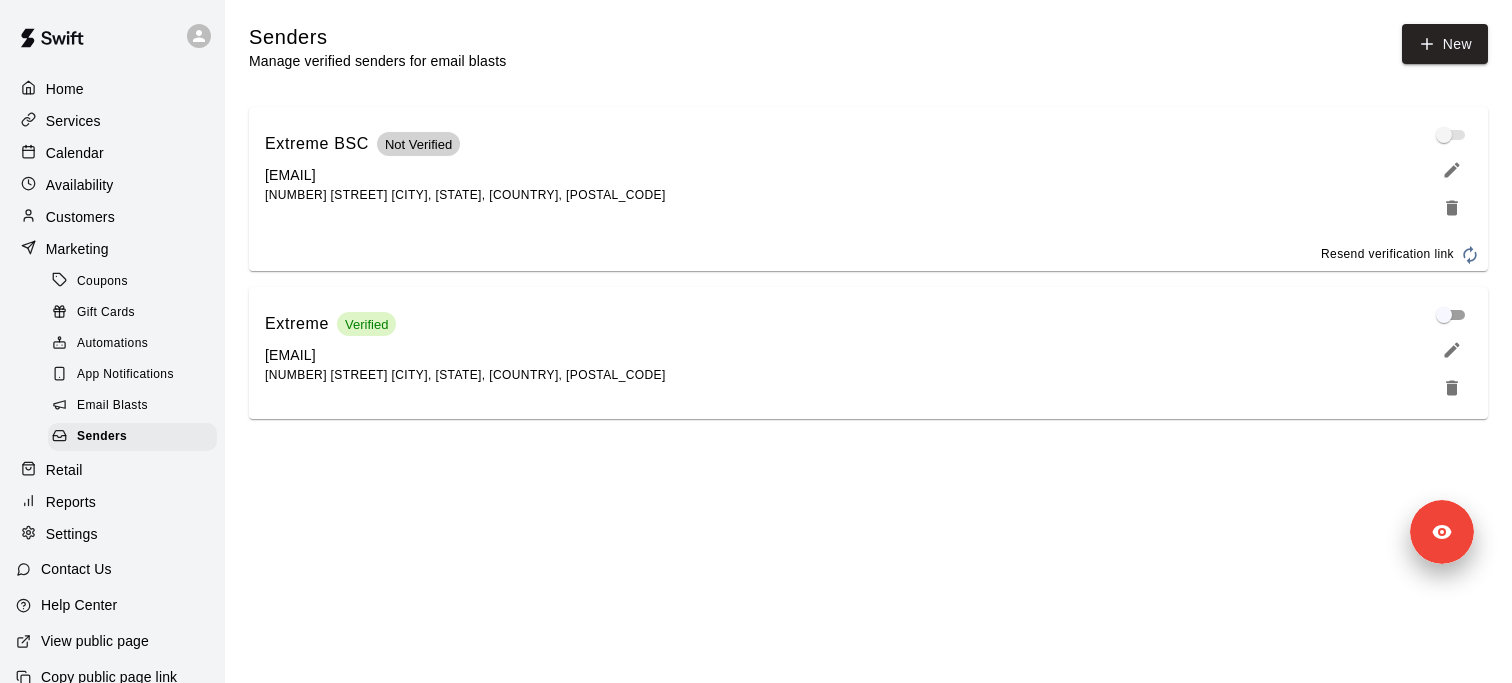 click at bounding box center [1452, 135] 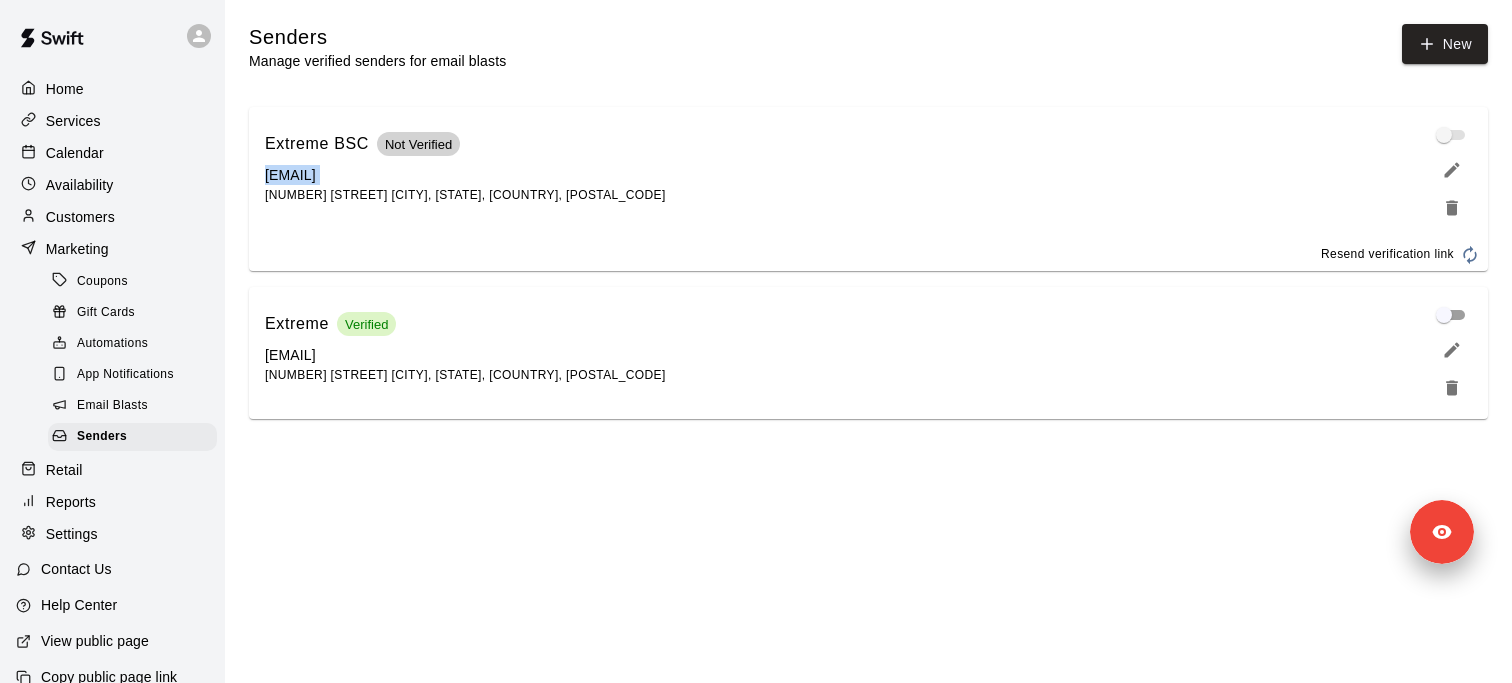click on "info@extremebsc.com" at bounding box center [365, 175] 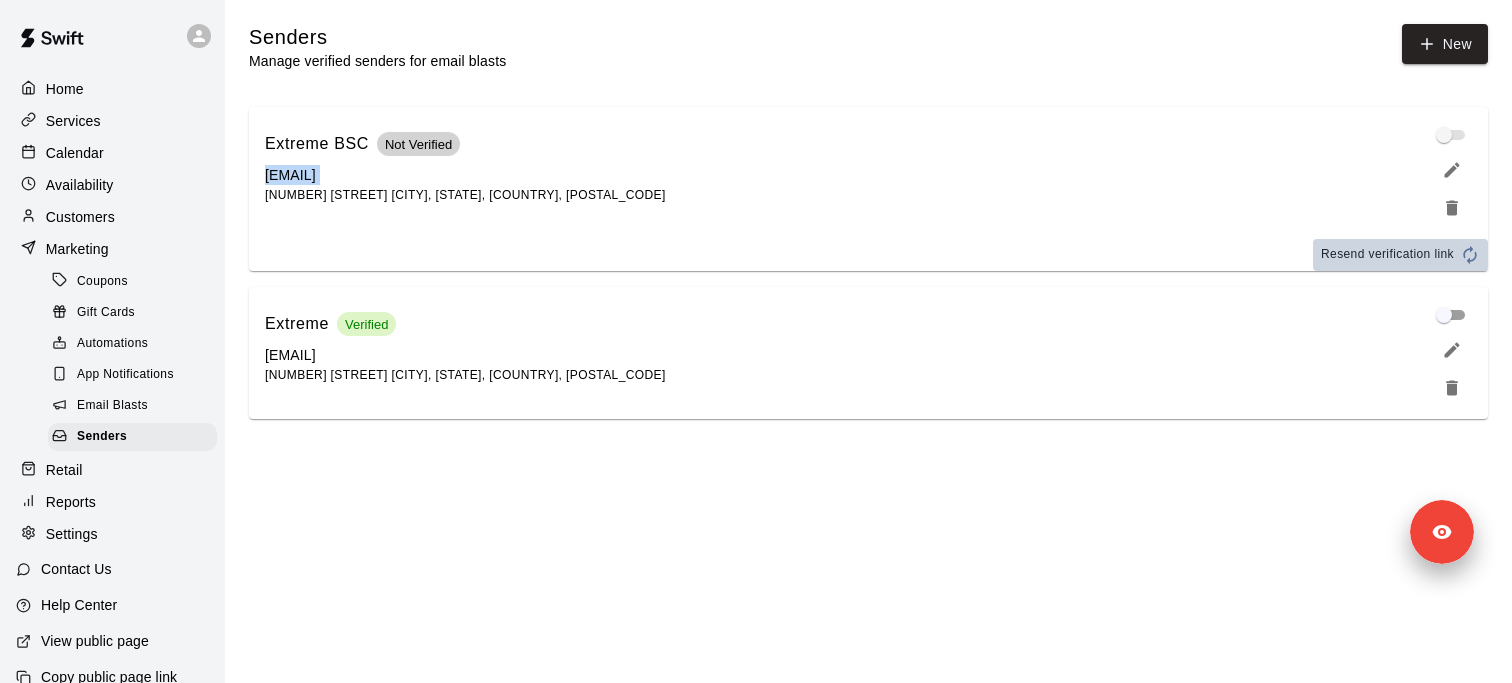 click on "Resend verification link" at bounding box center (1387, 255) 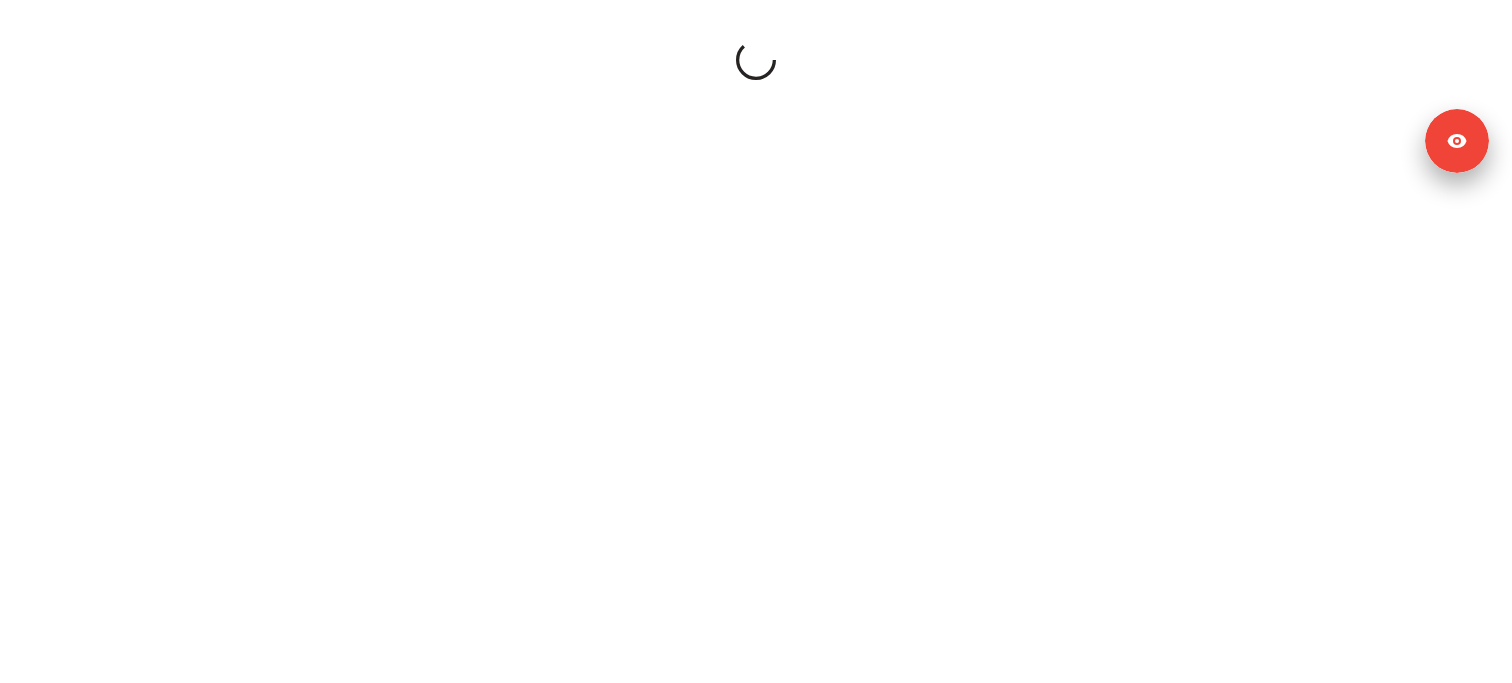 scroll, scrollTop: 0, scrollLeft: 0, axis: both 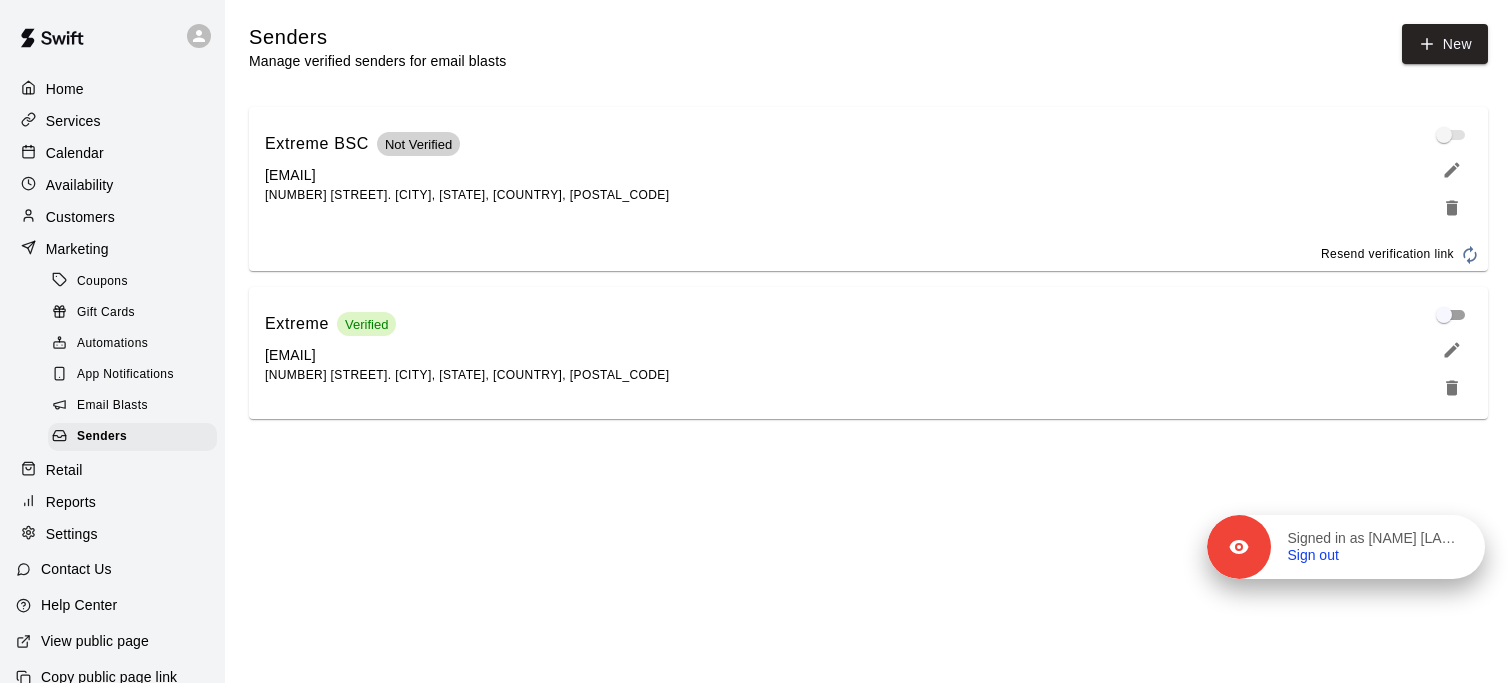drag, startPoint x: 1440, startPoint y: 127, endPoint x: 1436, endPoint y: 546, distance: 419.0191 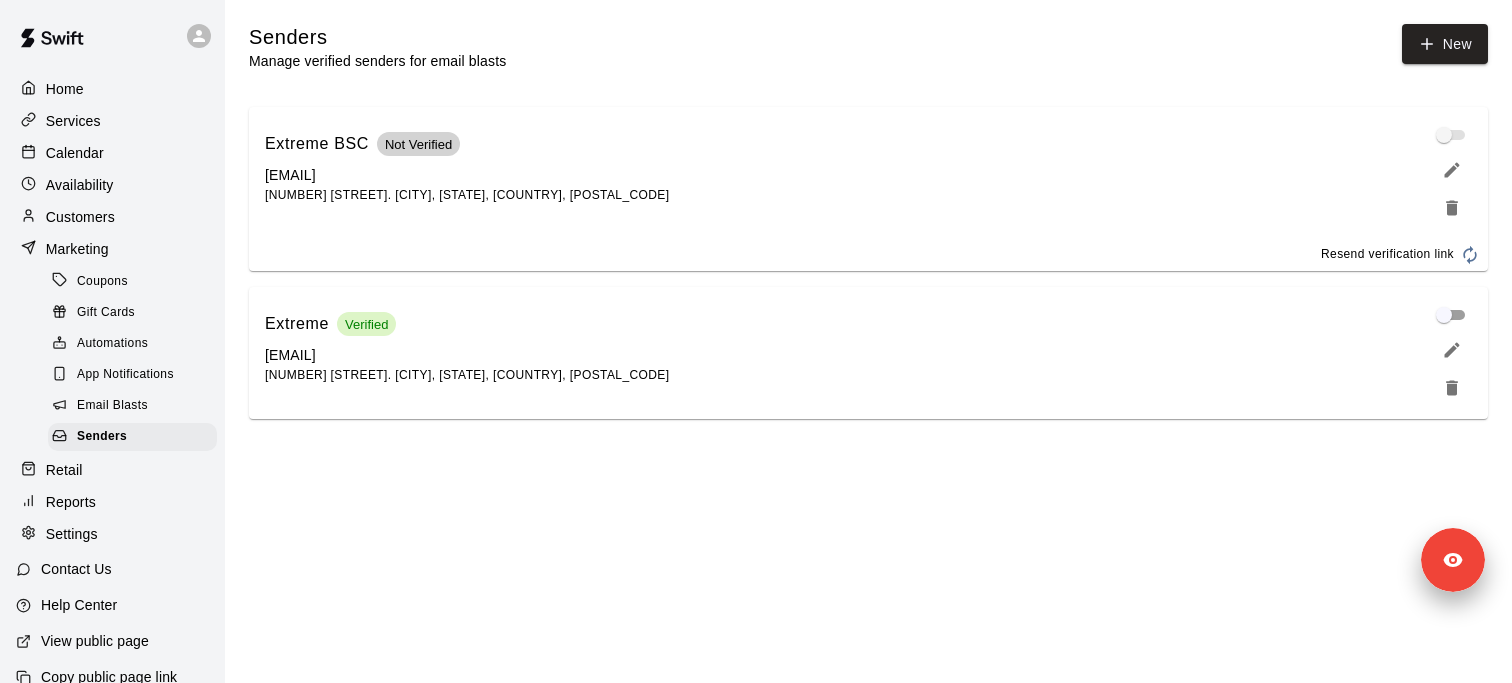 click on "Senders Manage verified senders for email blasts   New Extreme BSC Not Verified [EMAIL] [NUMBER] [STREET]. [CITY], [STATE], [COUNTRY], [POSTAL_CODE] Resend verification link Extreme Verified [EMAIL] [NUMBER] [STREET]. [CITY], [STATE], [COUNTRY], [POSTAL_CODE]" at bounding box center (868, 221) 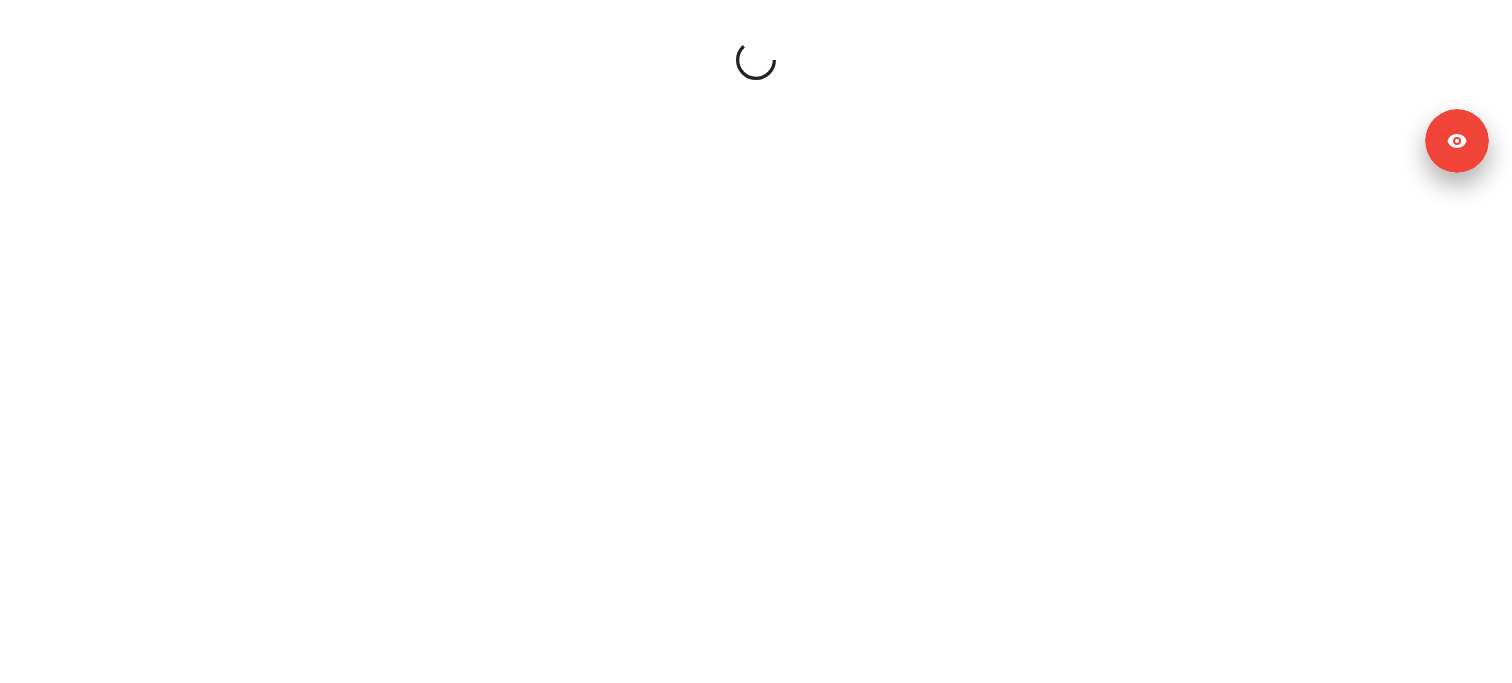 scroll, scrollTop: 0, scrollLeft: 0, axis: both 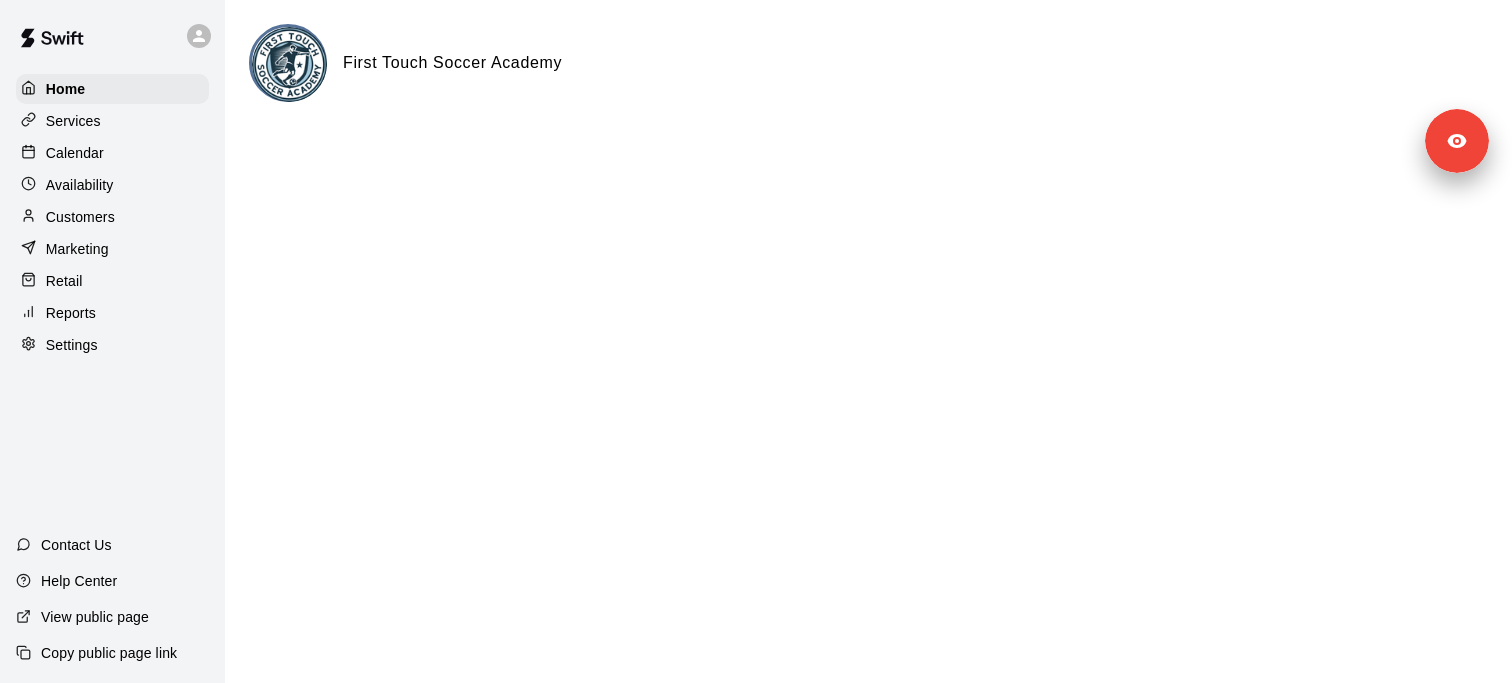 click on "Settings" at bounding box center [112, 345] 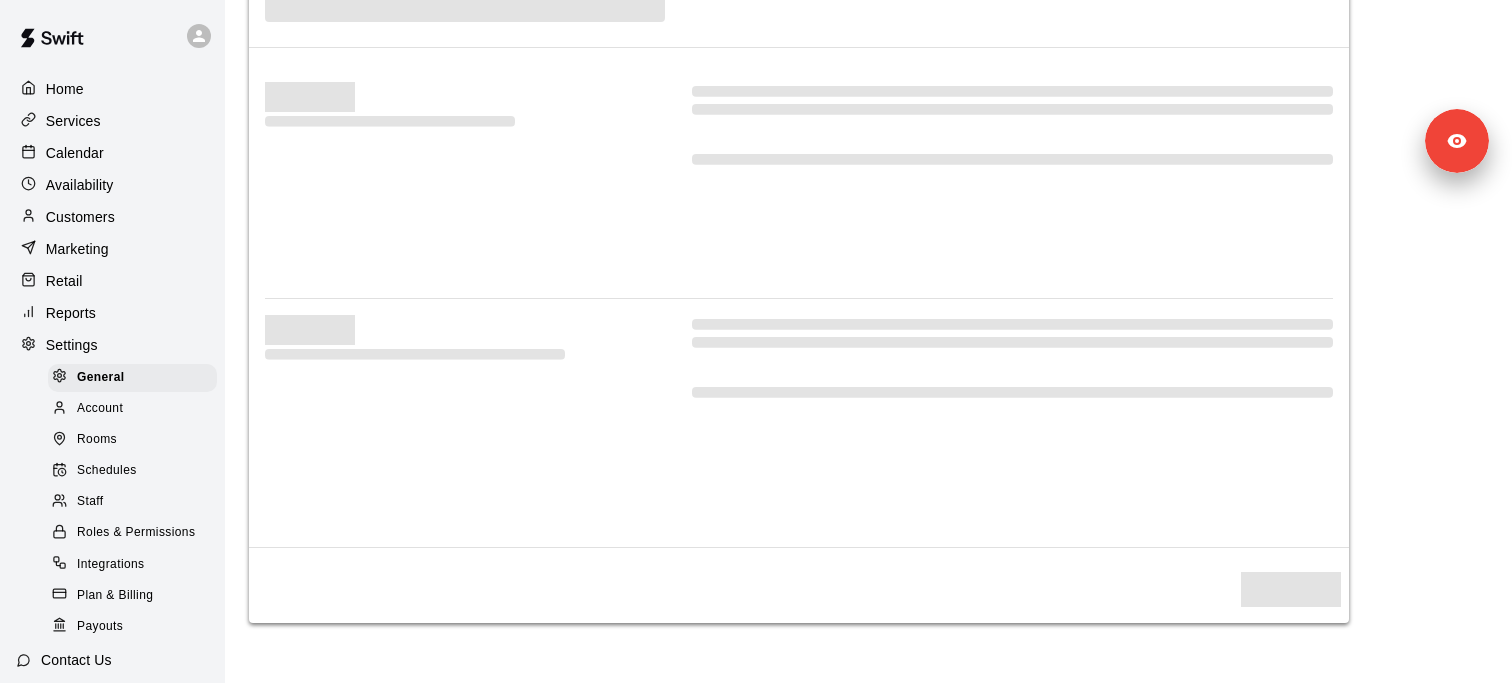 select on "**" 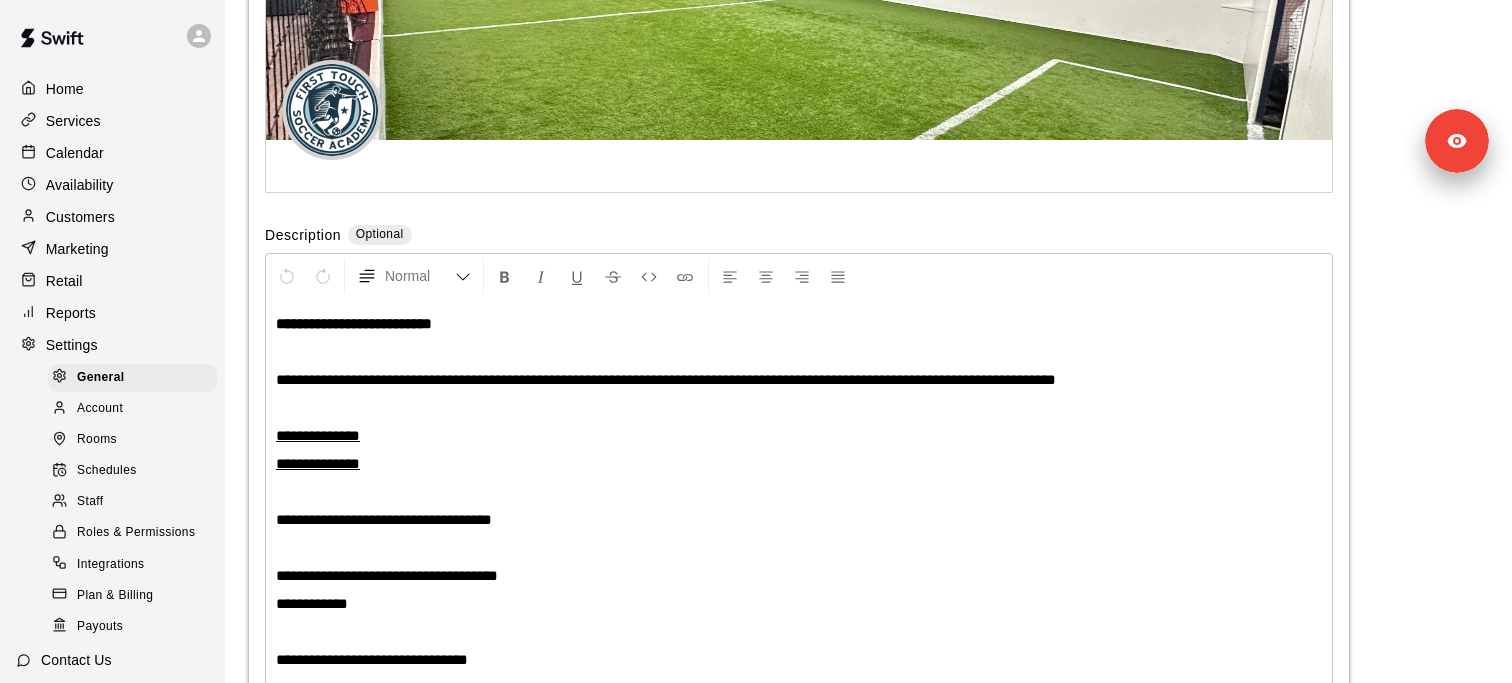 scroll, scrollTop: 4223, scrollLeft: 0, axis: vertical 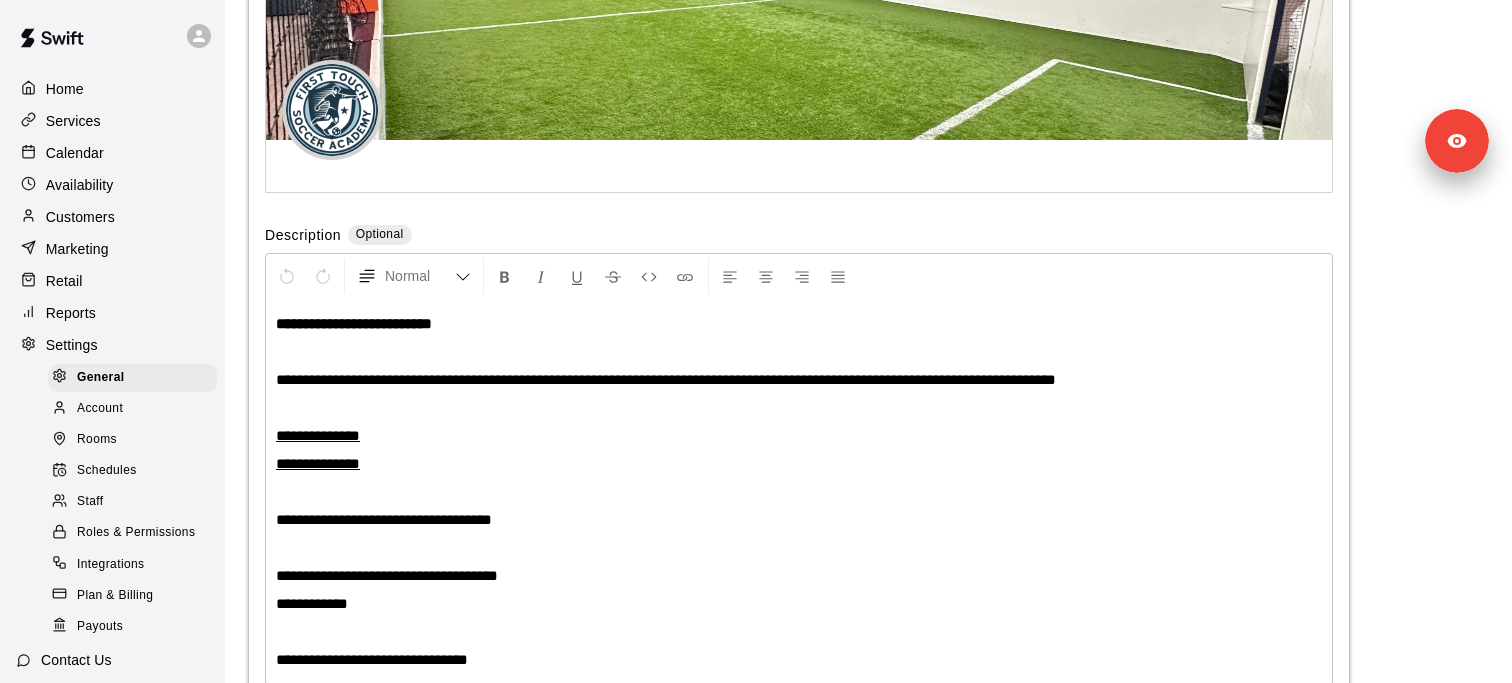 click on "Staff" at bounding box center [132, 502] 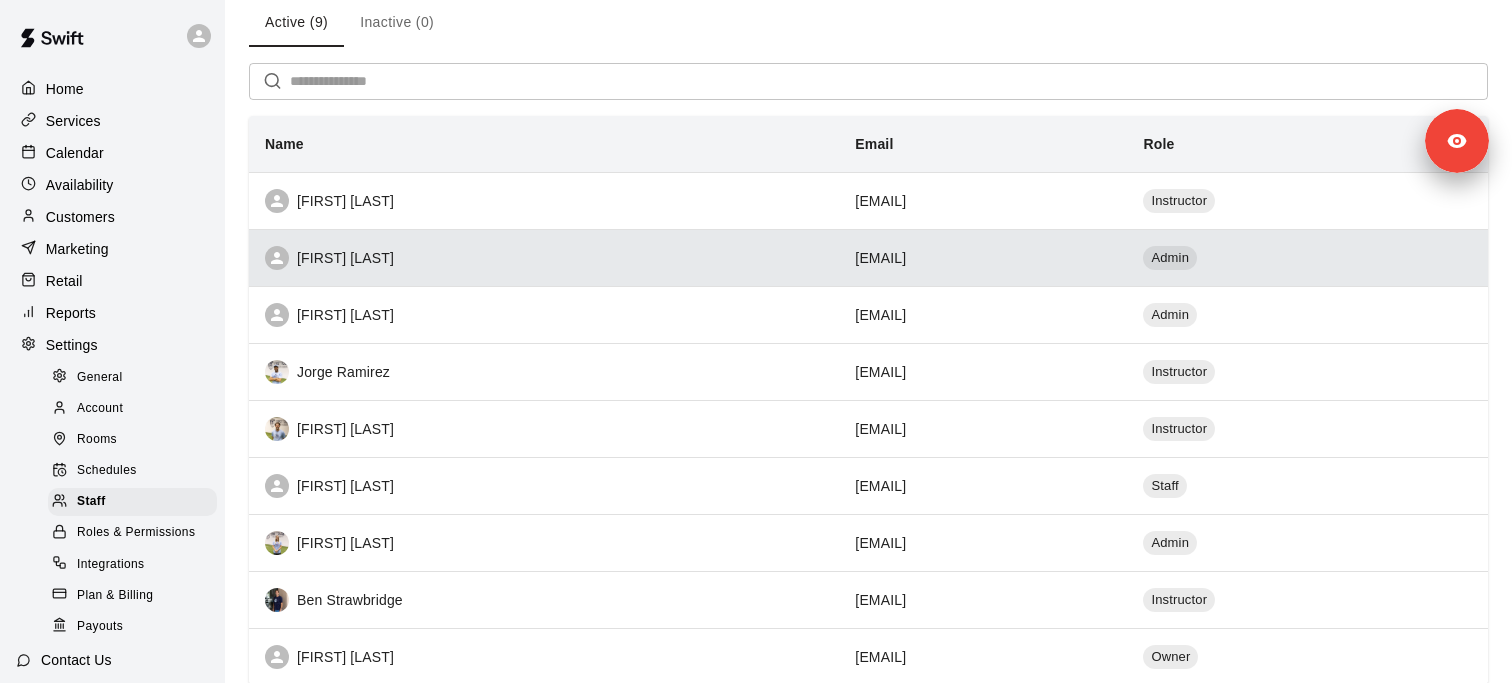 scroll, scrollTop: 201, scrollLeft: 0, axis: vertical 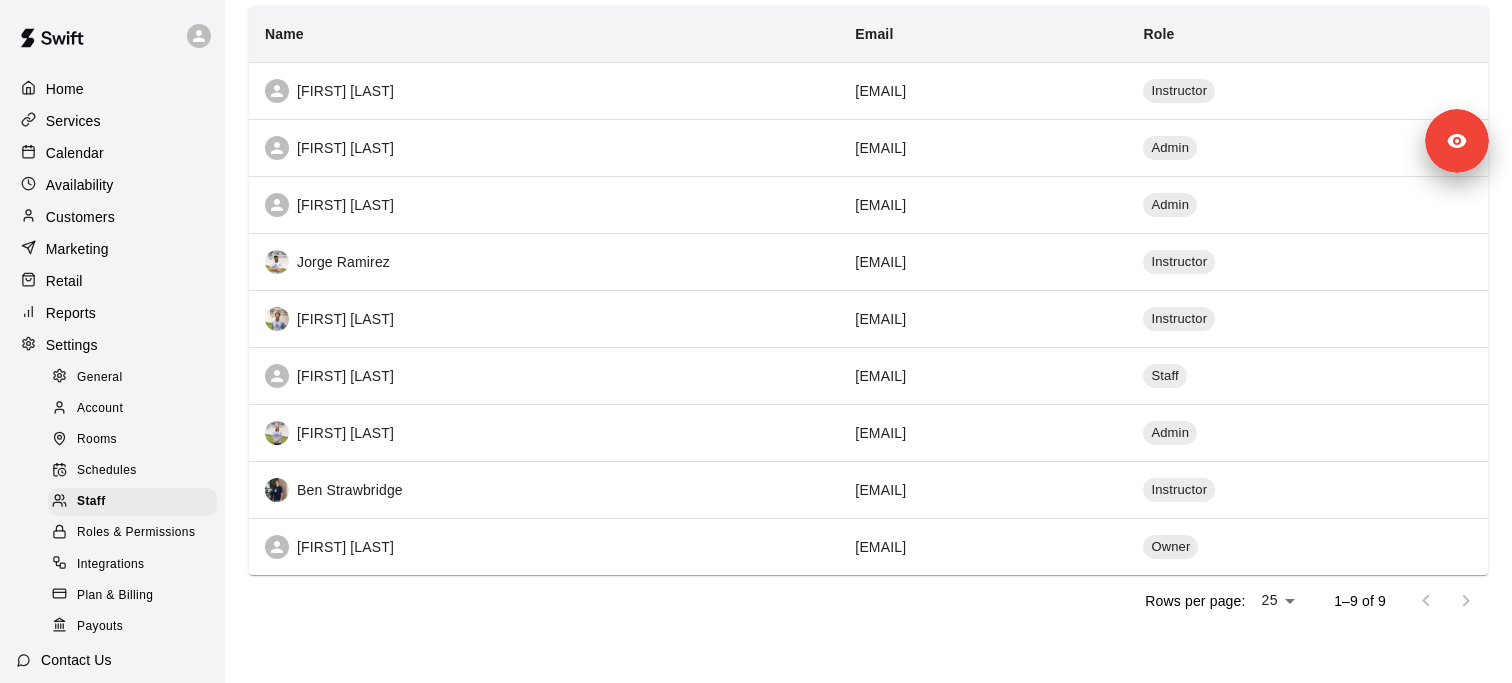click on "Roles & Permissions" at bounding box center [136, 533] 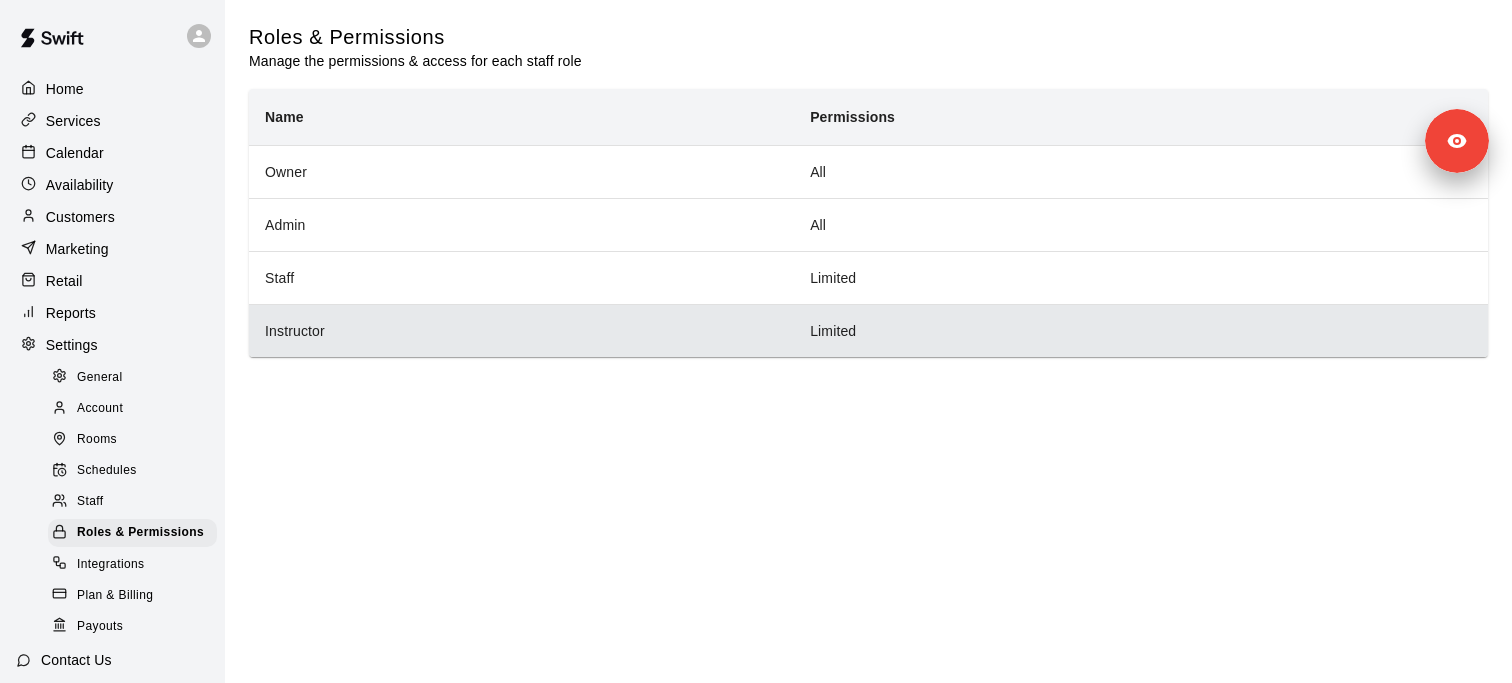 click on "Instructor" at bounding box center (521, 330) 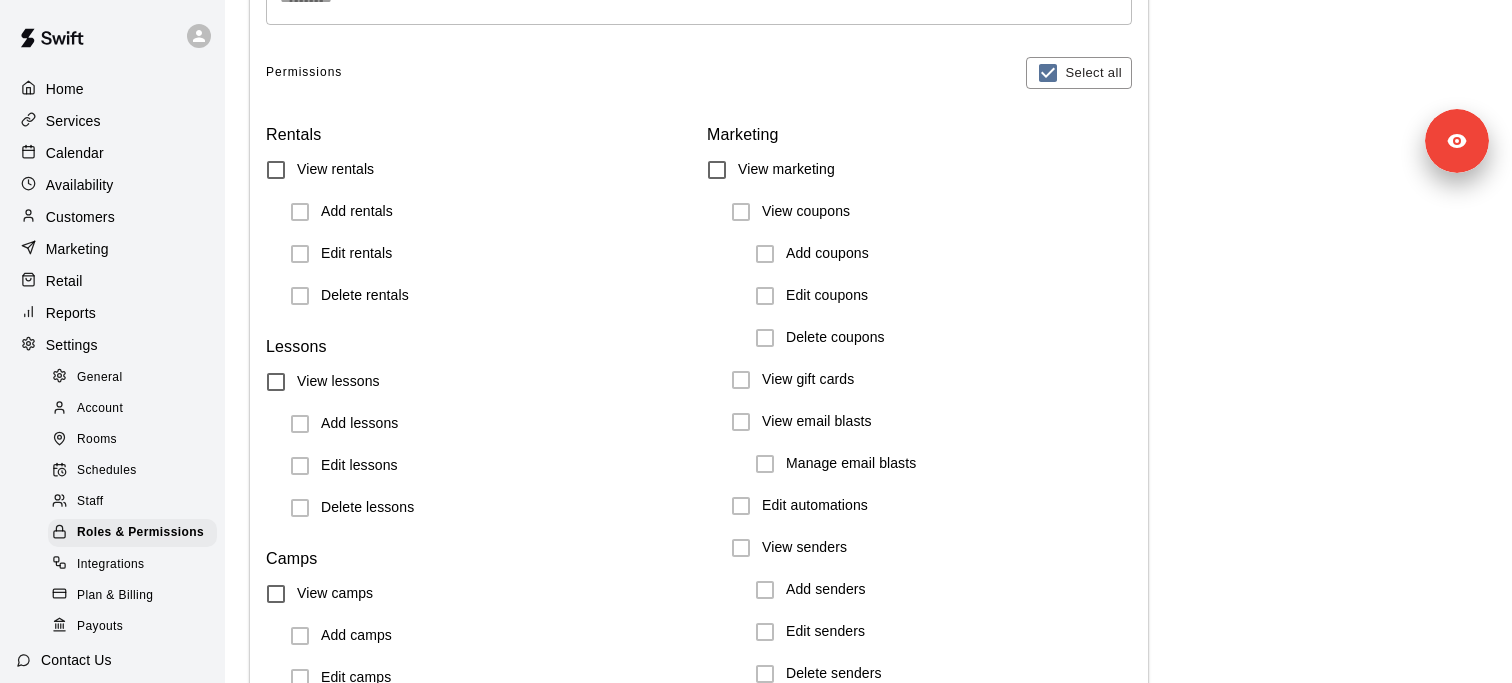scroll, scrollTop: 240, scrollLeft: 0, axis: vertical 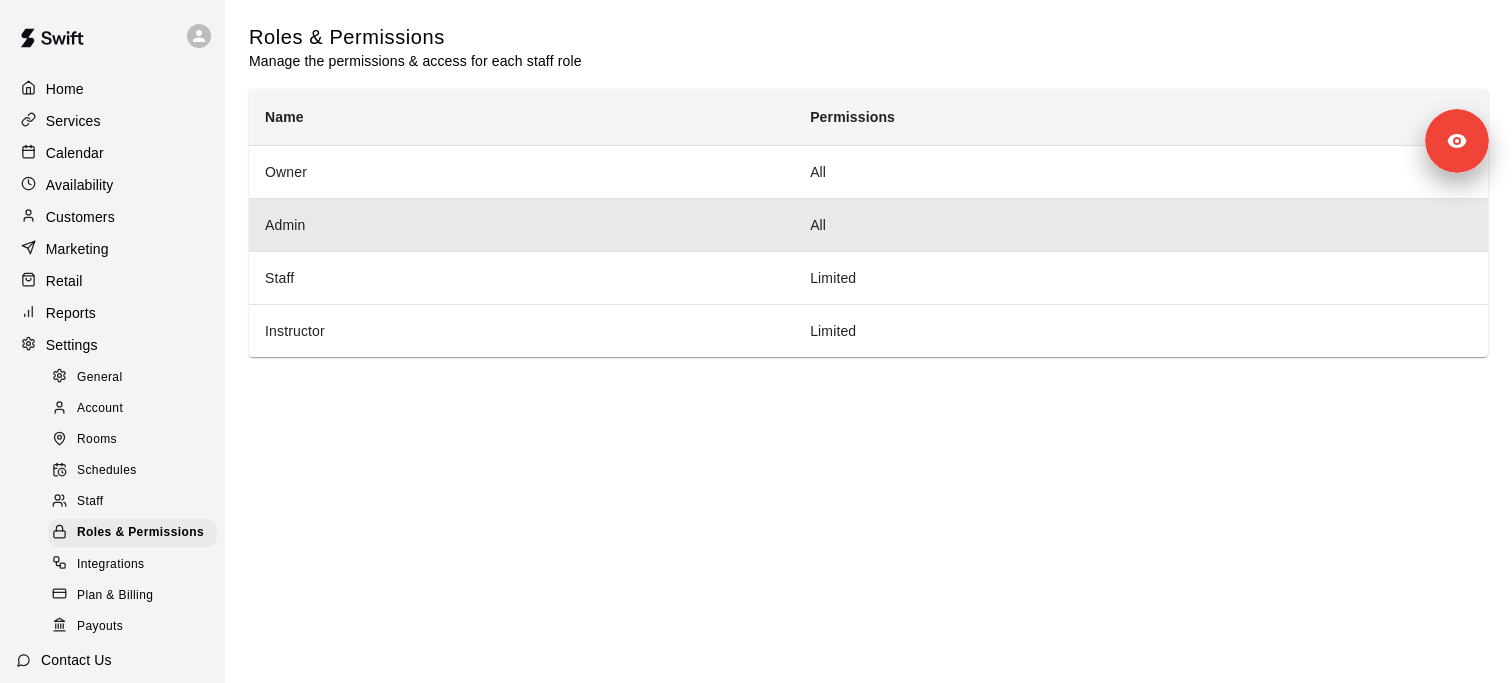 click on "Admin" at bounding box center [521, 224] 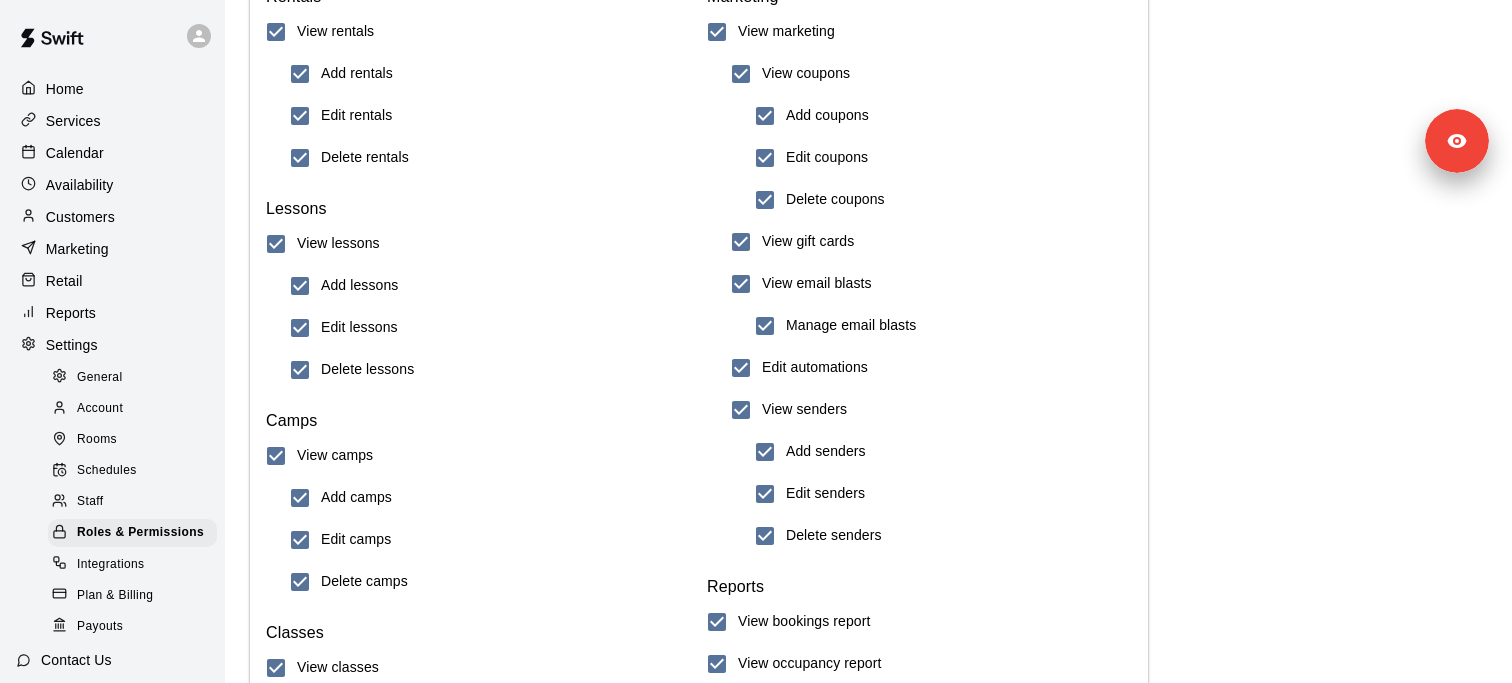 scroll, scrollTop: 331, scrollLeft: 0, axis: vertical 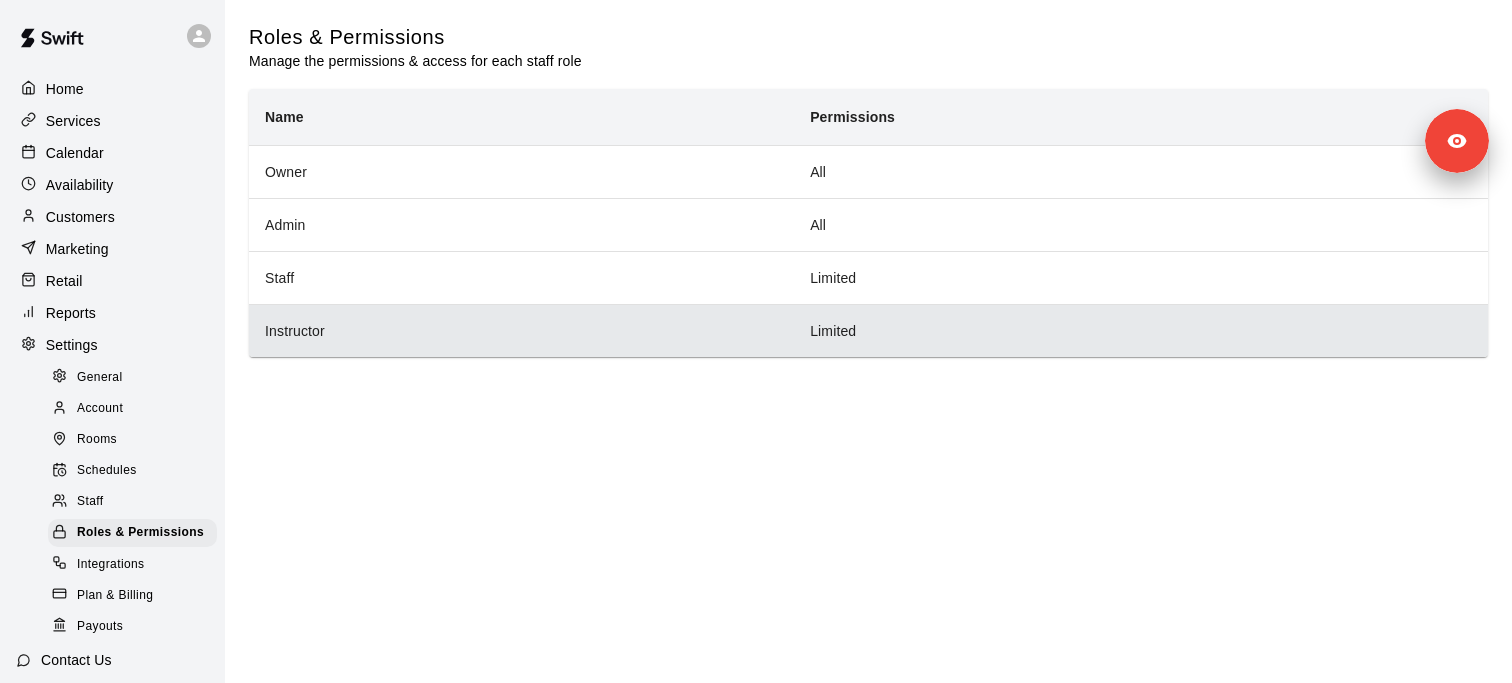 click on "Instructor" at bounding box center (521, 330) 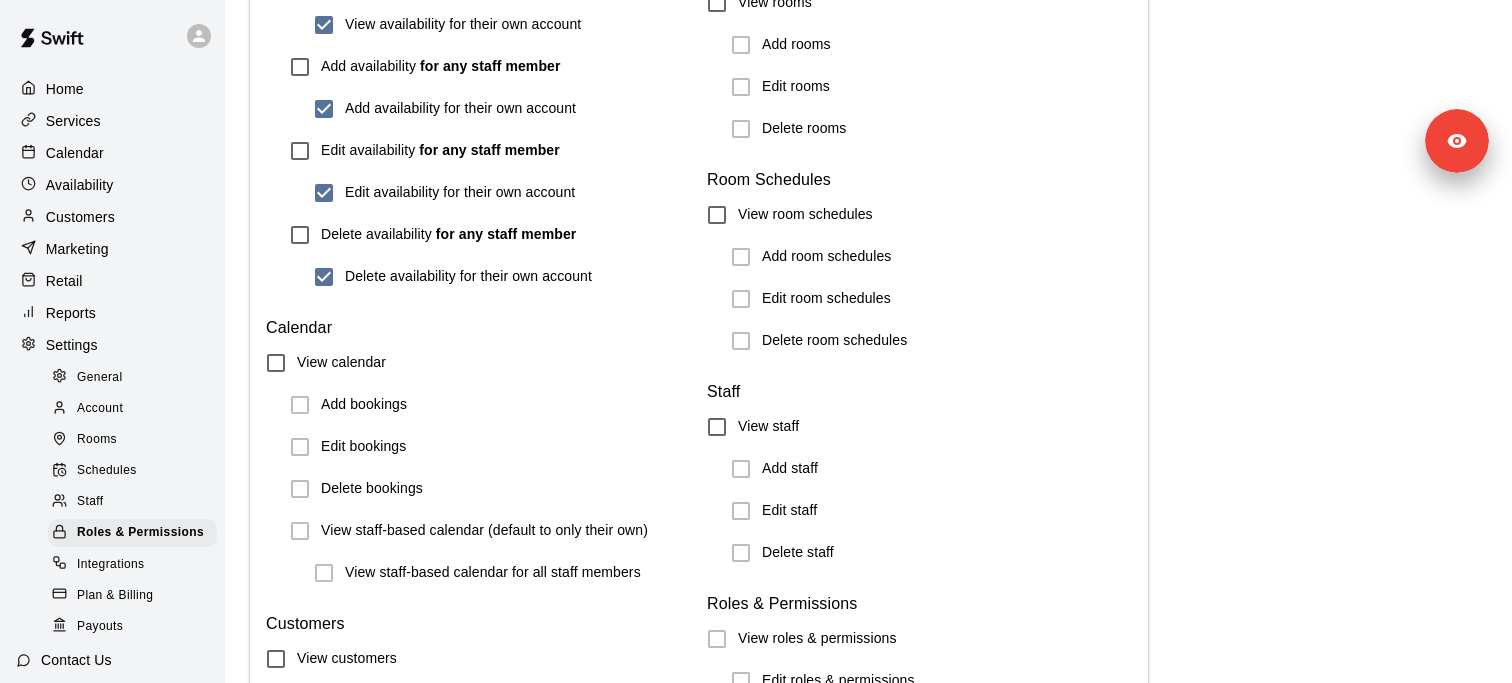 scroll, scrollTop: 1844, scrollLeft: 0, axis: vertical 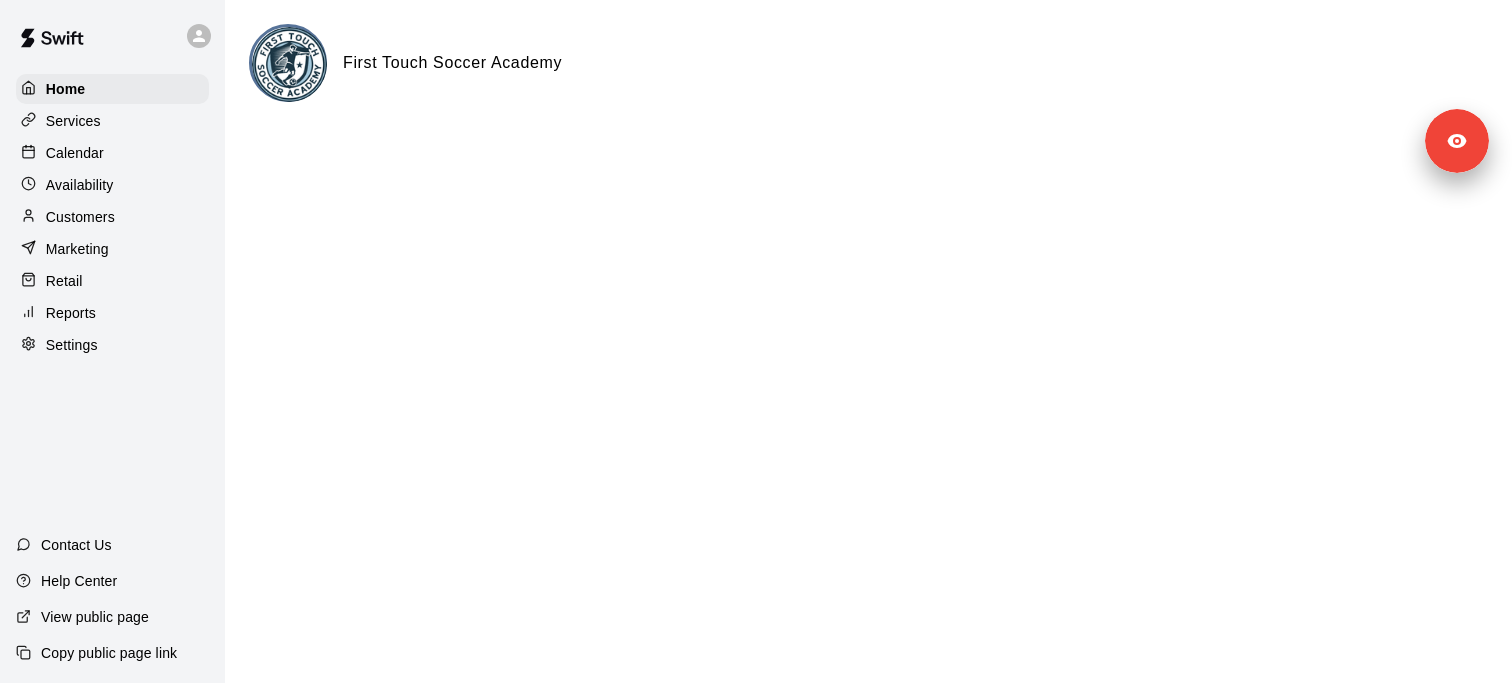click on "Copy public page link" at bounding box center (112, 653) 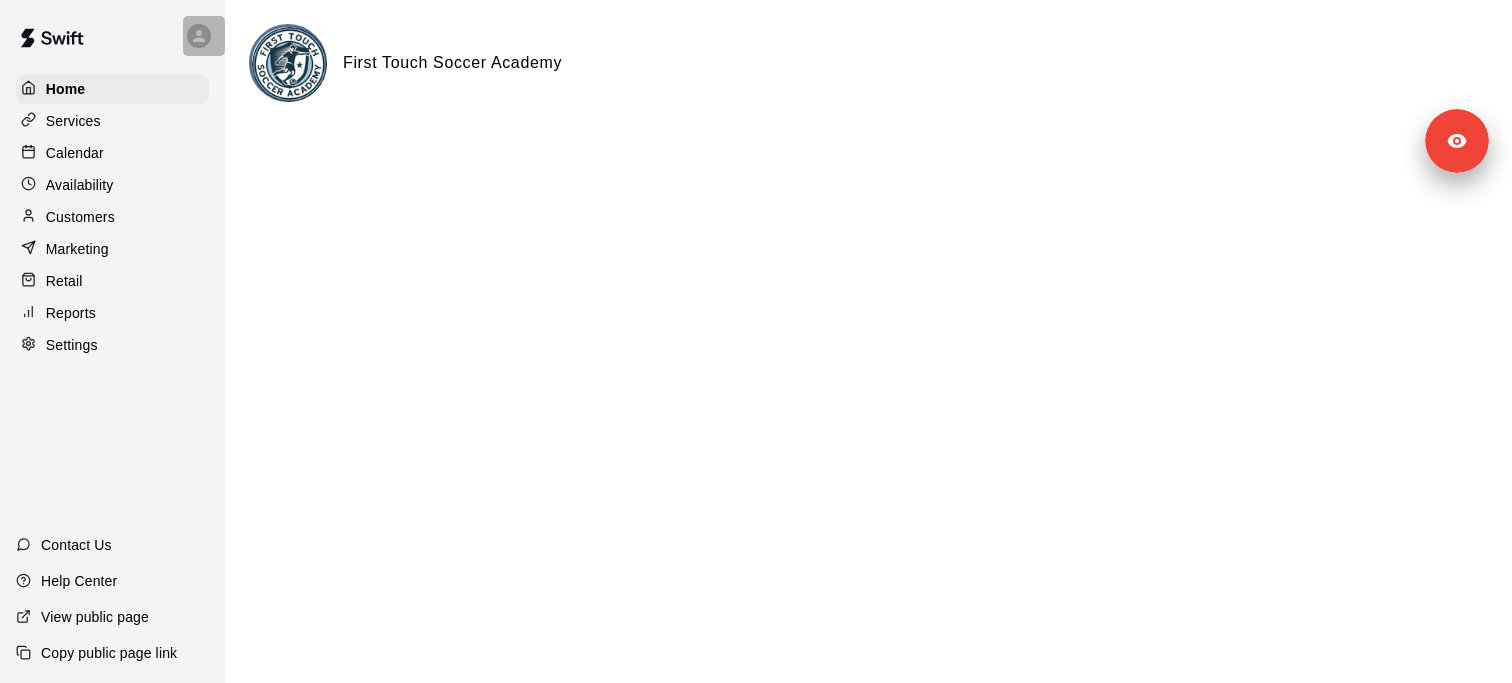 click at bounding box center [204, 36] 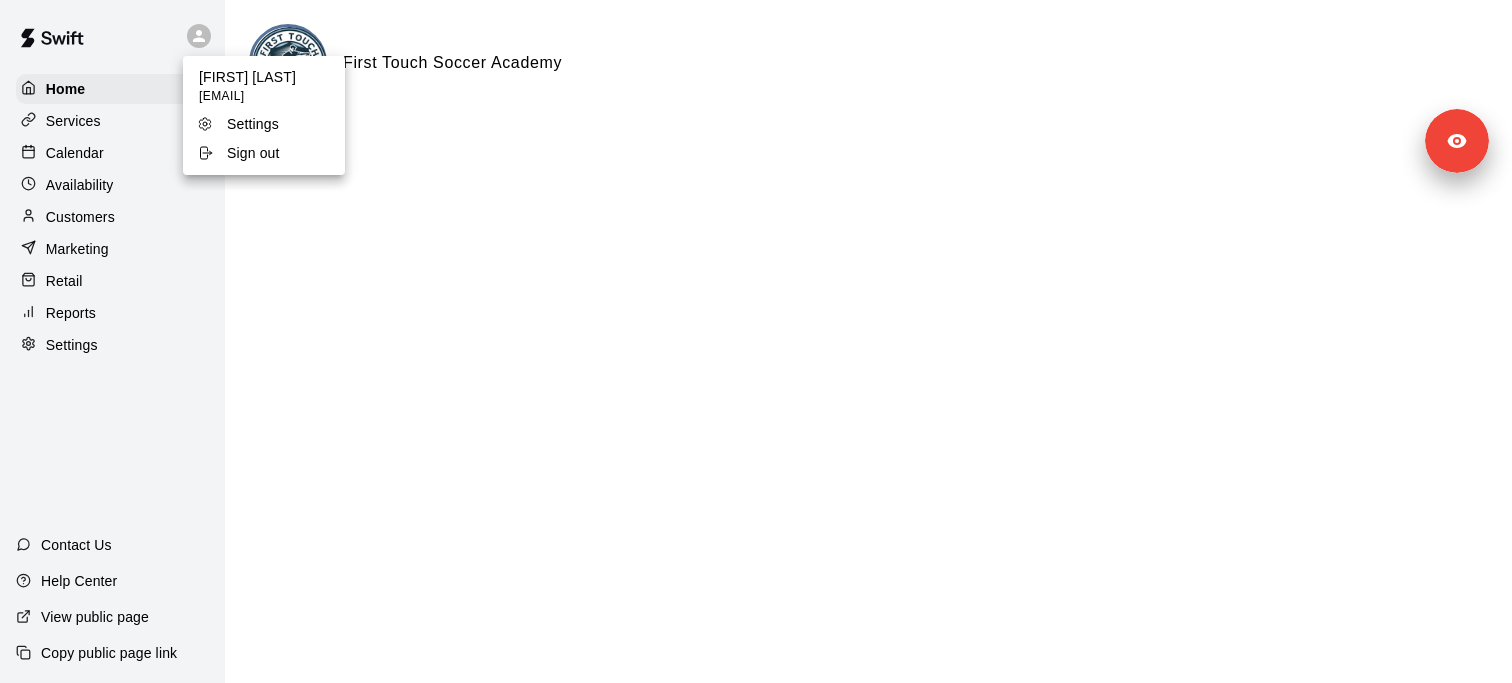 click on "Sign out" at bounding box center (264, 153) 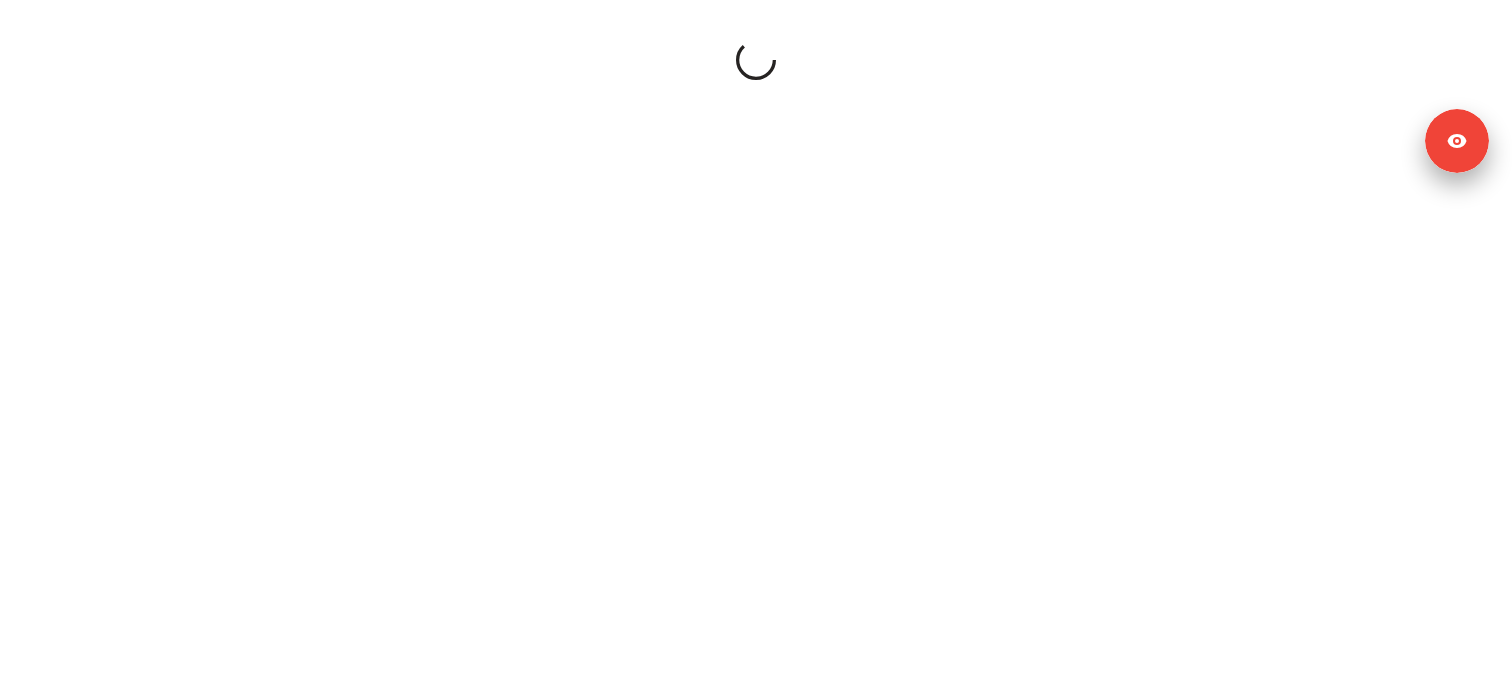 scroll, scrollTop: 0, scrollLeft: 0, axis: both 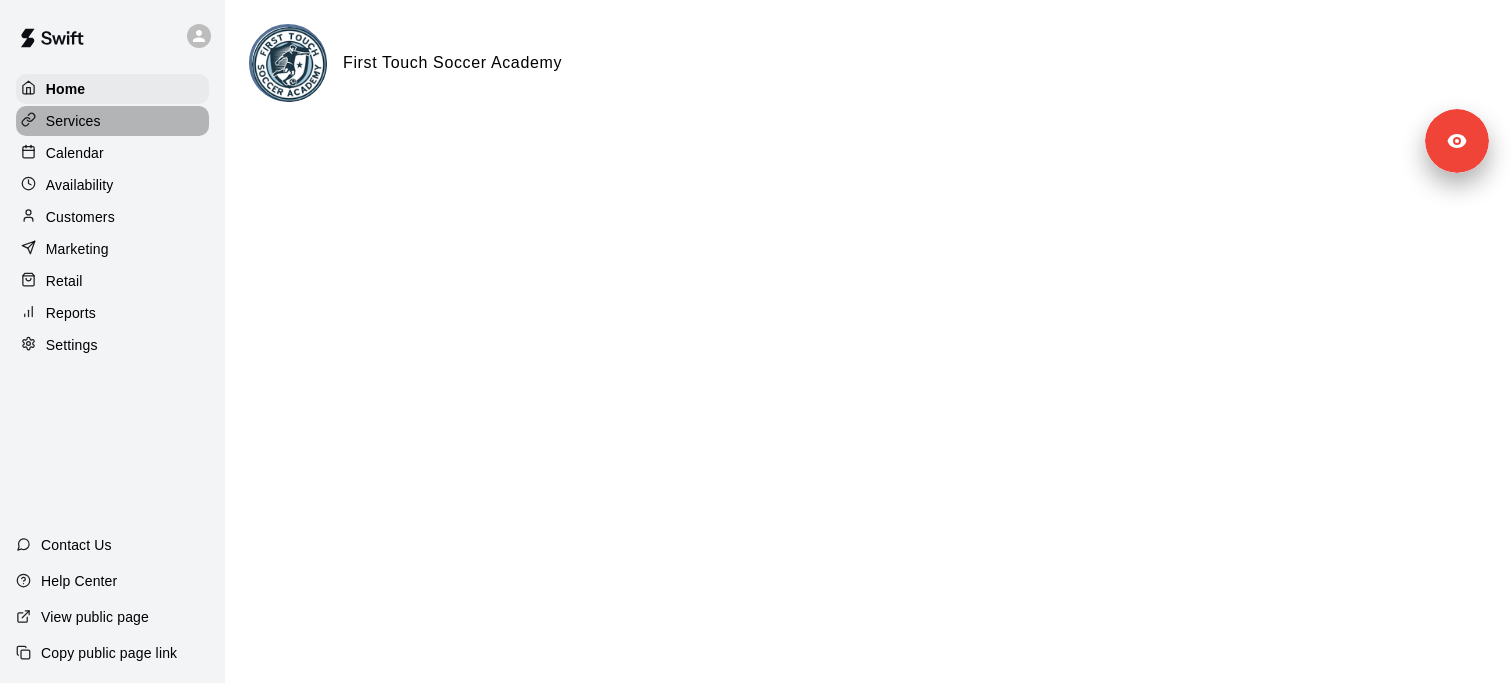 click on "Services" at bounding box center (112, 121) 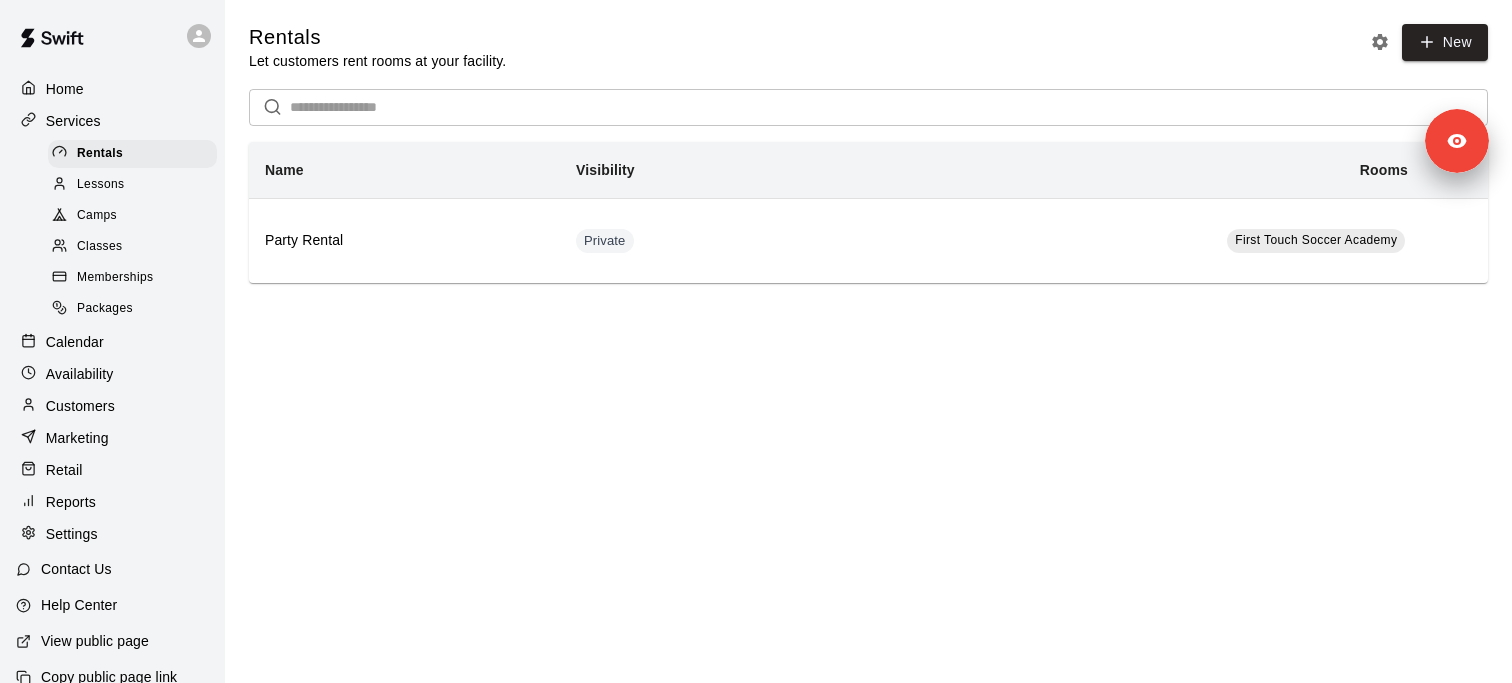 click on "Lessons" at bounding box center [132, 185] 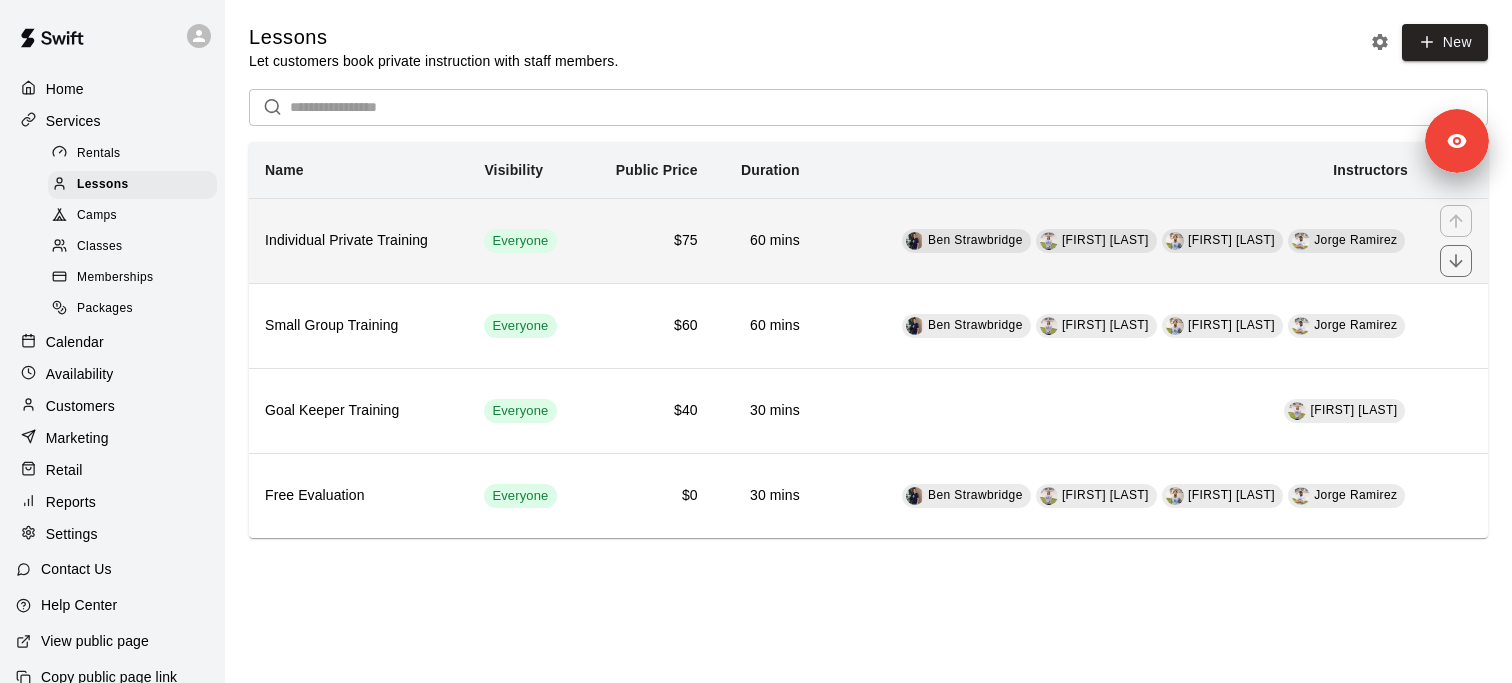 click on "Individual Private Training" at bounding box center [358, 240] 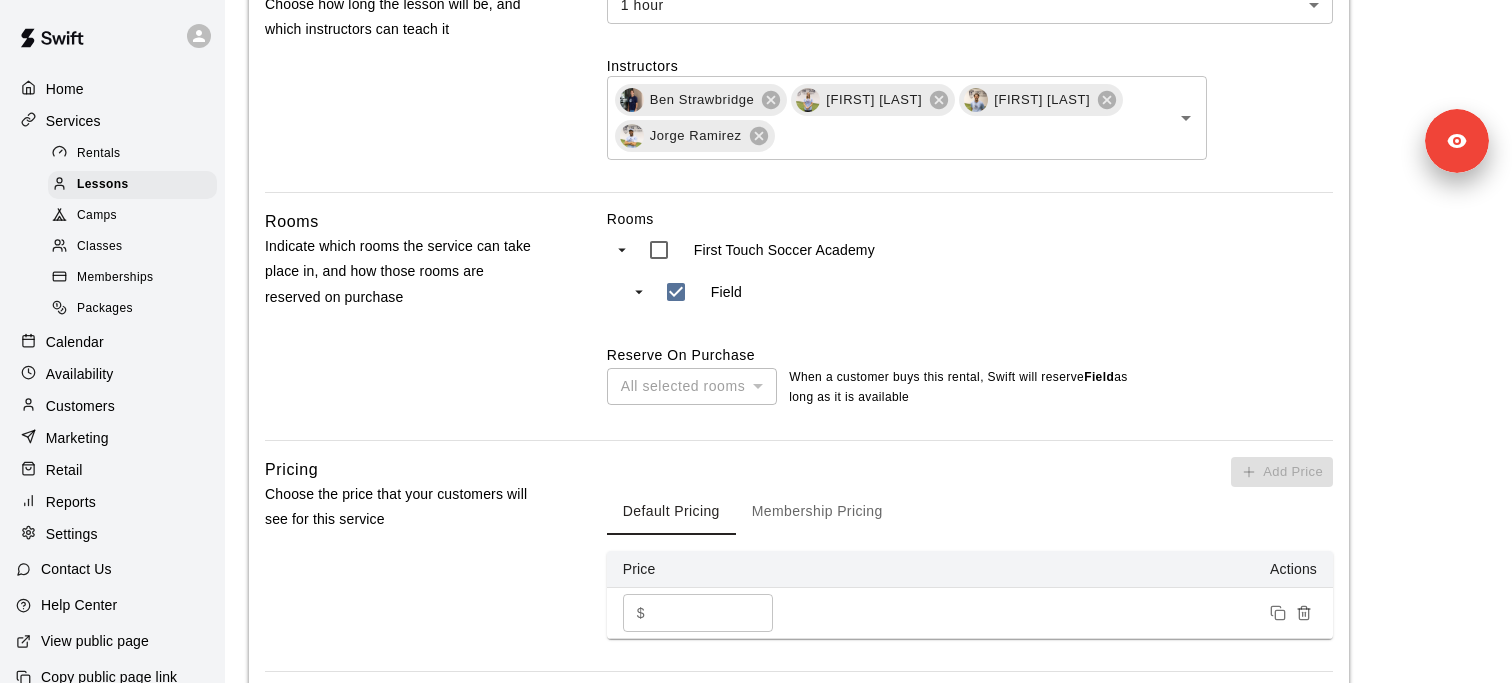 scroll, scrollTop: 784, scrollLeft: 0, axis: vertical 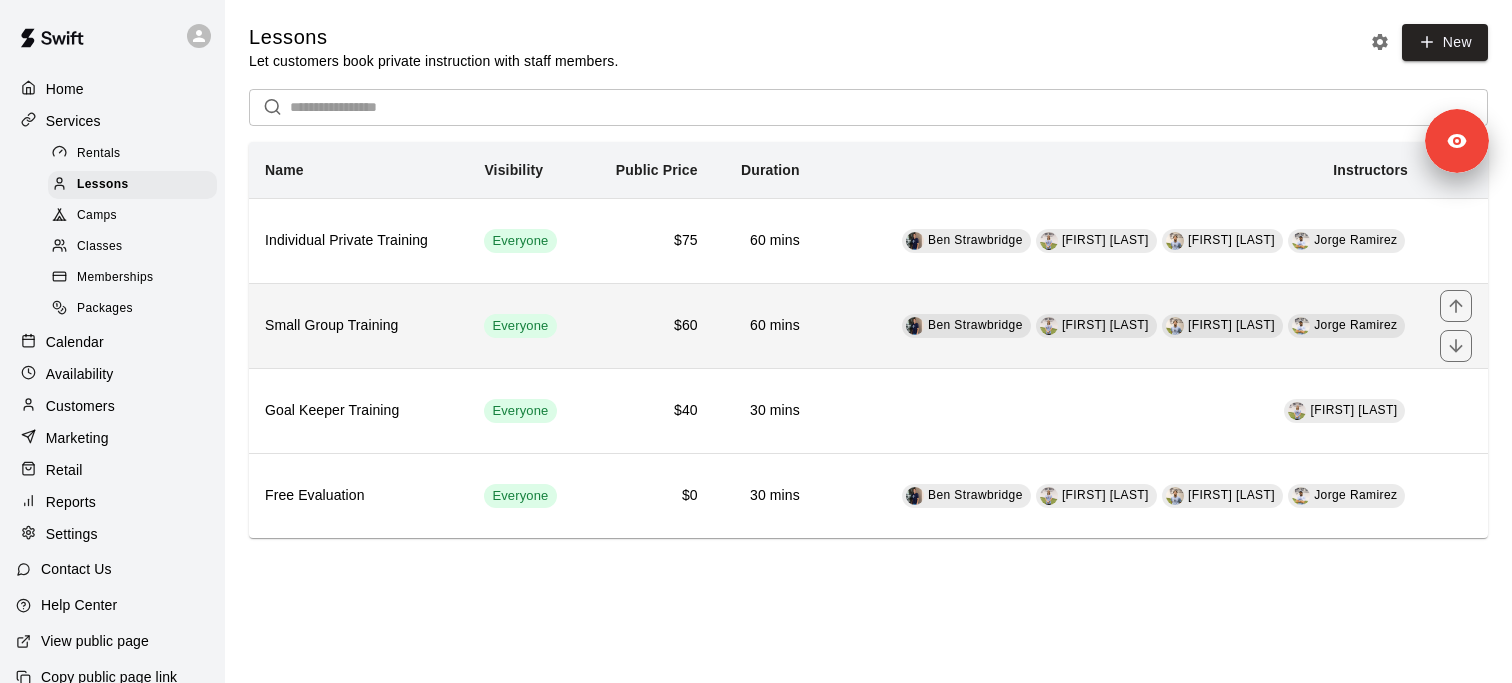 click on "Small Group Training" at bounding box center [358, 325] 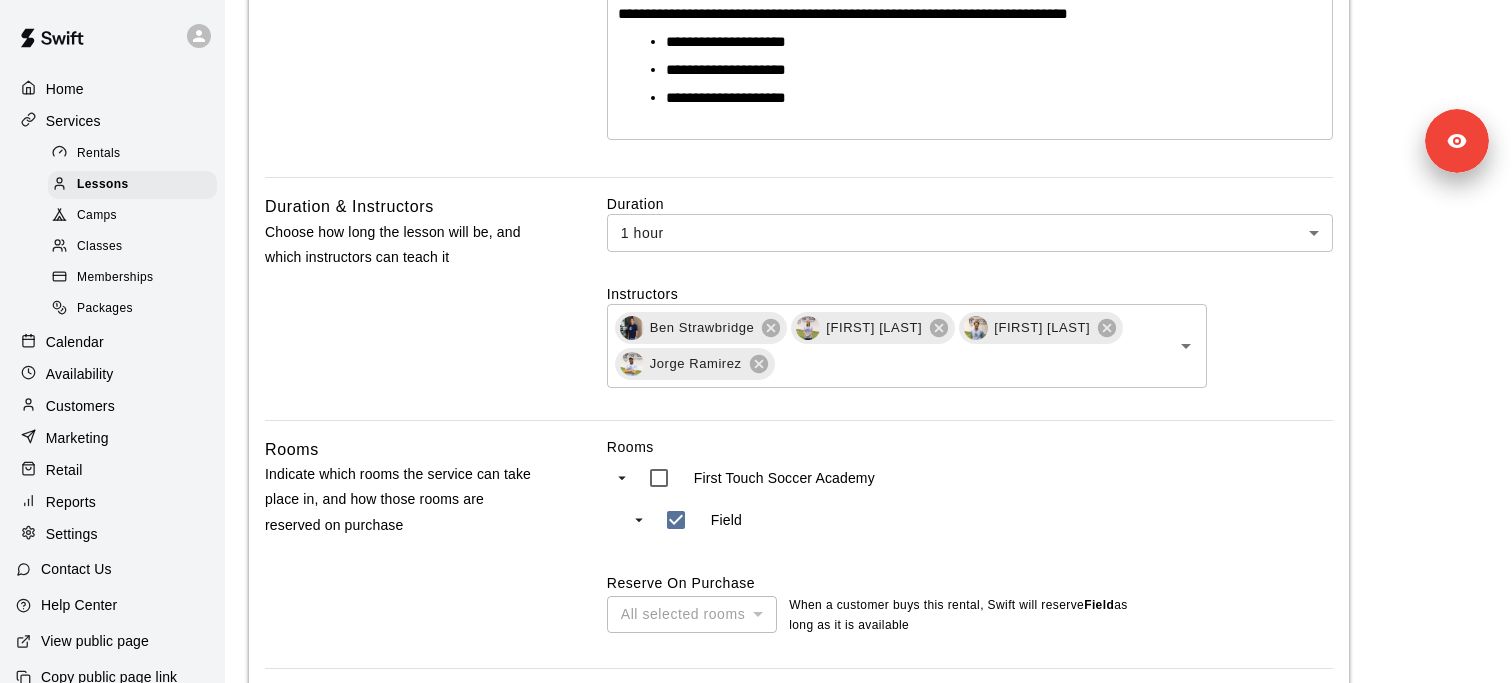 scroll, scrollTop: 524, scrollLeft: 0, axis: vertical 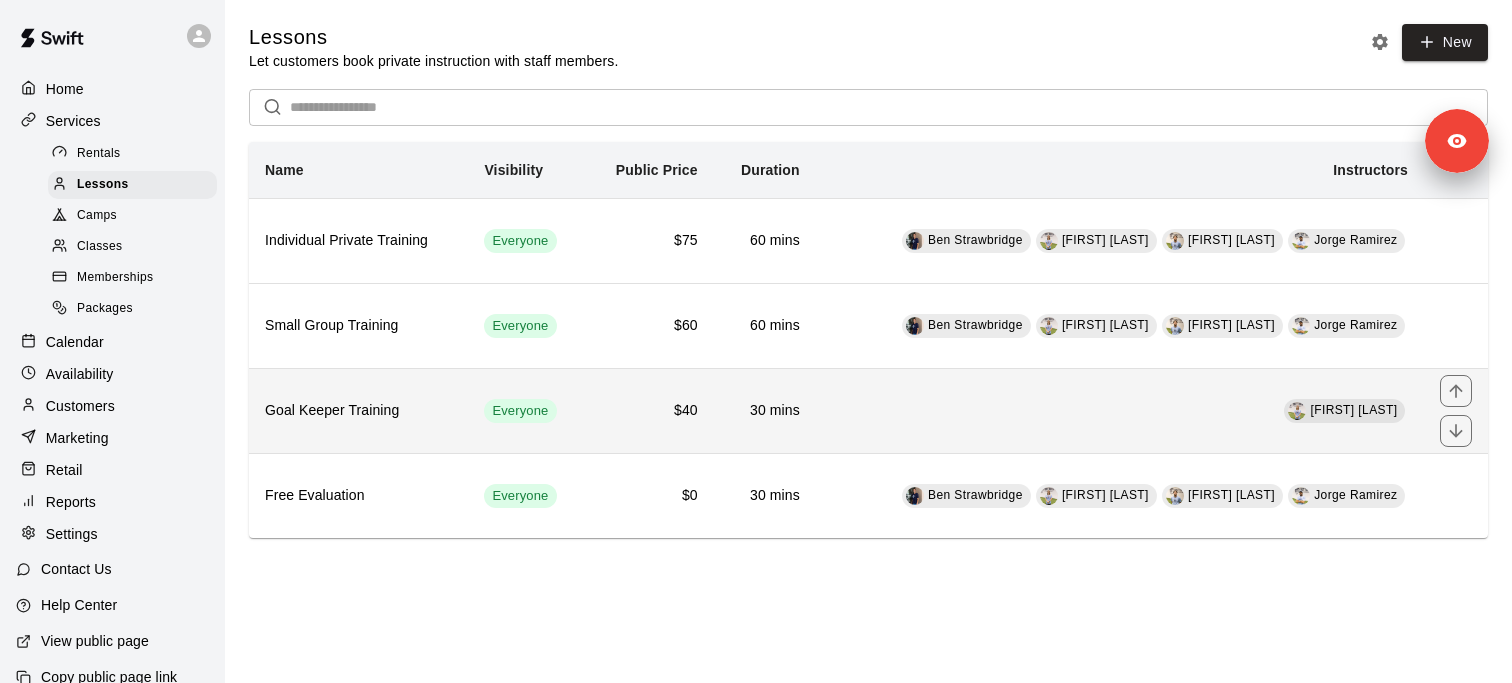 click on "Goal Keeper Training" at bounding box center (358, 411) 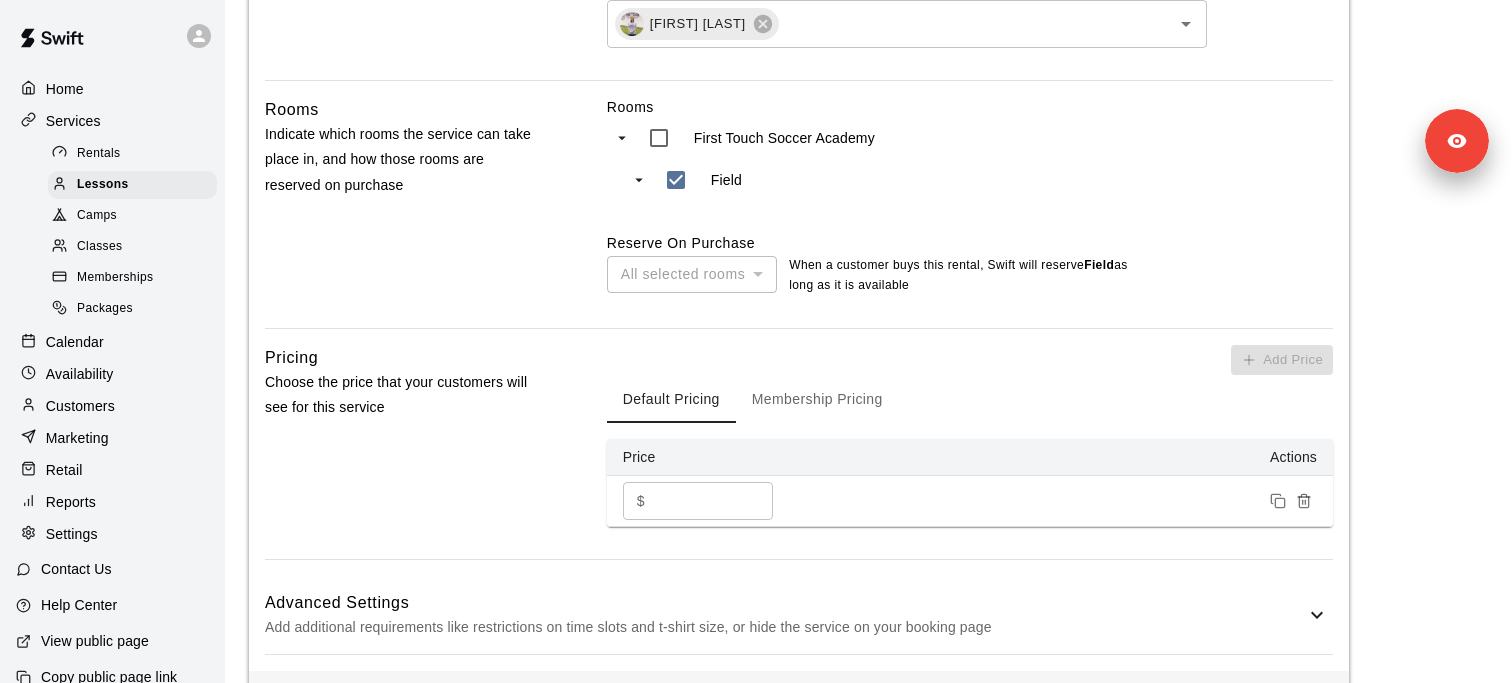 scroll, scrollTop: 815, scrollLeft: 0, axis: vertical 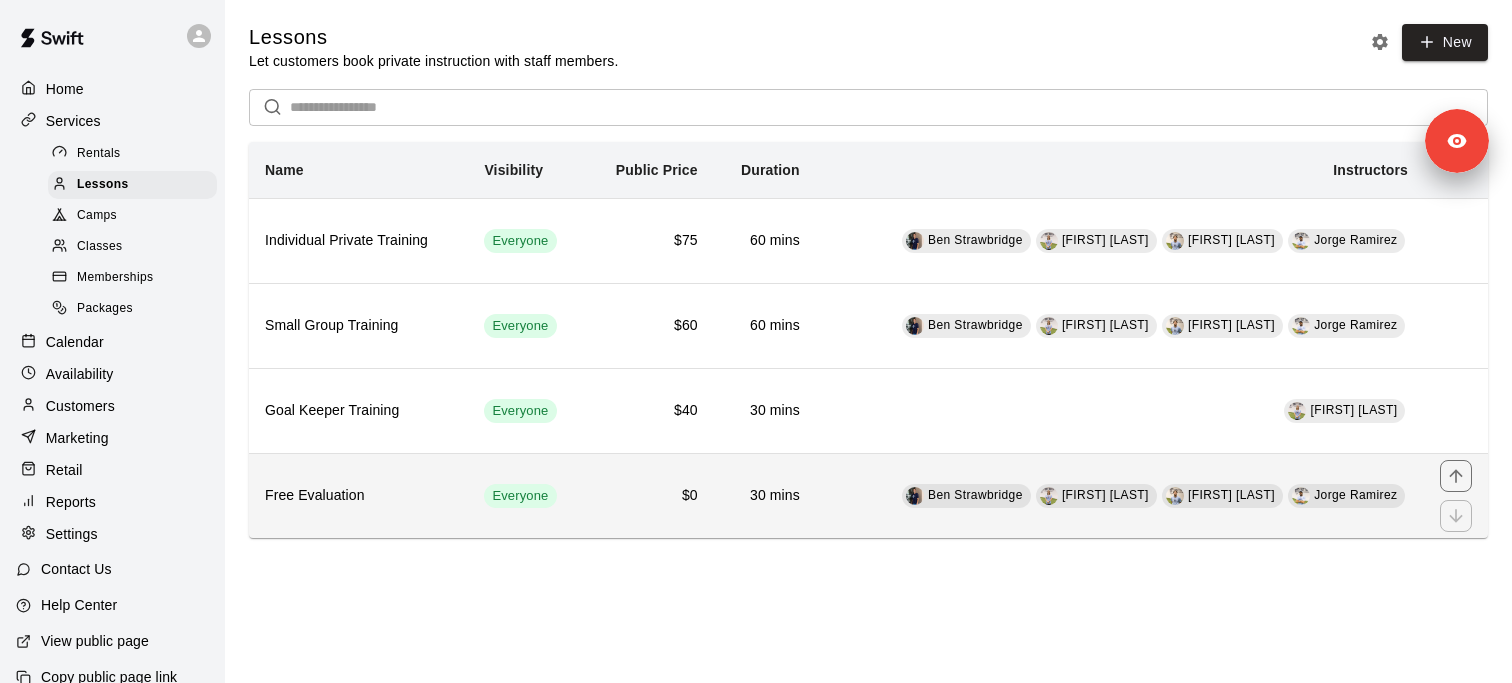 click on "Free Evaluation" at bounding box center (358, 495) 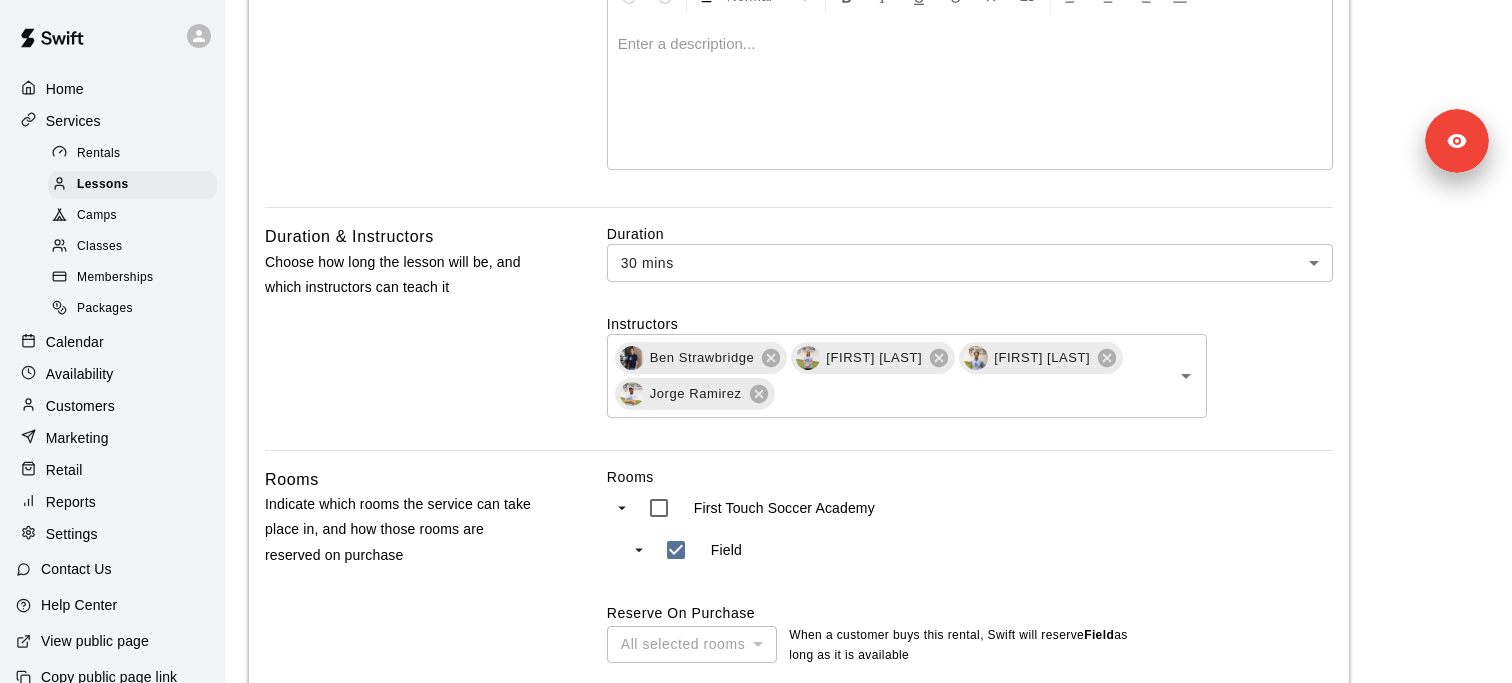 scroll, scrollTop: 622, scrollLeft: 0, axis: vertical 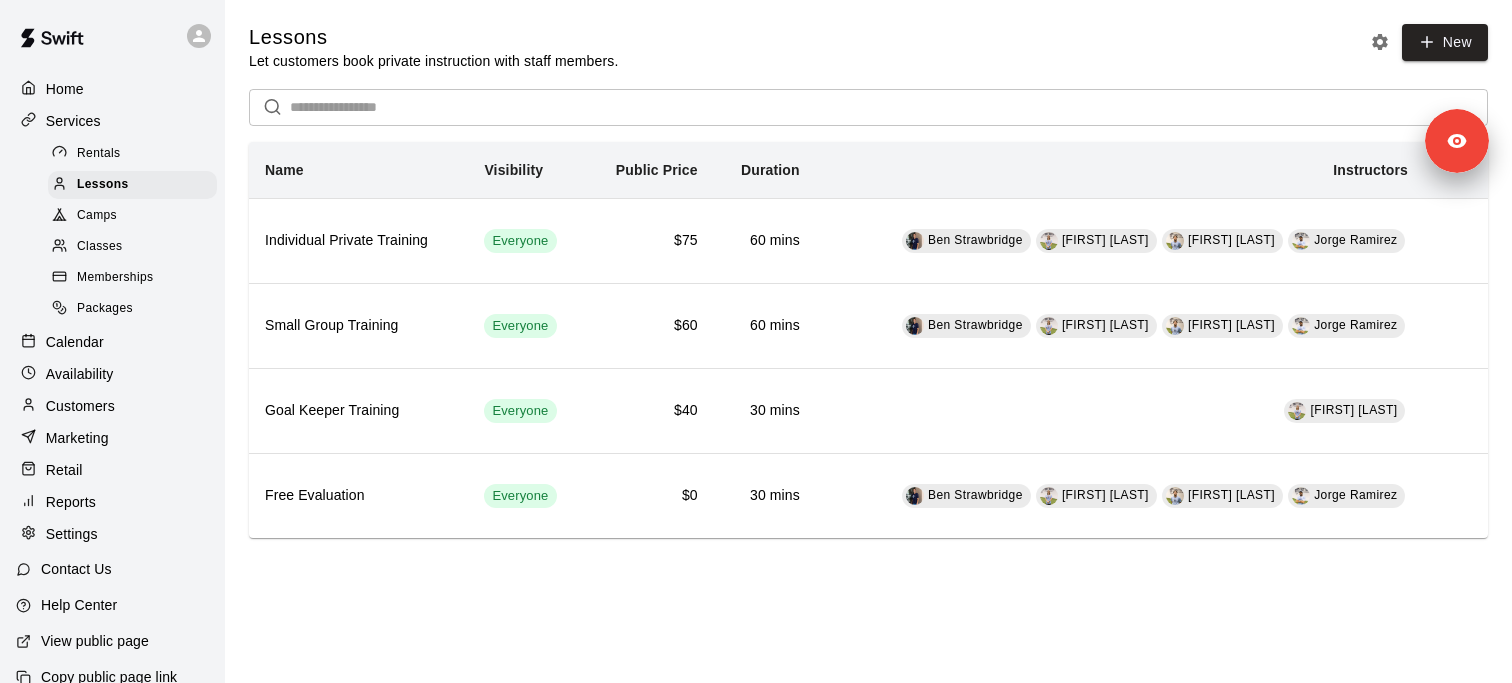 click on "Availability" at bounding box center [112, 374] 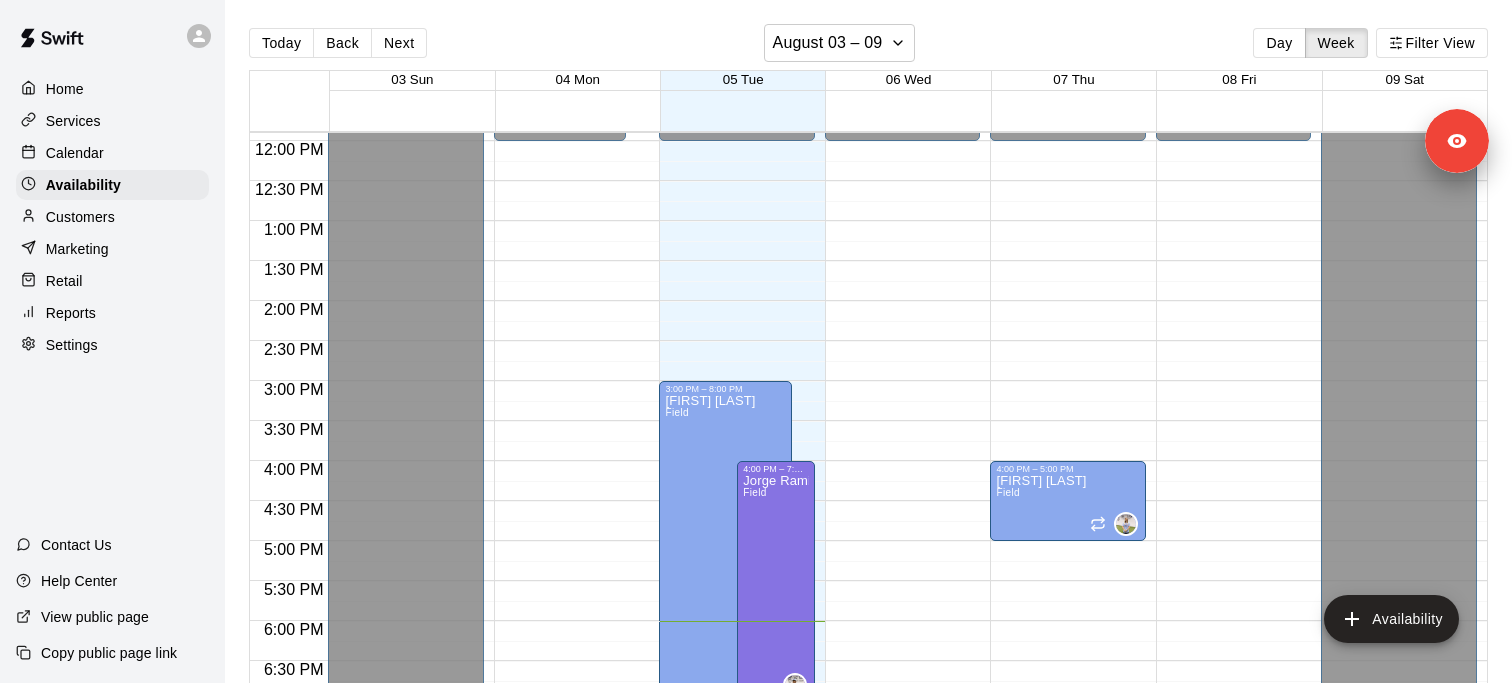 scroll, scrollTop: 1072, scrollLeft: 0, axis: vertical 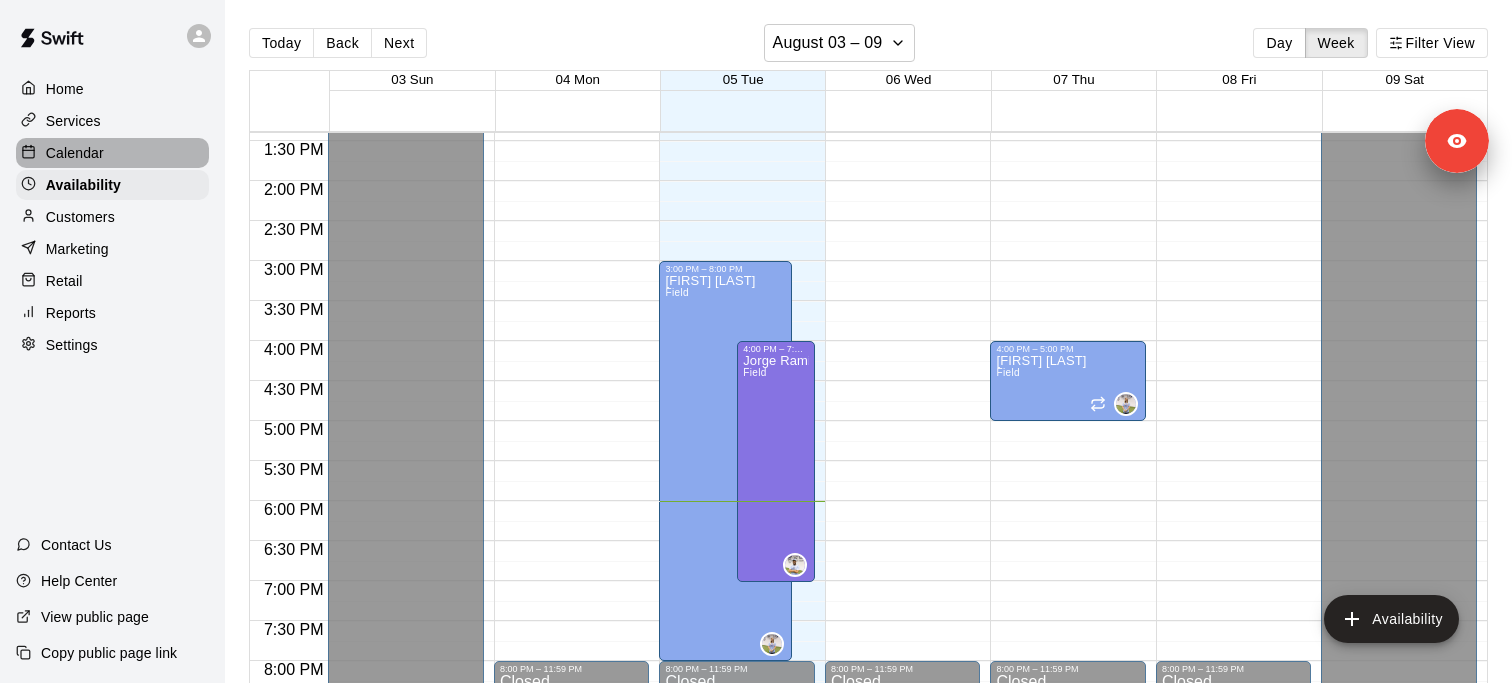 click on "Calendar" at bounding box center (112, 153) 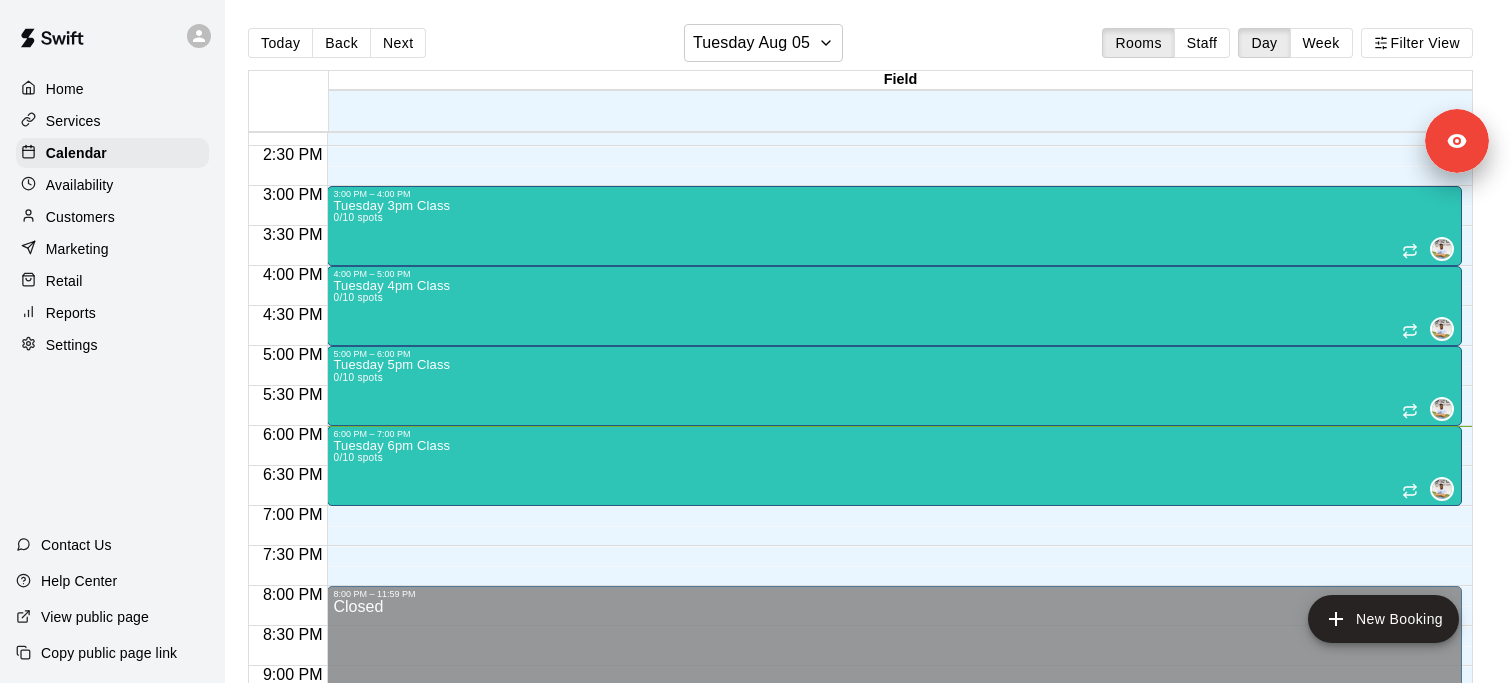 scroll, scrollTop: 1142, scrollLeft: 0, axis: vertical 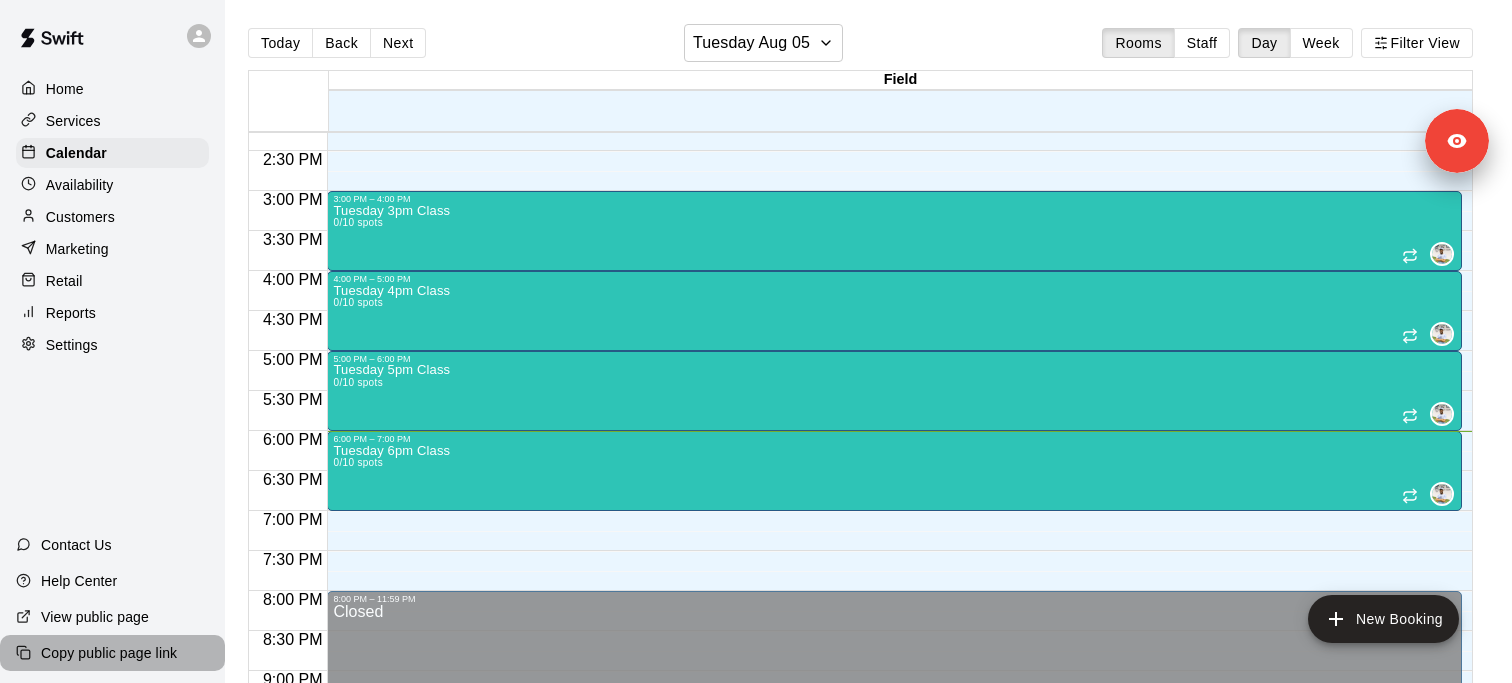 click on "Copy public page link" at bounding box center [109, 653] 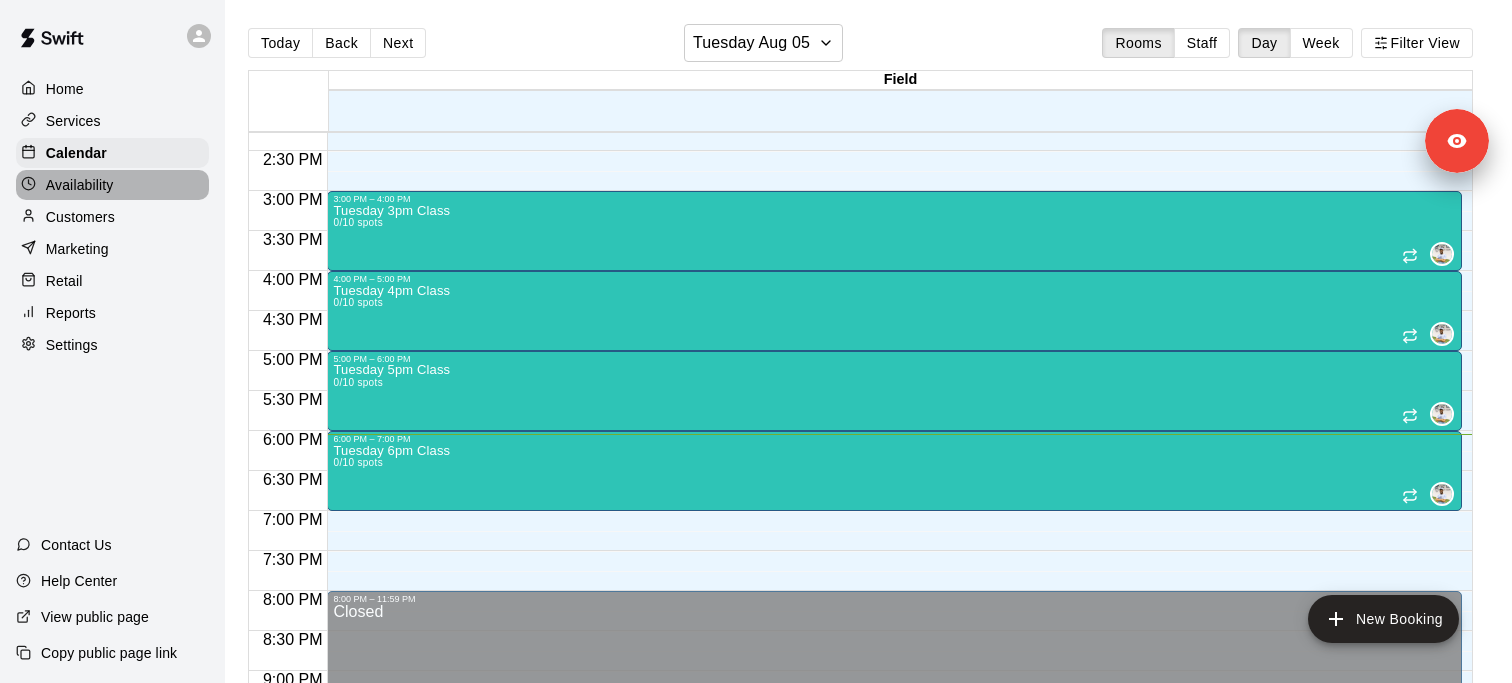 click on "Availability" at bounding box center (112, 185) 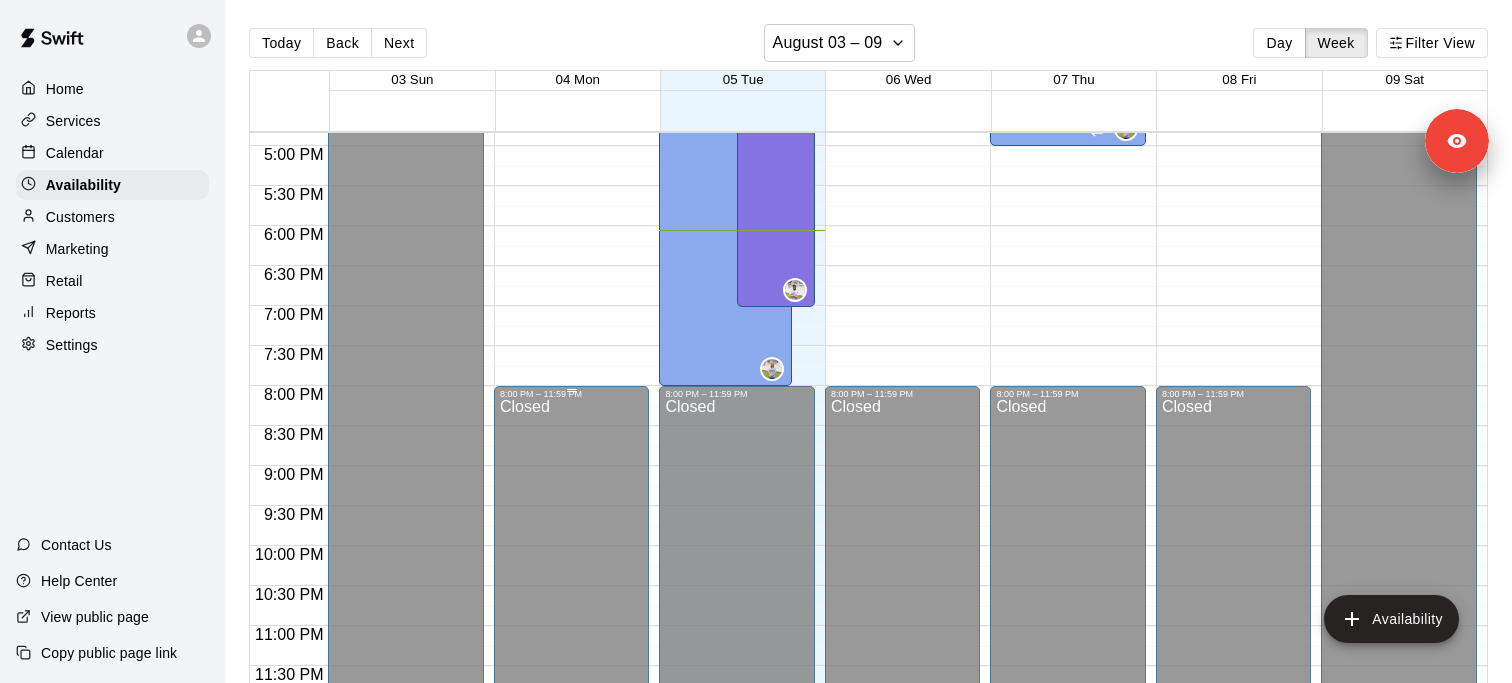 scroll, scrollTop: 1229, scrollLeft: 0, axis: vertical 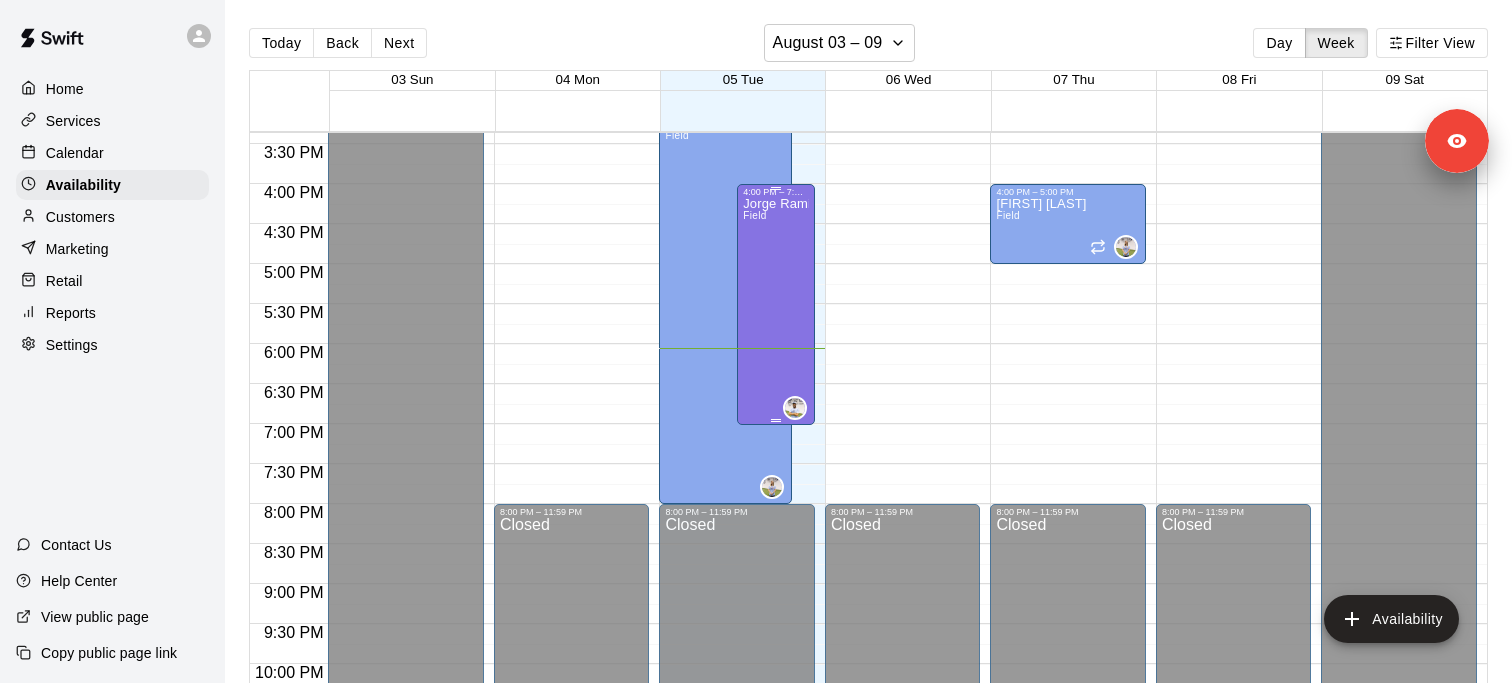 click on "[FIRST] [LAST] Field" at bounding box center [776, 538] 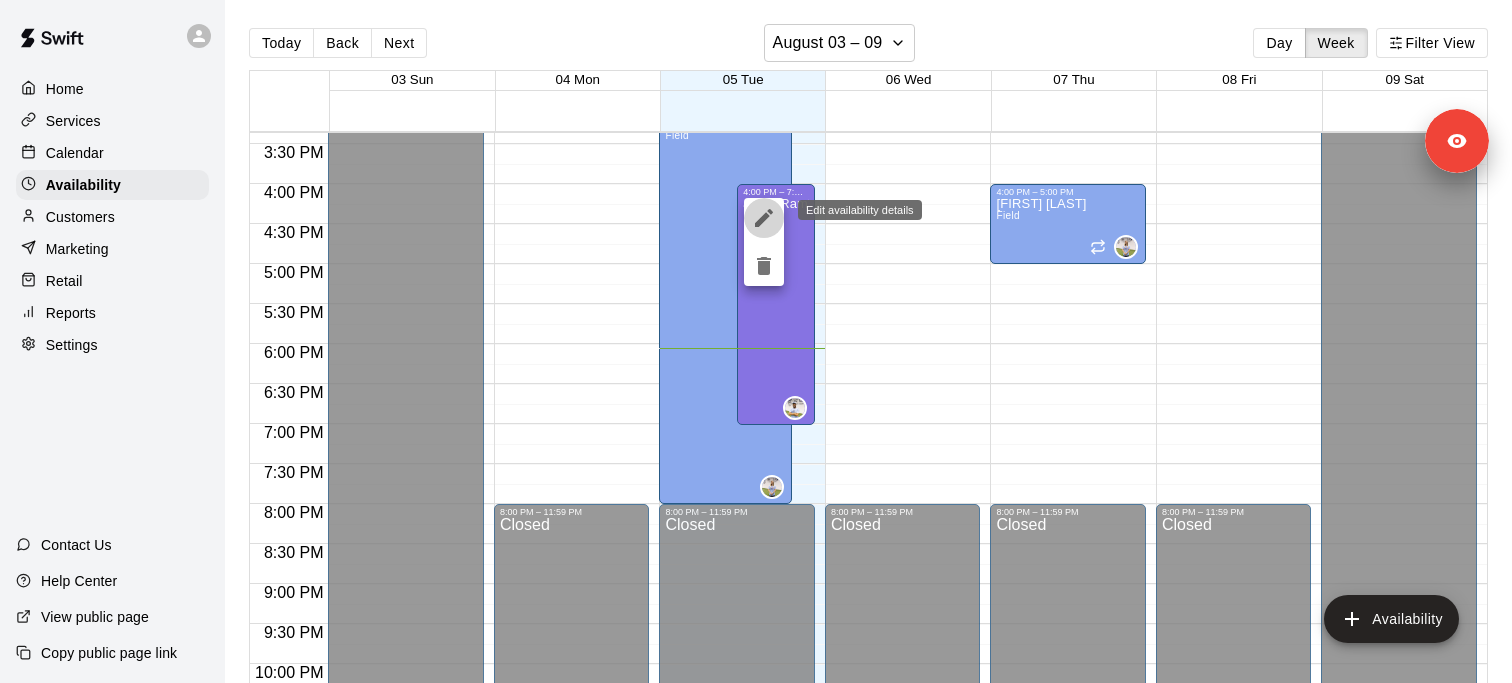 click 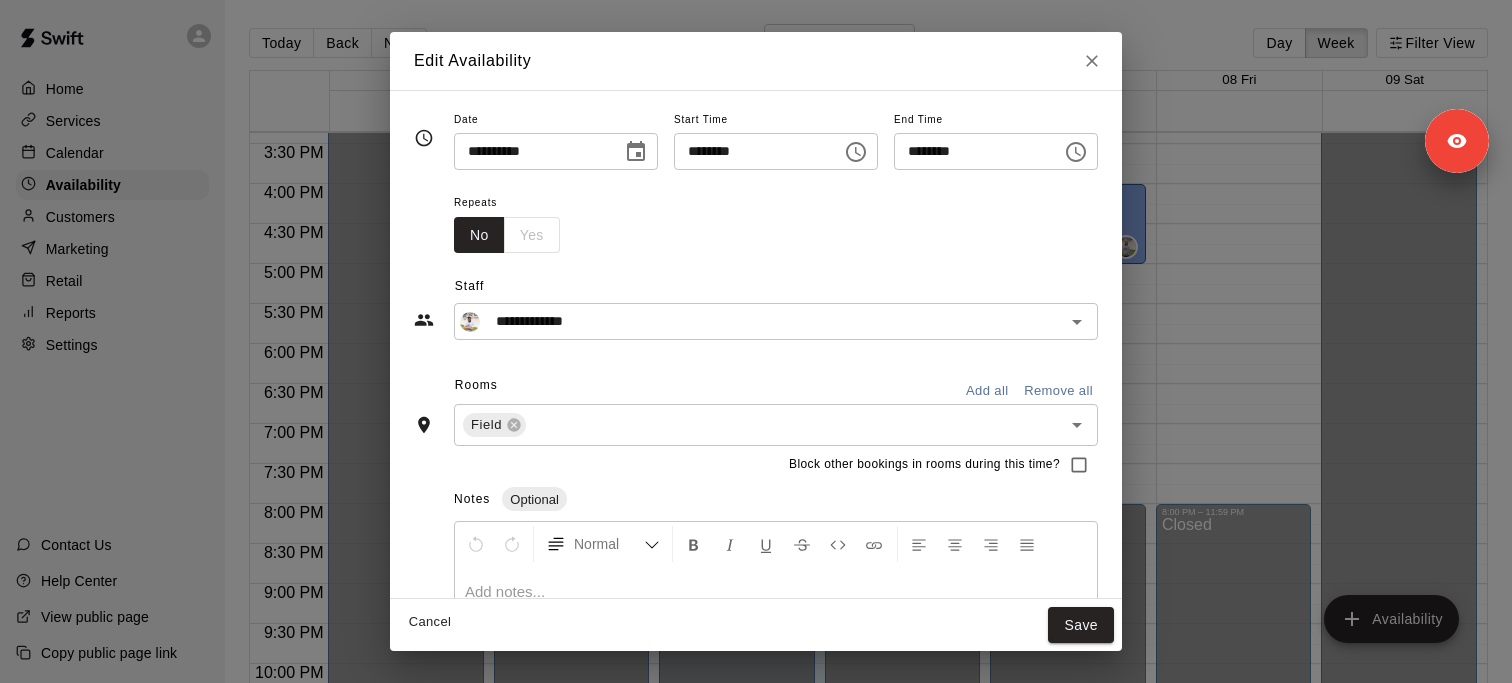 type on "**********" 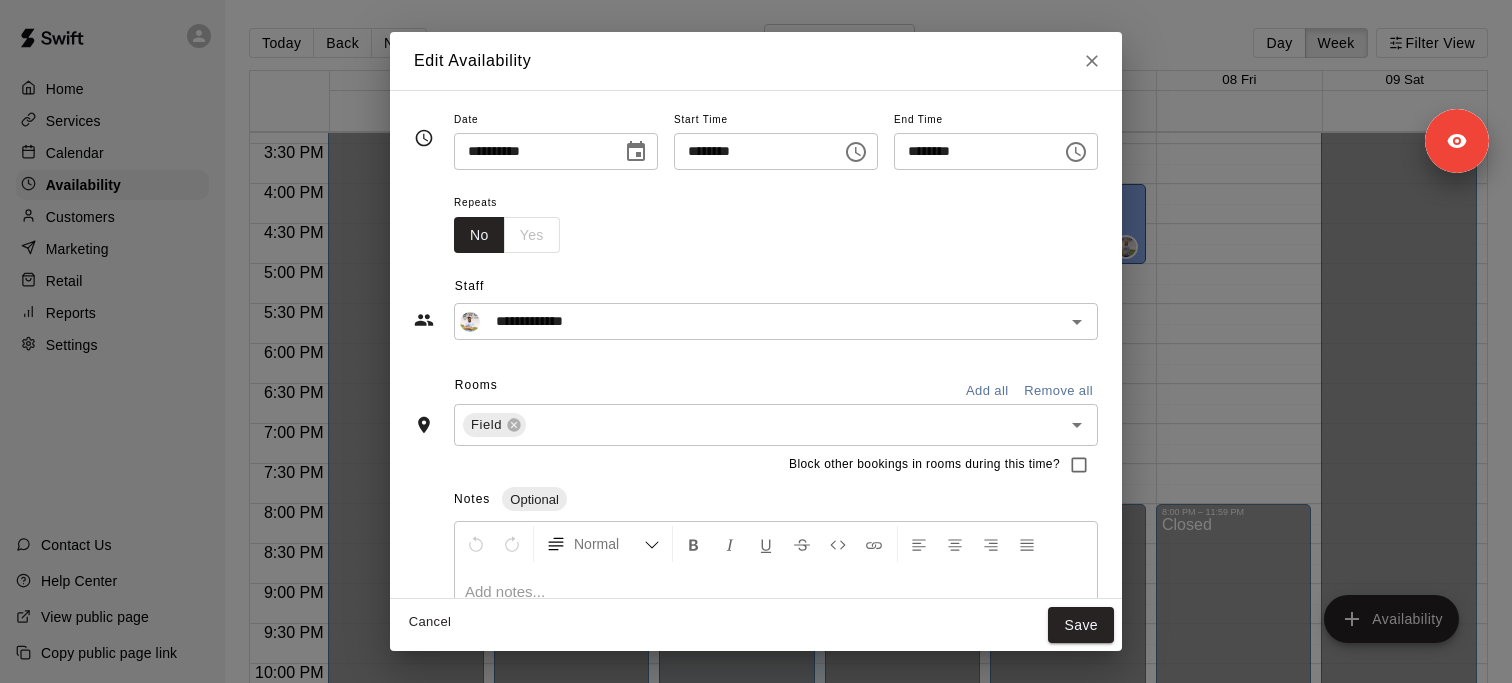 type 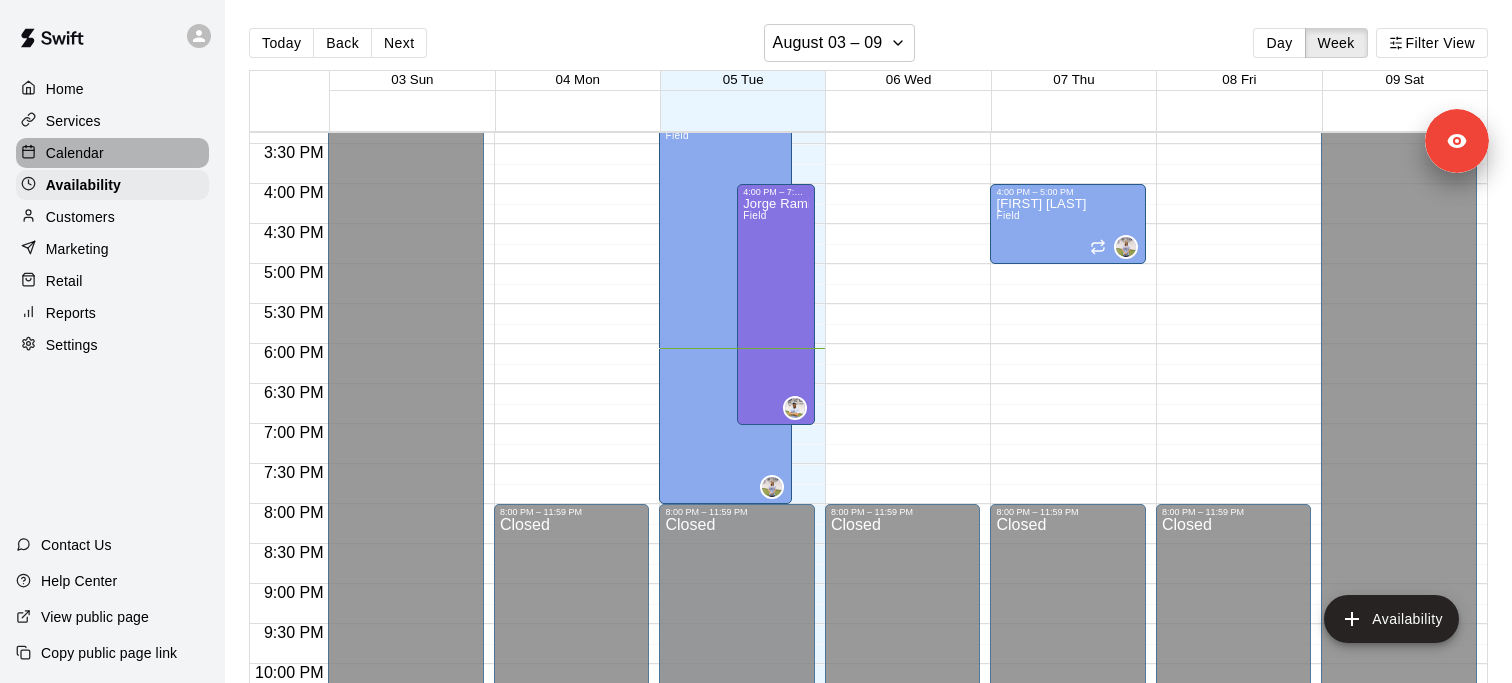 click on "Calendar" at bounding box center (112, 153) 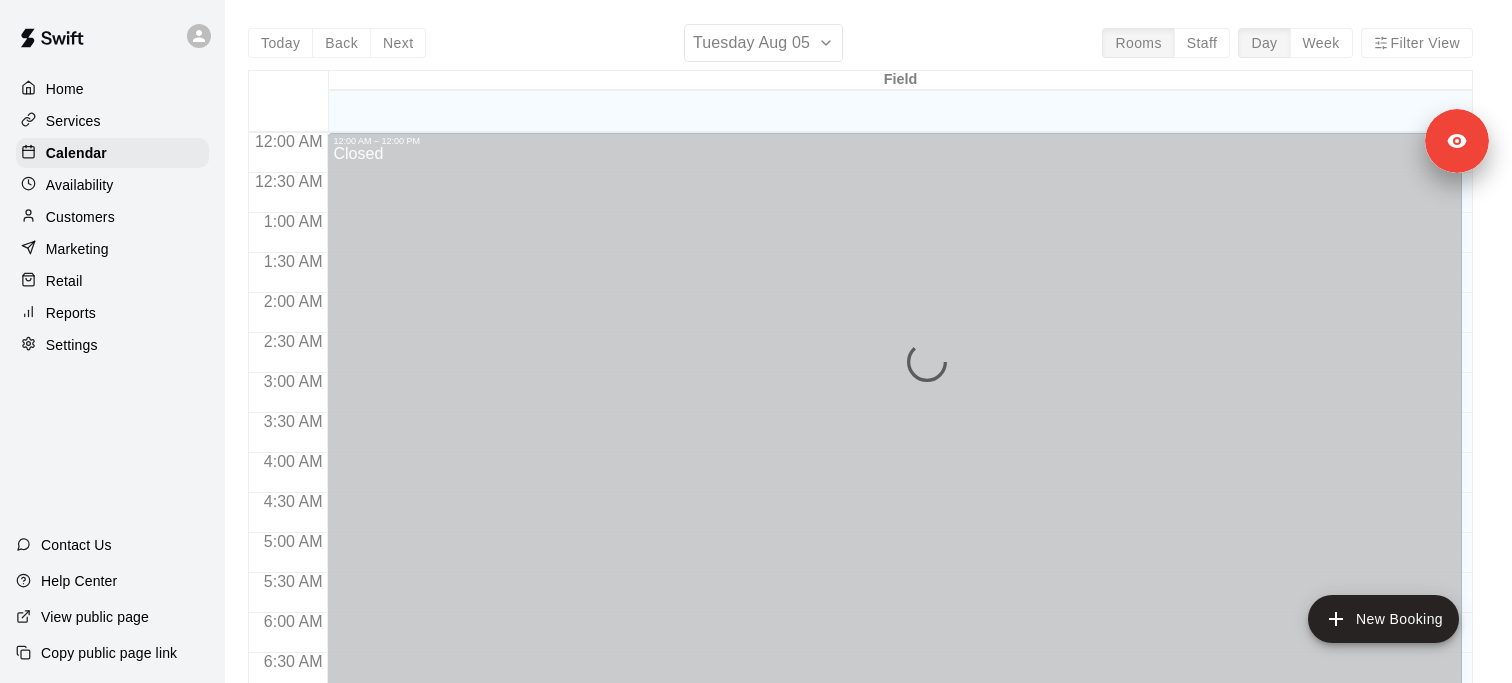 scroll, scrollTop: 1288, scrollLeft: 0, axis: vertical 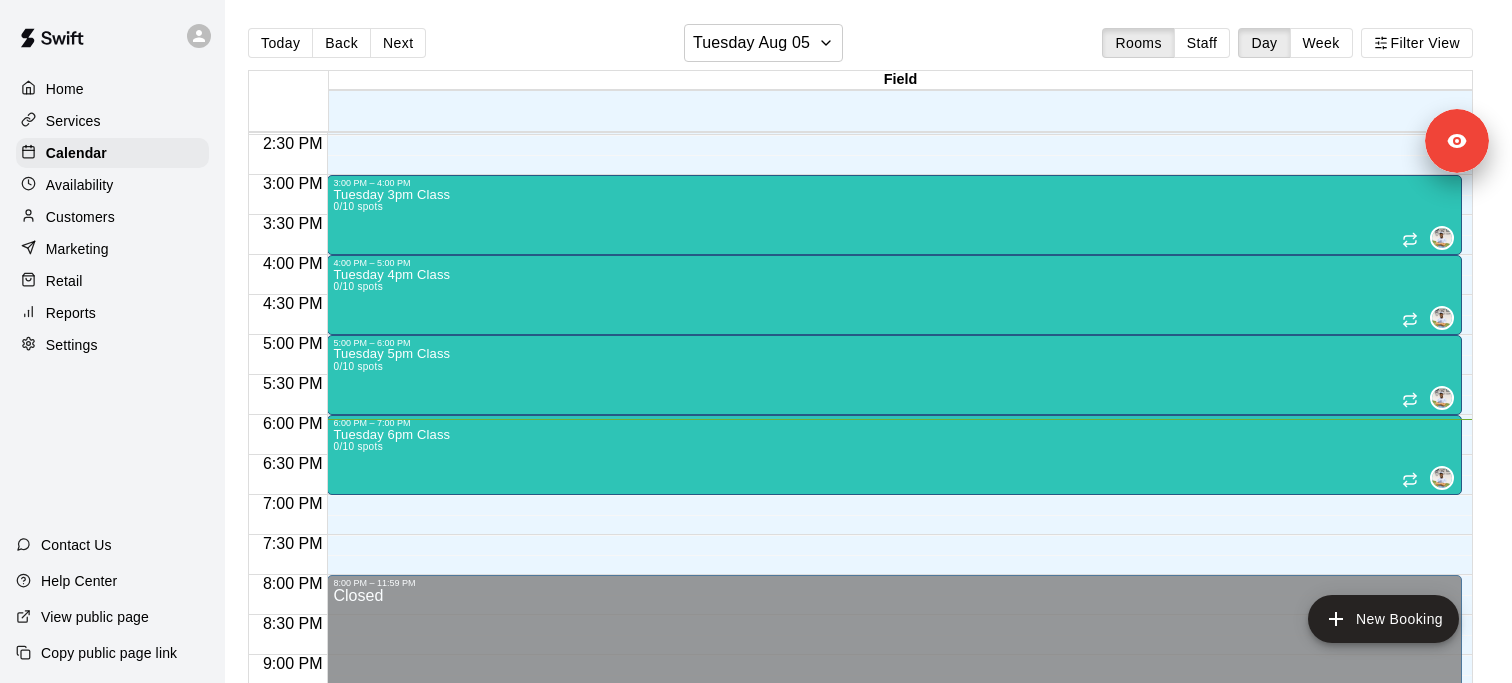 click on "Customers" at bounding box center [112, 217] 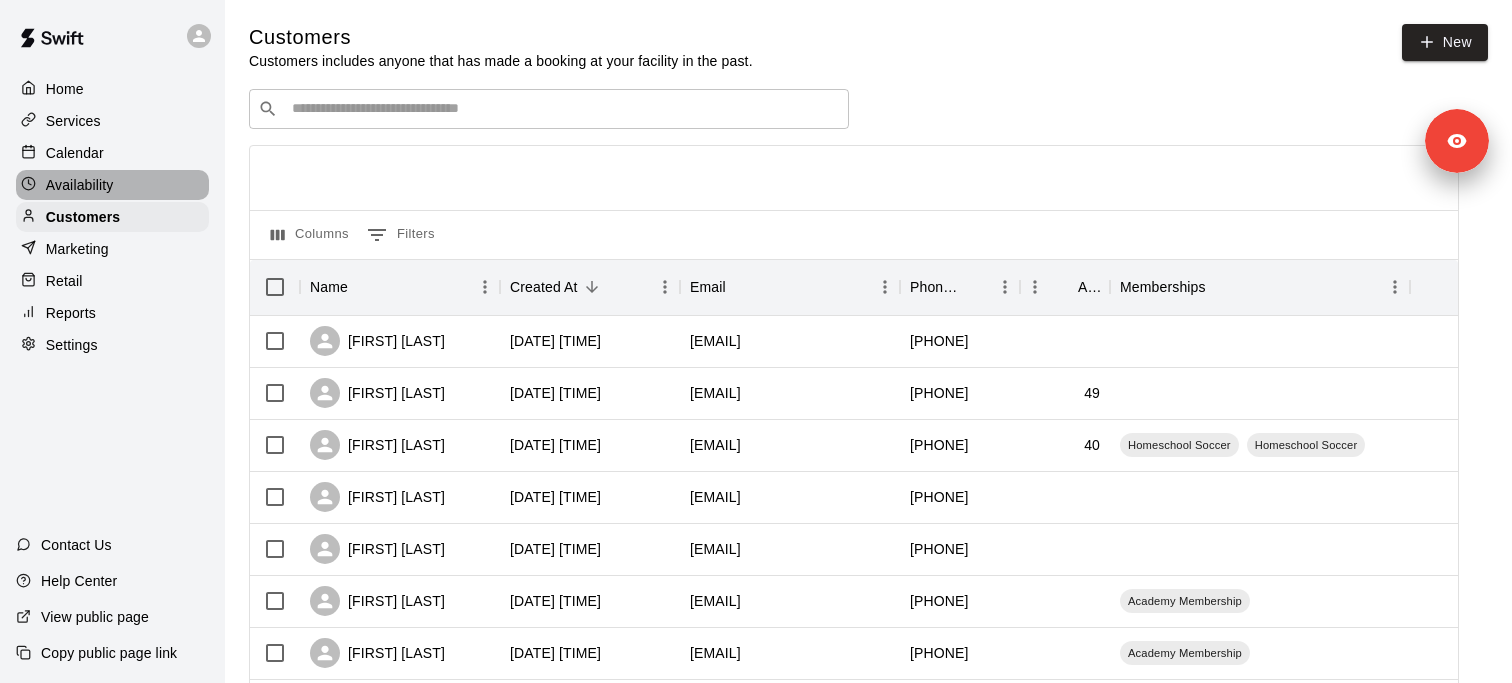 click on "Availability" at bounding box center [112, 185] 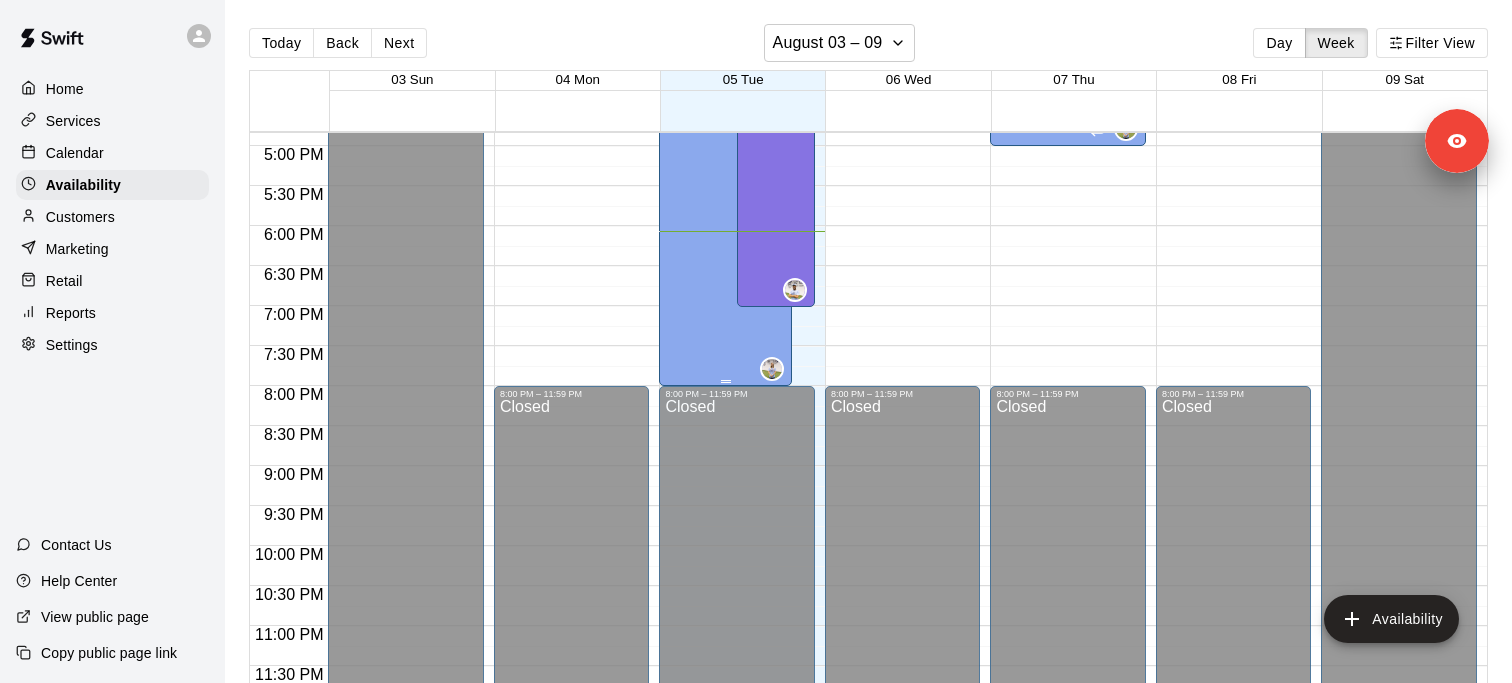 scroll, scrollTop: 1156, scrollLeft: 0, axis: vertical 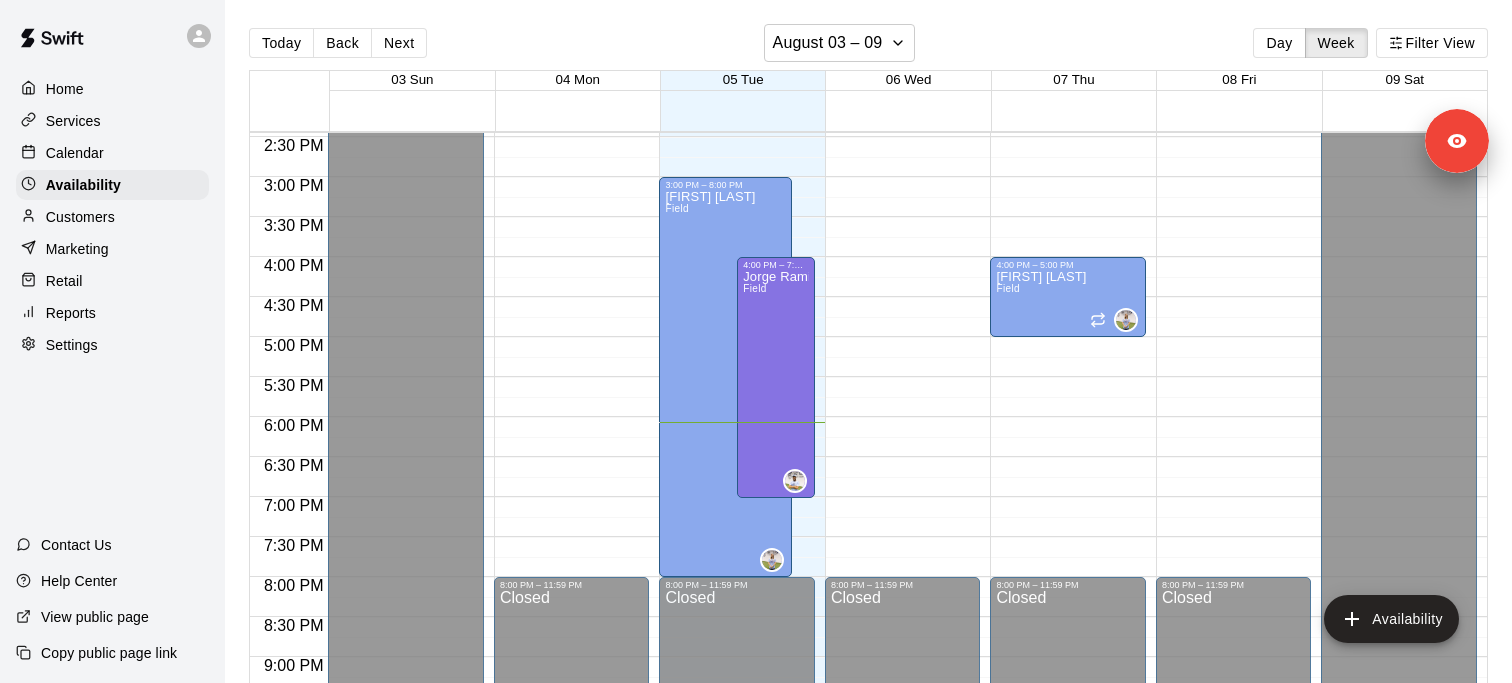 click on "Services" at bounding box center (73, 121) 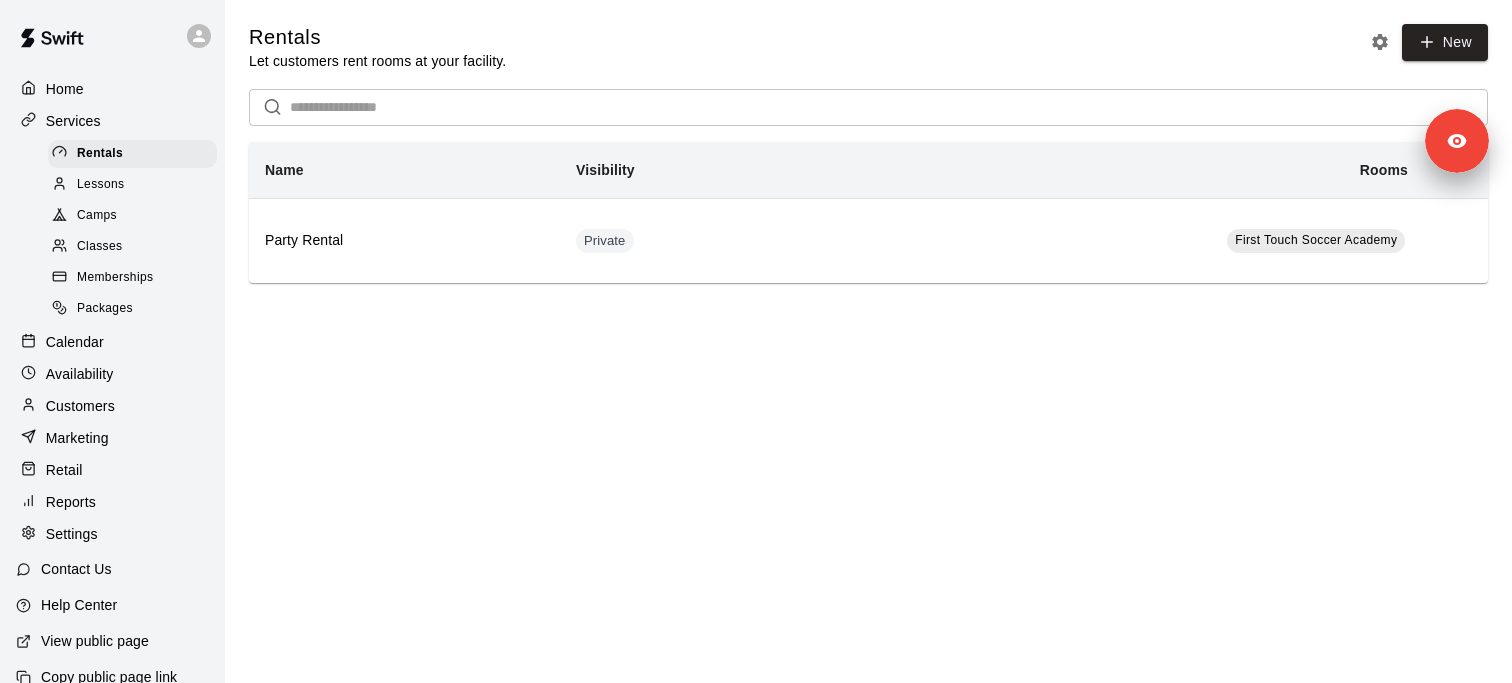 click on "Calendar" at bounding box center [75, 342] 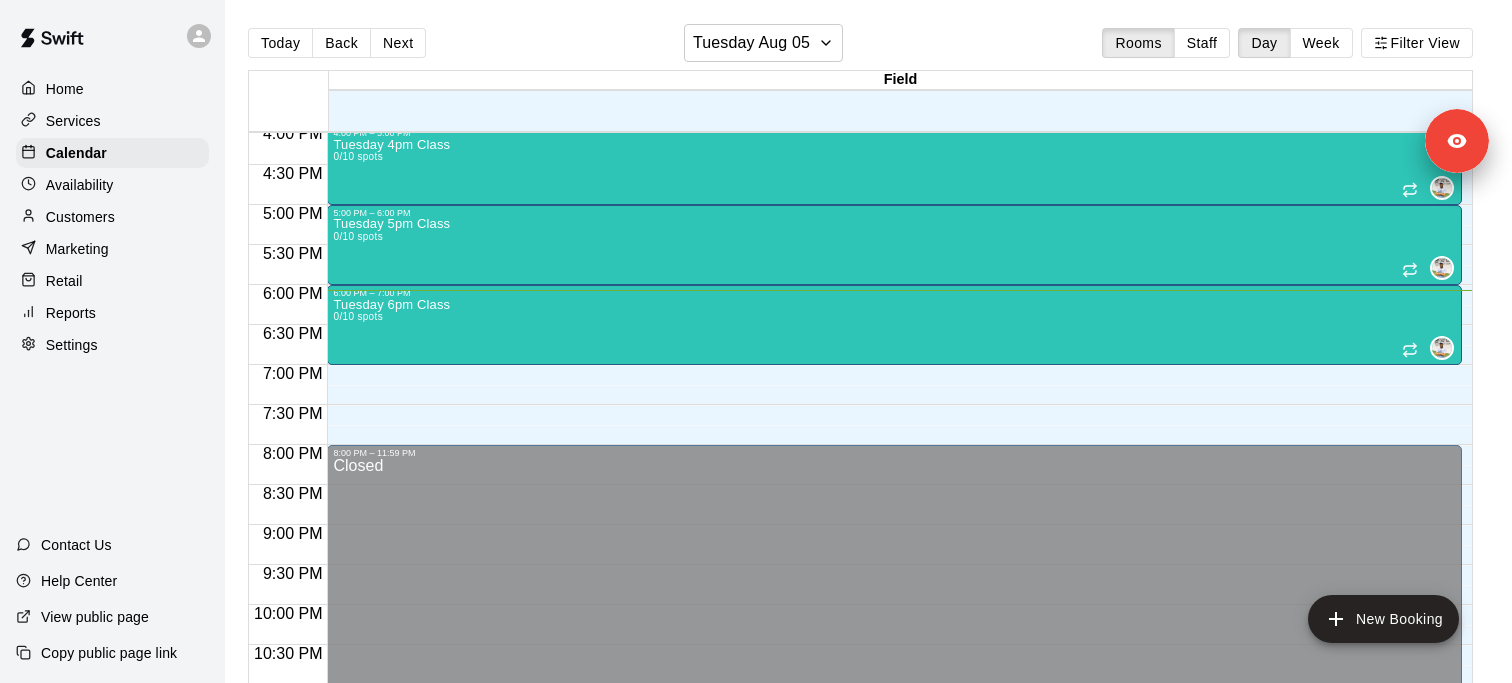 scroll, scrollTop: 1143, scrollLeft: 0, axis: vertical 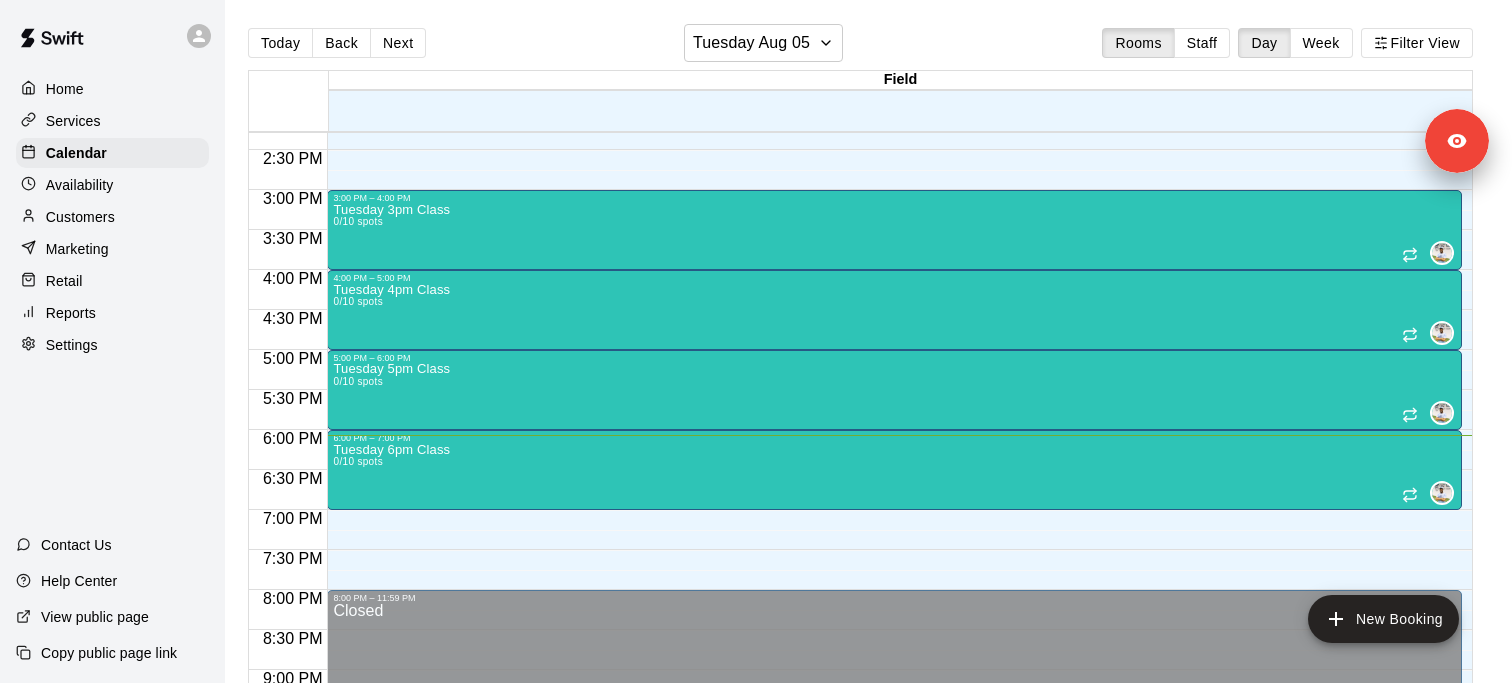 click on "Customers" at bounding box center (112, 217) 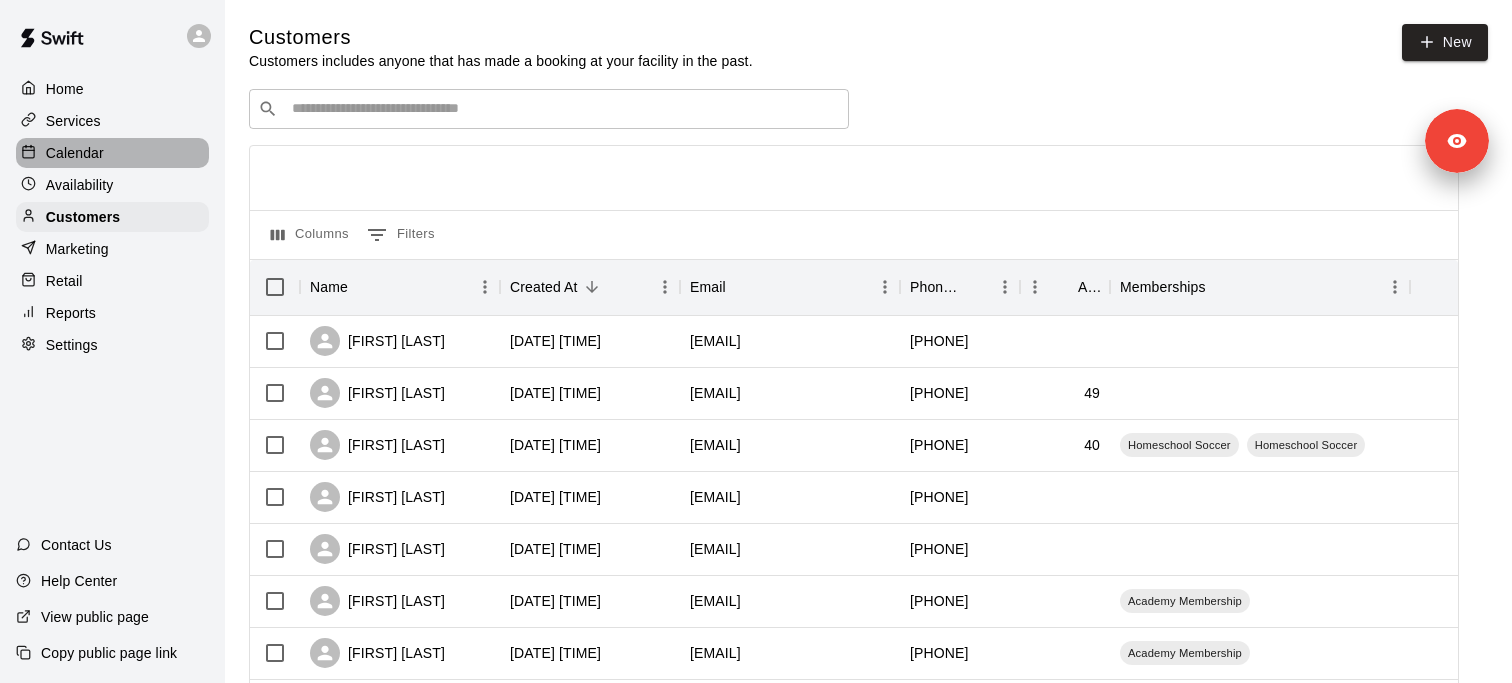 click on "Calendar" at bounding box center [112, 153] 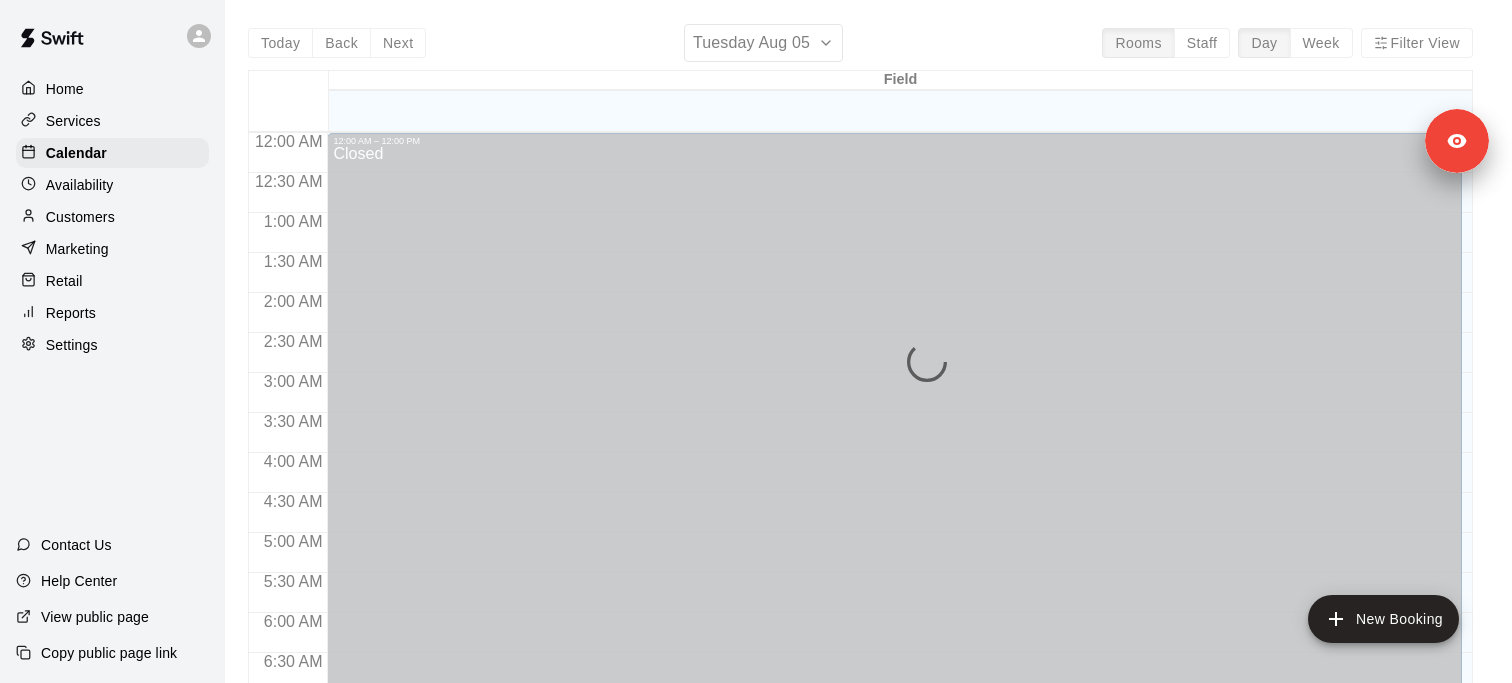 scroll, scrollTop: 1288, scrollLeft: 0, axis: vertical 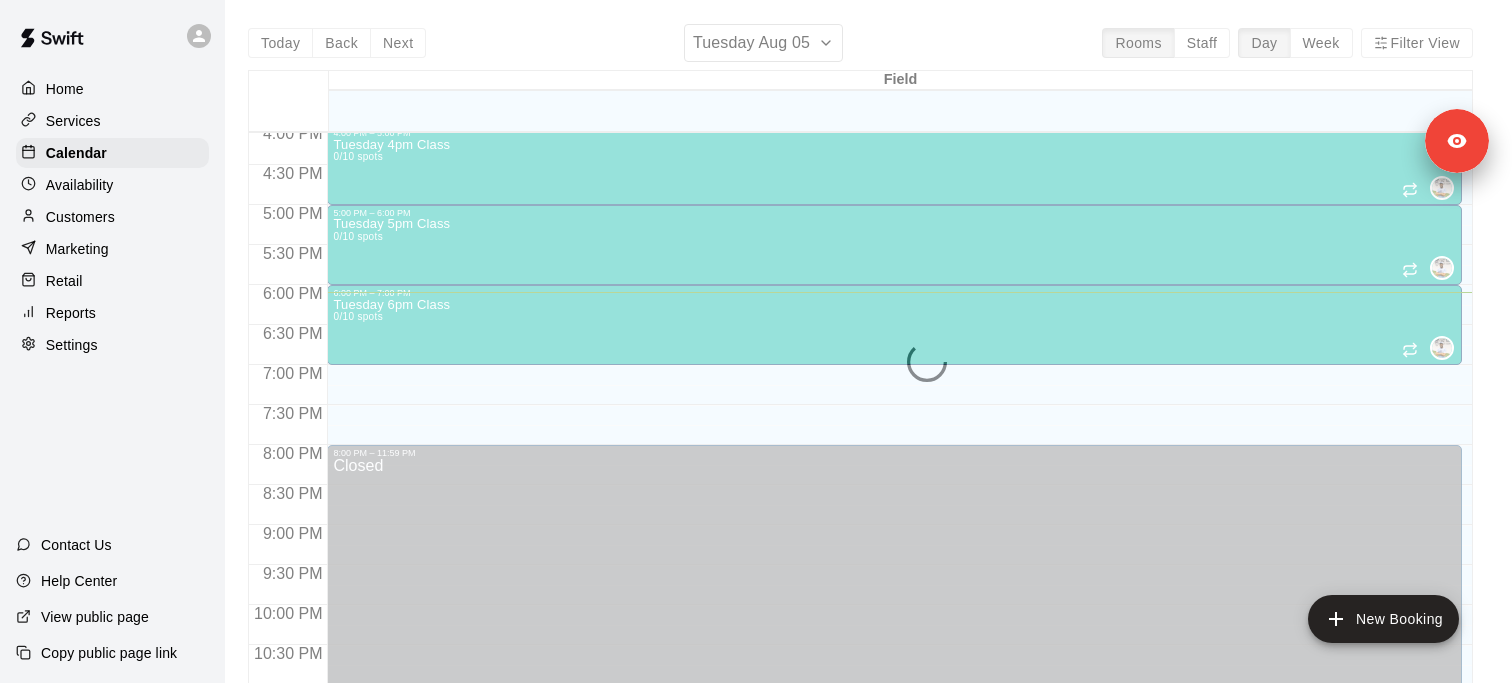 drag, startPoint x: 135, startPoint y: 181, endPoint x: 190, endPoint y: 181, distance: 55 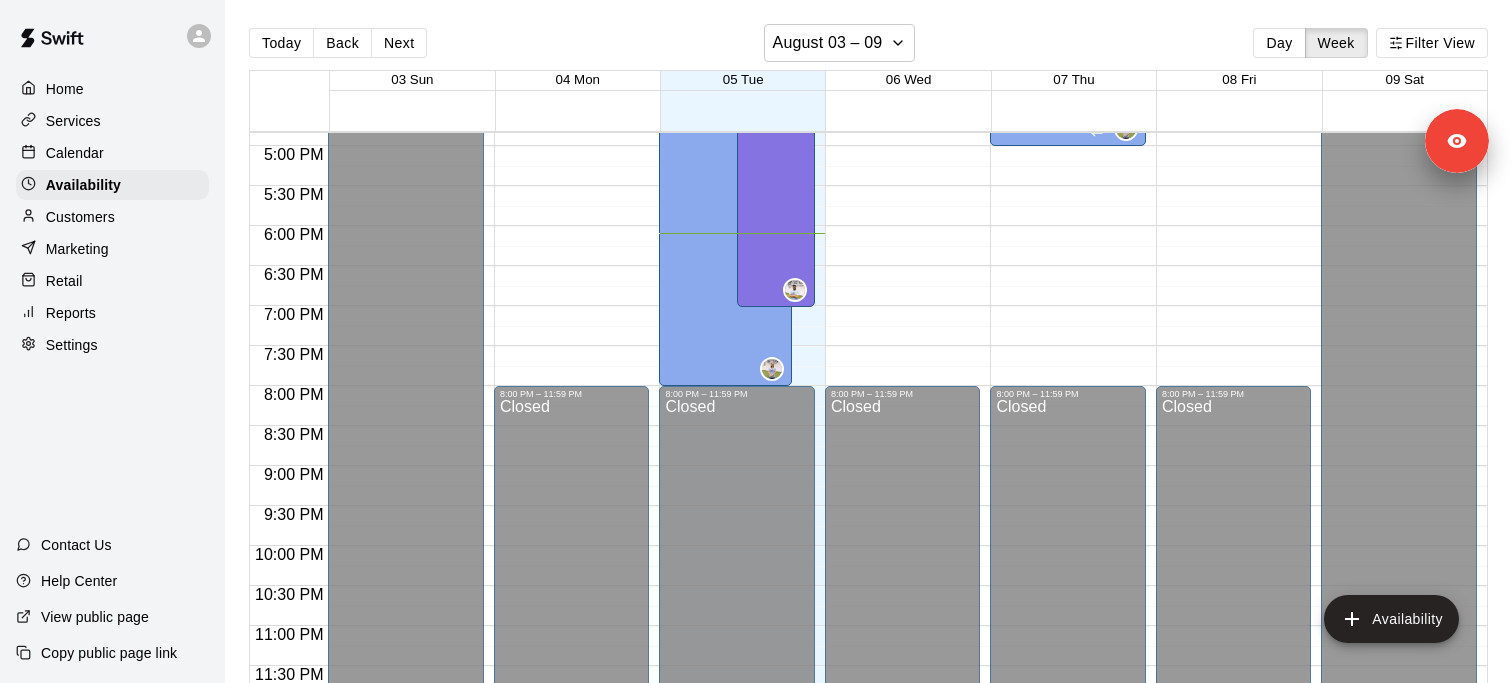 scroll, scrollTop: 1210, scrollLeft: 0, axis: vertical 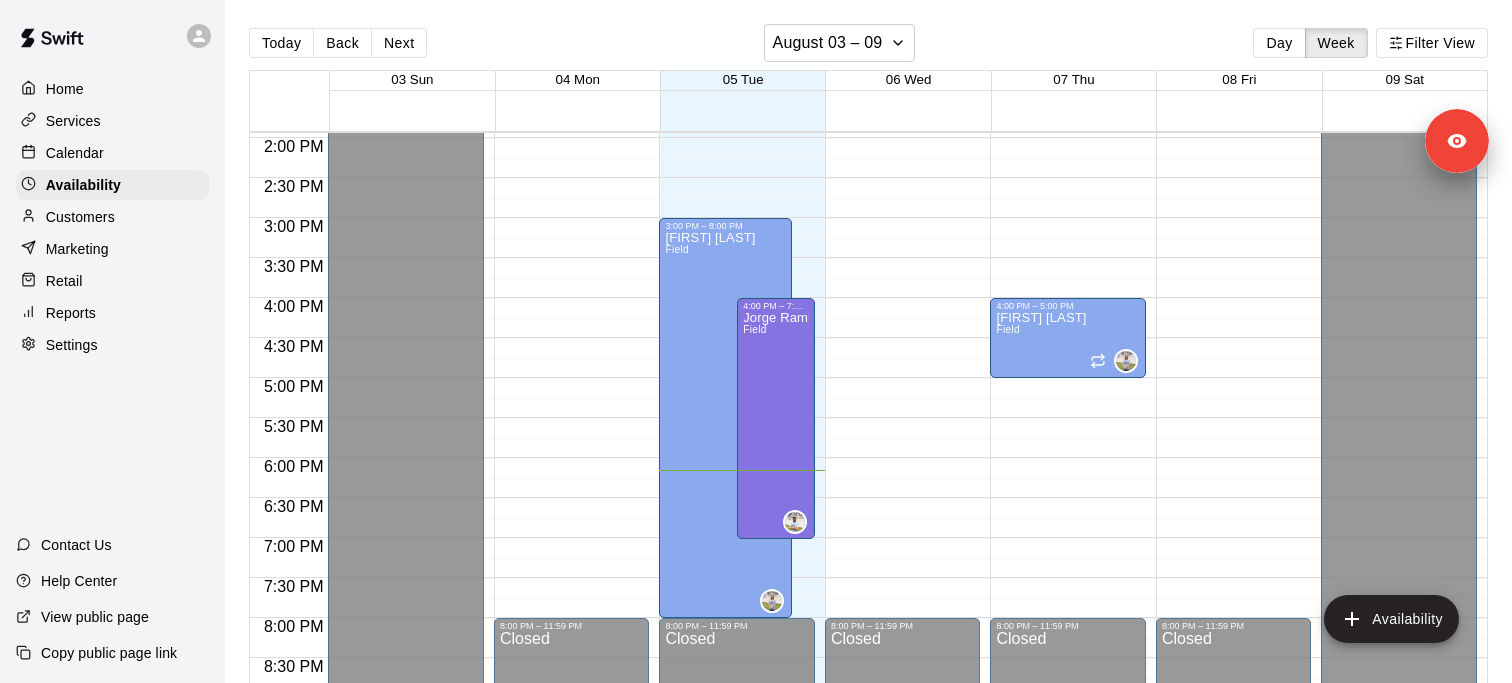 click on "Calendar" at bounding box center (112, 153) 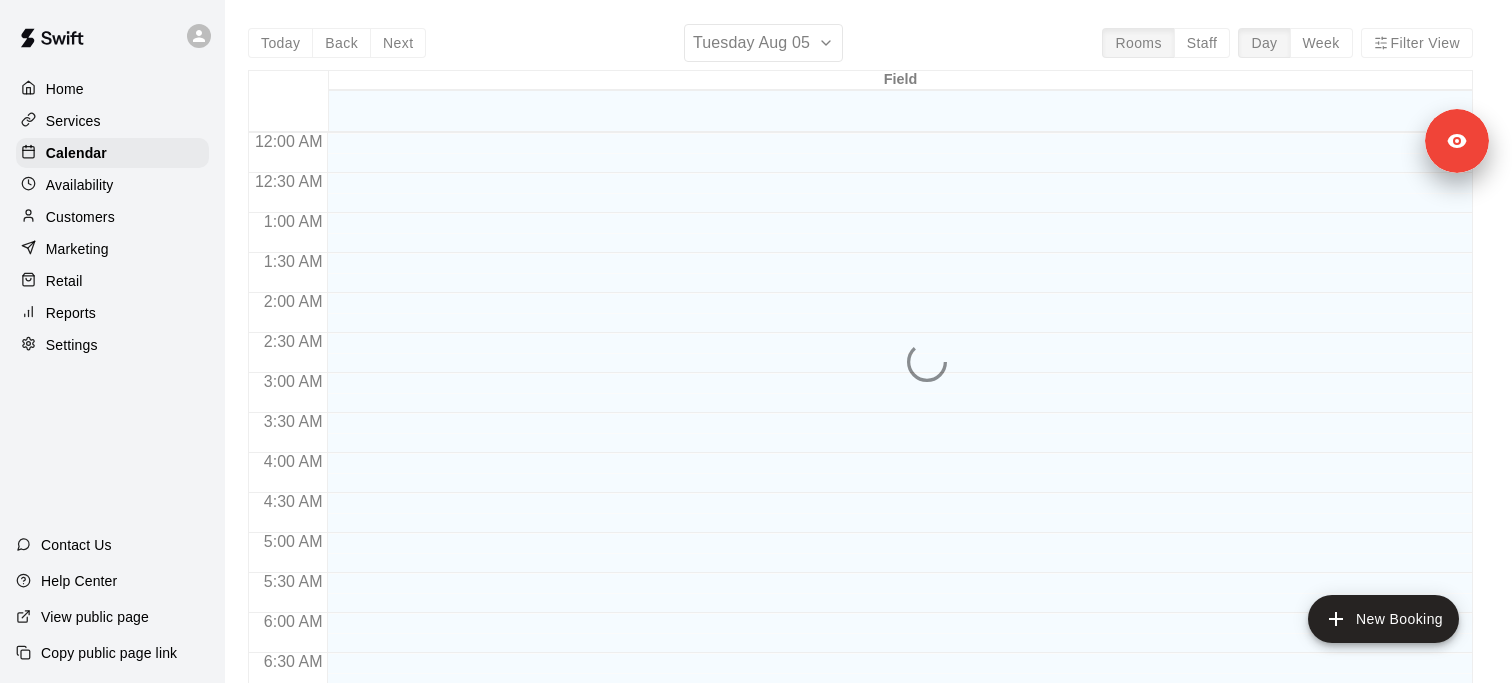 scroll, scrollTop: 1288, scrollLeft: 0, axis: vertical 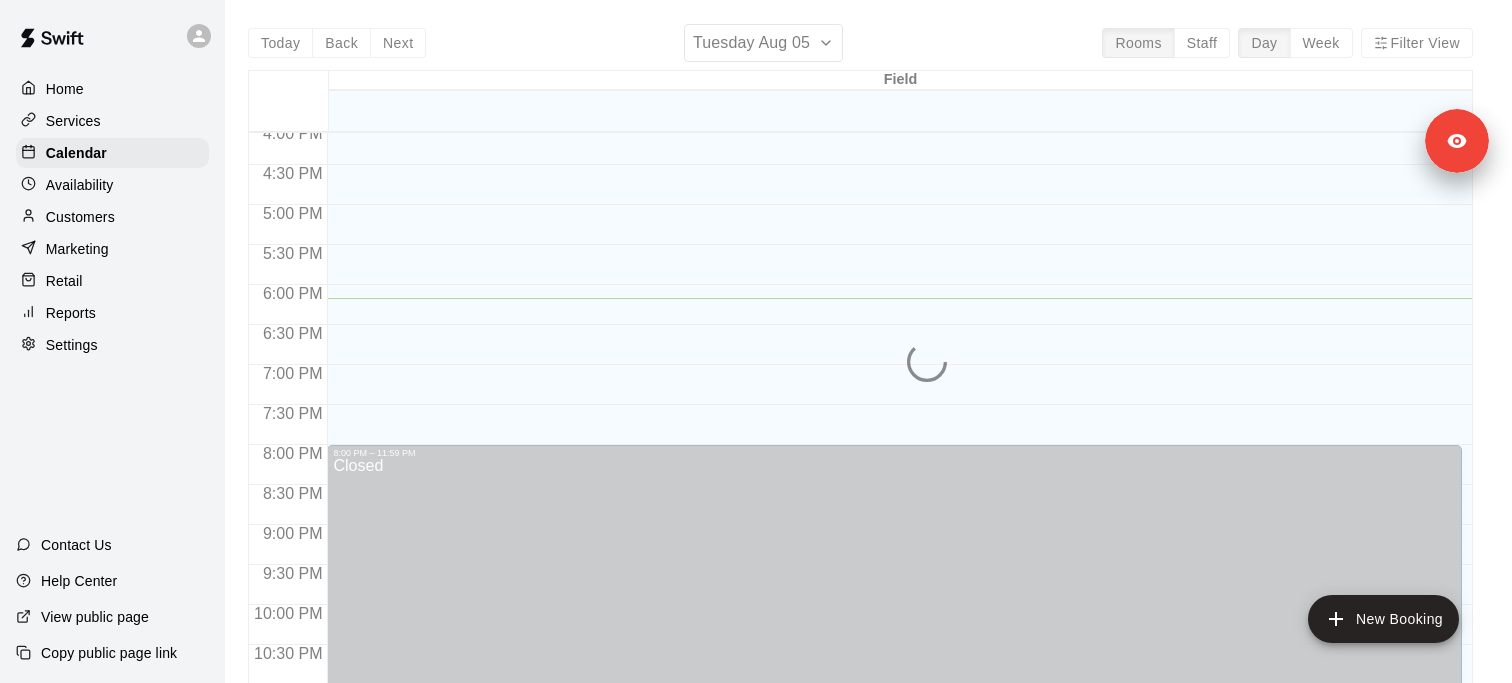 click on "Today Back Next Tuesday Aug 05 Rooms Staff Day Week Filter View Field 05 Tue 12:00 AM 12:30 AM 1:00 AM 1:30 AM 2:00 AM 2:30 AM 3:00 AM 3:30 AM 4:00 AM 4:30 AM 5:00 AM 5:30 AM 6:00 AM 6:30 AM 7:00 AM 7:30 AM 8:00 AM 8:30 AM 9:00 AM 9:30 AM 10:00 AM 10:30 AM 11:00 AM 11:30 AM 12:00 PM 12:30 PM 1:00 PM 1:30 PM 2:00 PM 2:30 PM 3:00 PM 3:30 PM 4:00 PM 4:30 PM 5:00 PM 5:30 PM 6:00 PM 6:30 PM 7:00 PM 7:30 PM 8:00 PM 8:30 PM 9:00 PM 9:30 PM 10:00 PM 10:30 PM 11:00 PM 11:30 PM 12:00 AM – 12:00 PM Closed 8:00 PM – 11:59 PM Closed" at bounding box center [860, 365] 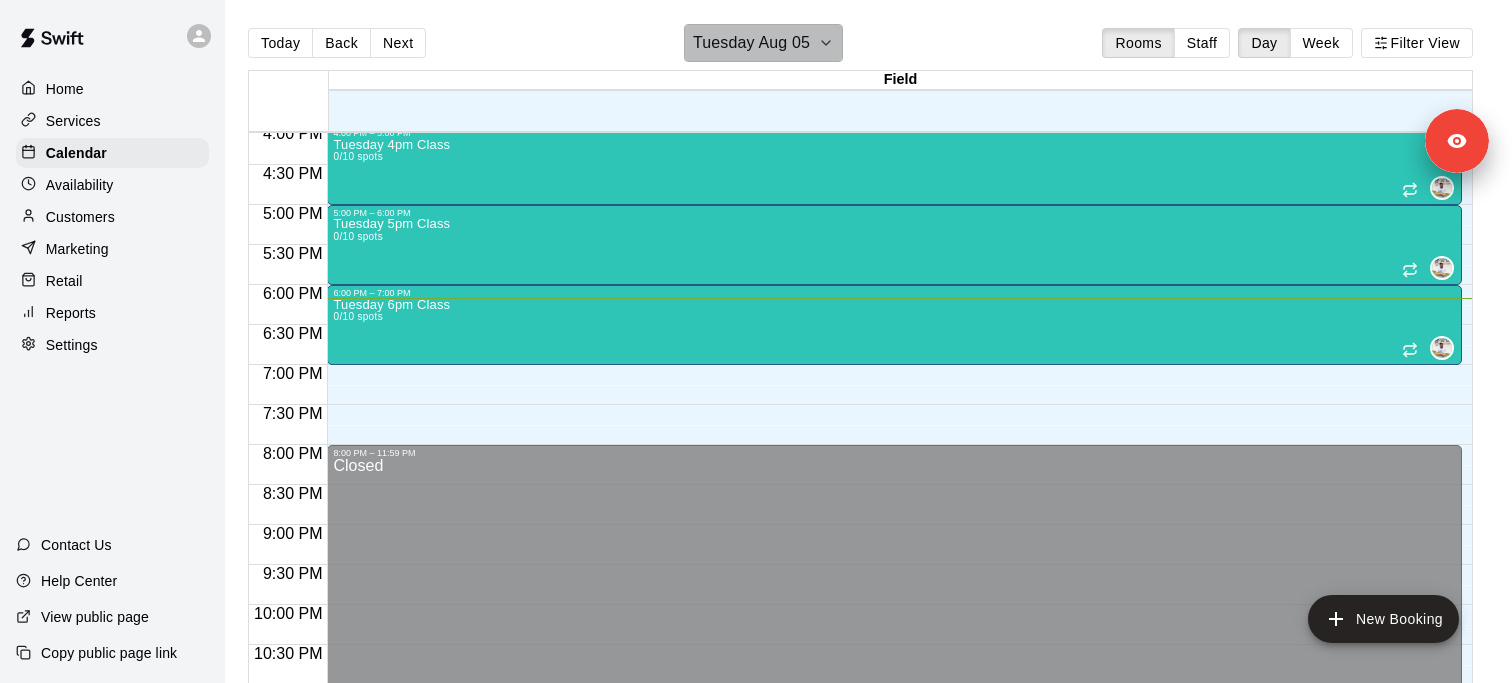 click on "Tuesday Aug 05" at bounding box center (763, 43) 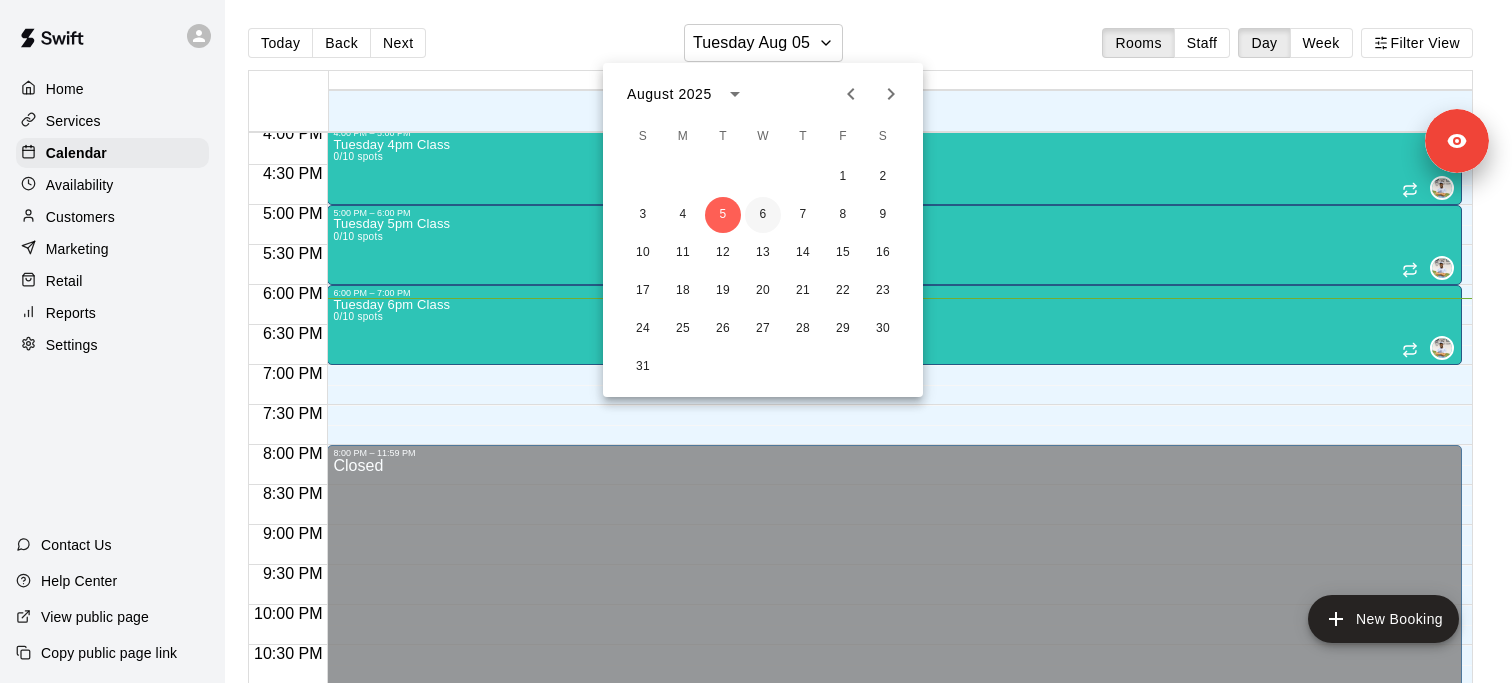 click on "6" at bounding box center [763, 215] 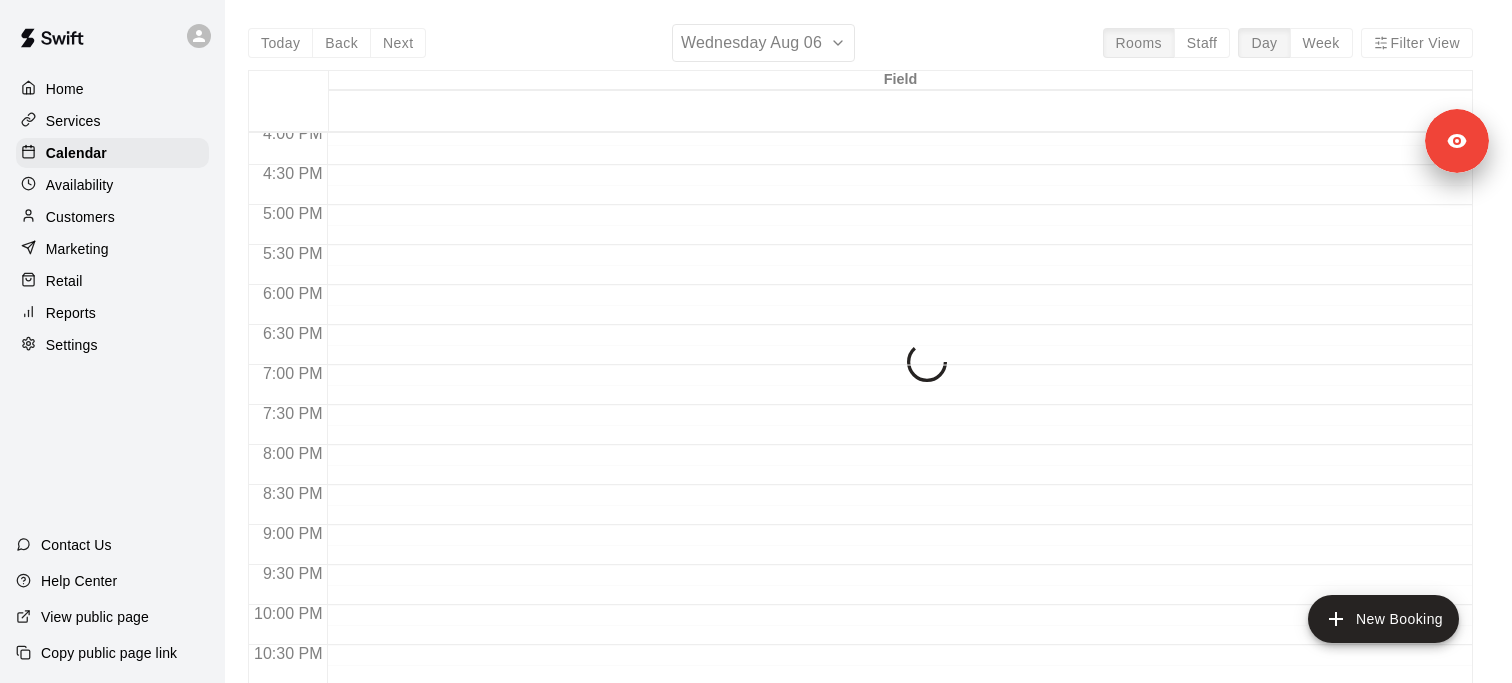 click on "1 2 3 4 5 6 7 8 9 10 11 12 13 14 15 16 17 18 19 20 21 22 23 24 25 26 27 28 29 30 31" at bounding box center (763, 180) 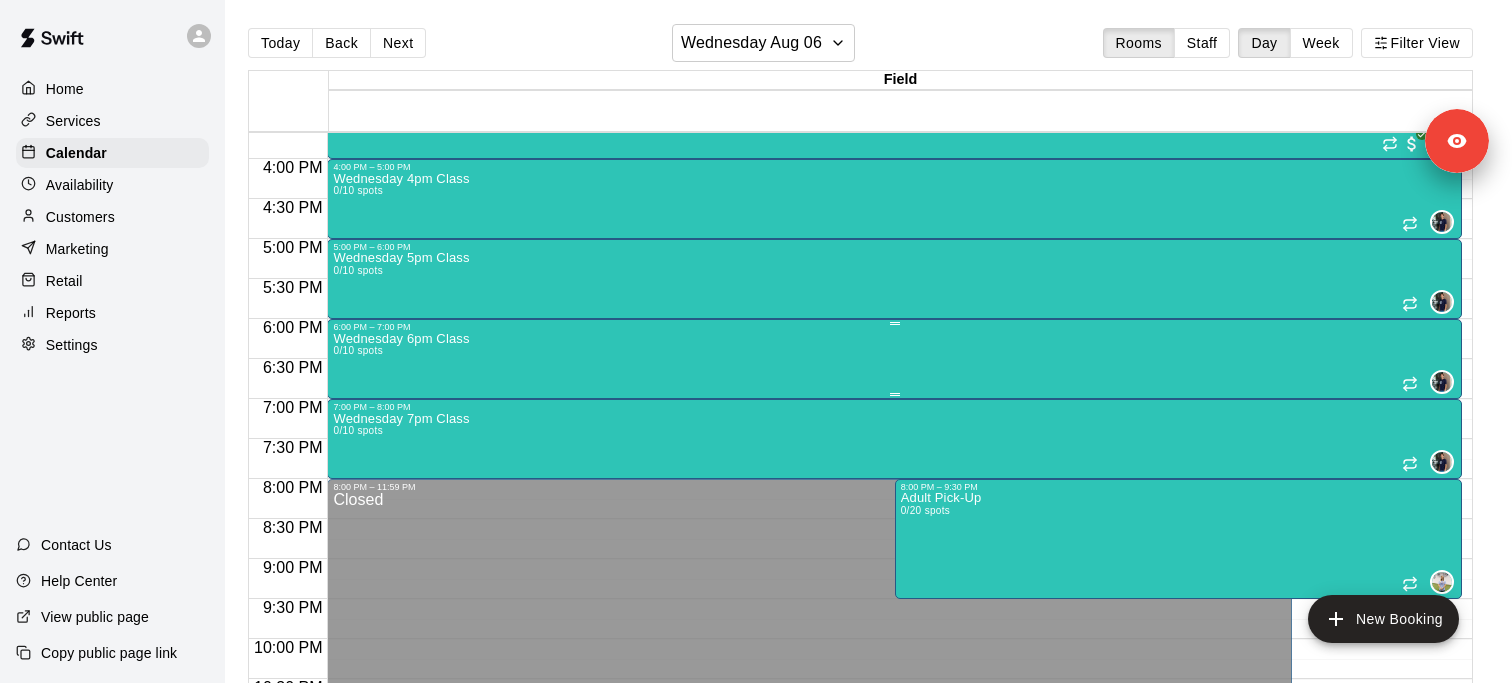 scroll, scrollTop: 1259, scrollLeft: 0, axis: vertical 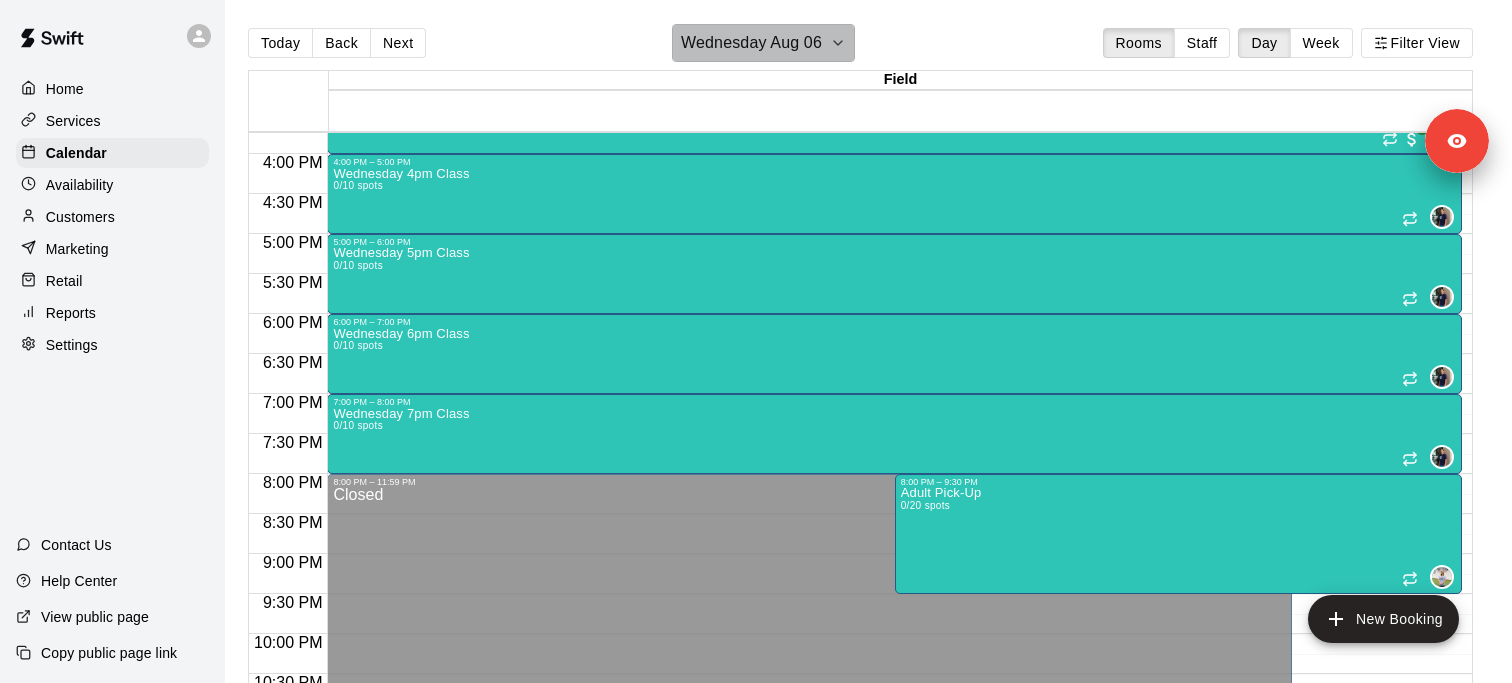 click on "Wednesday Aug 06" at bounding box center [751, 43] 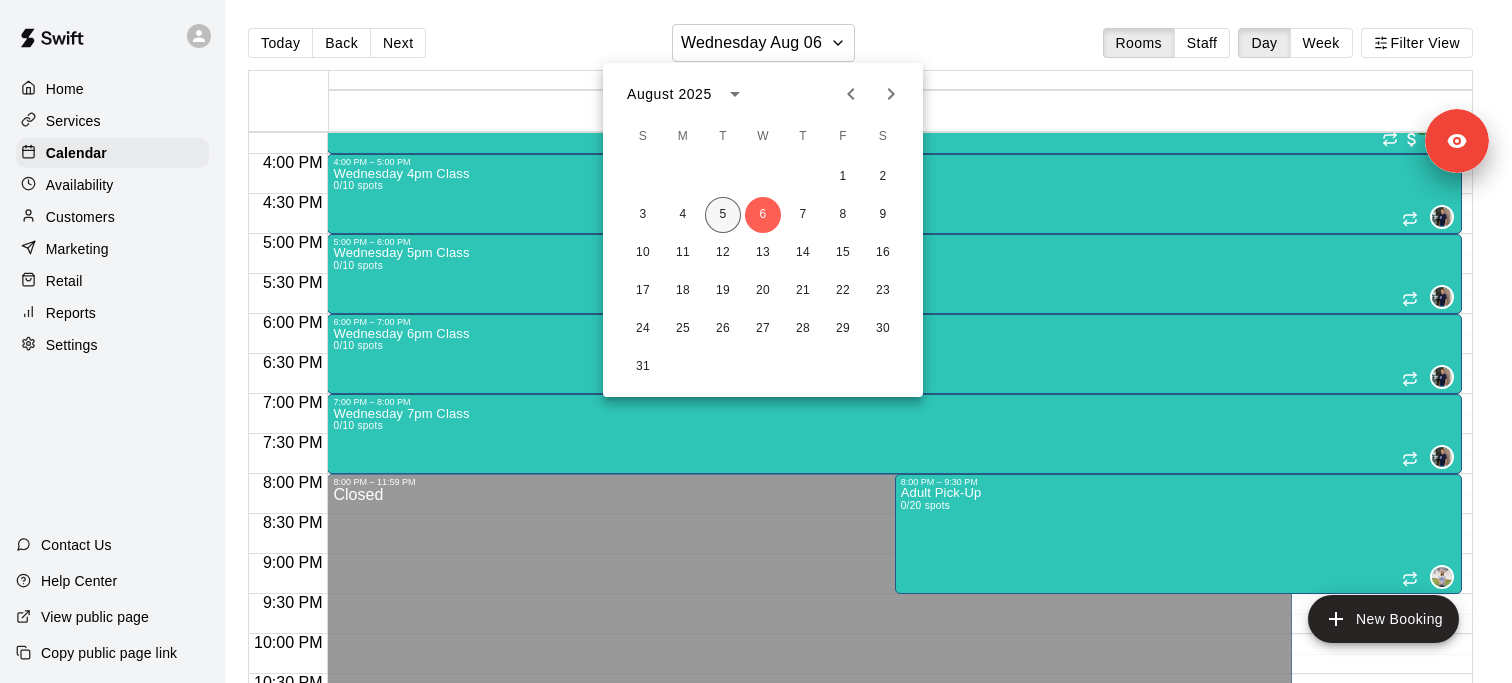 click on "5" at bounding box center [723, 215] 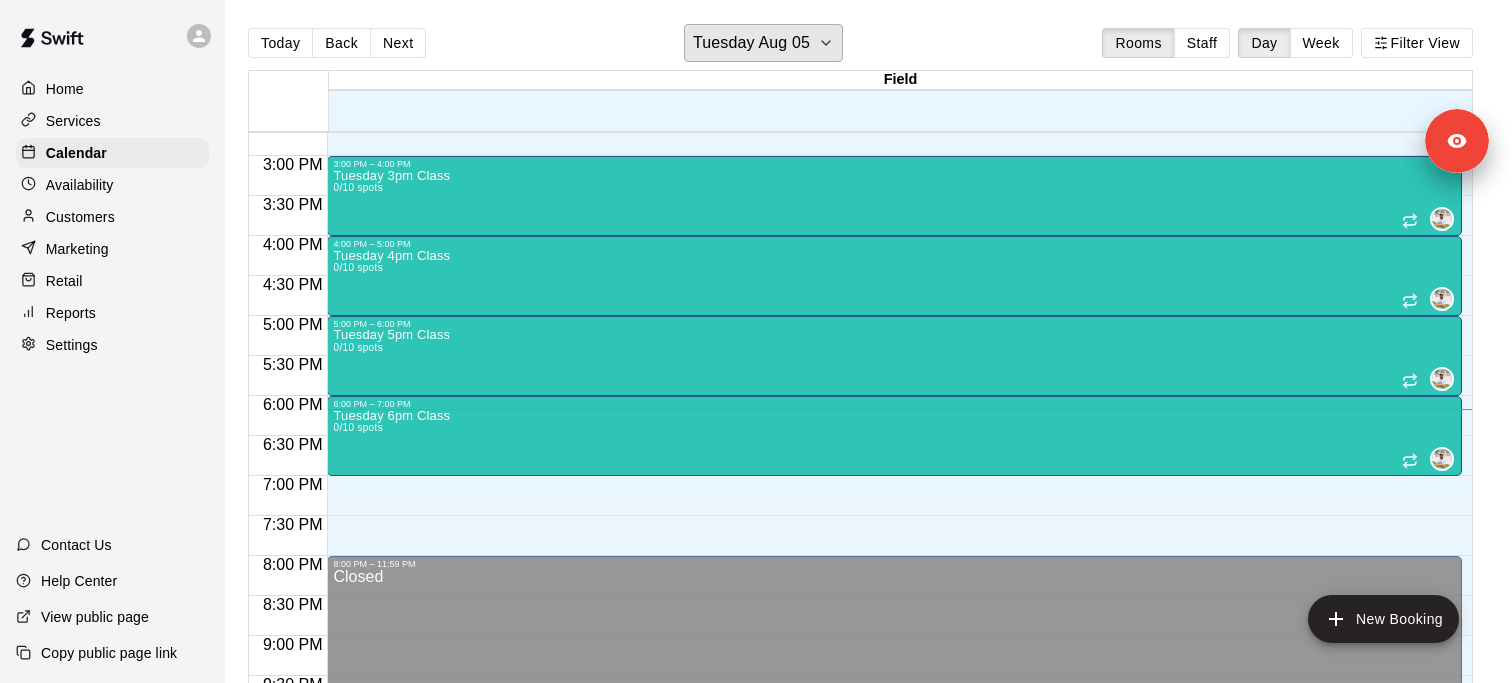 scroll, scrollTop: 1117, scrollLeft: 0, axis: vertical 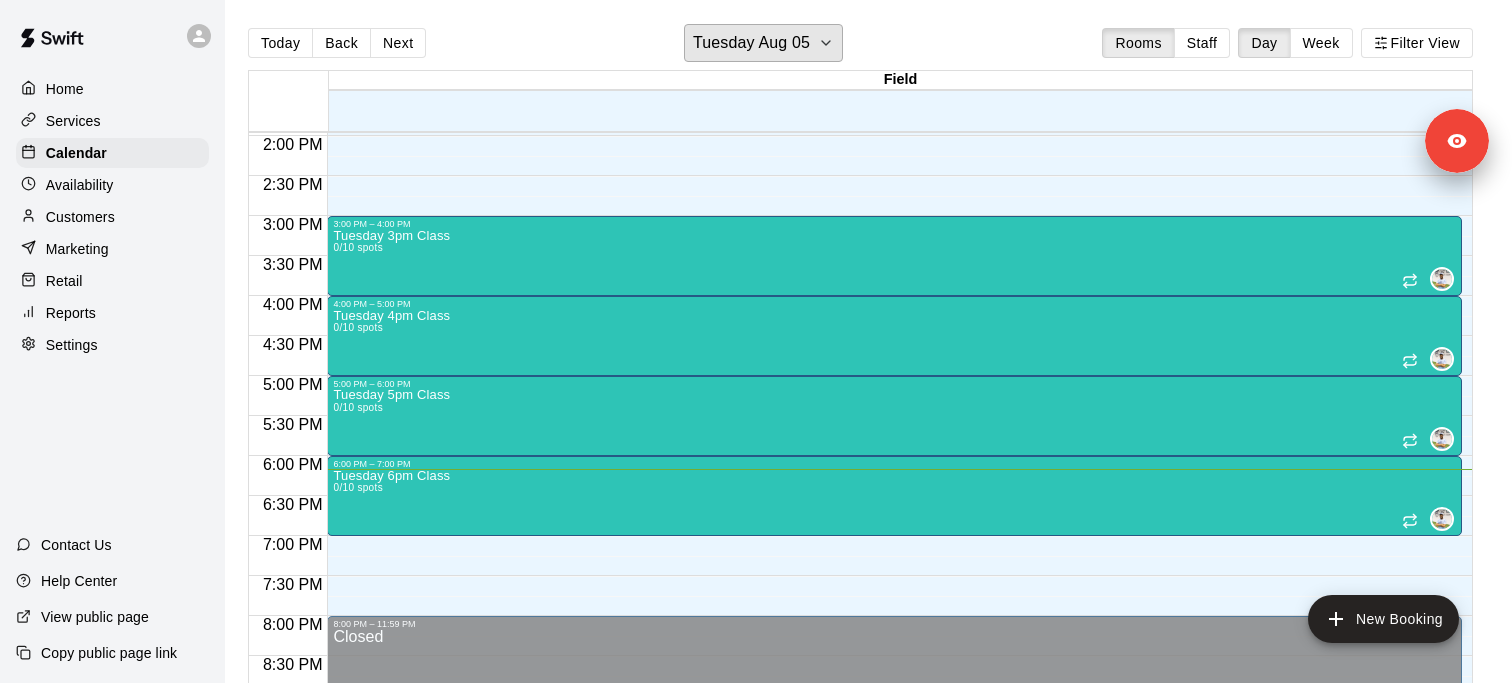 type 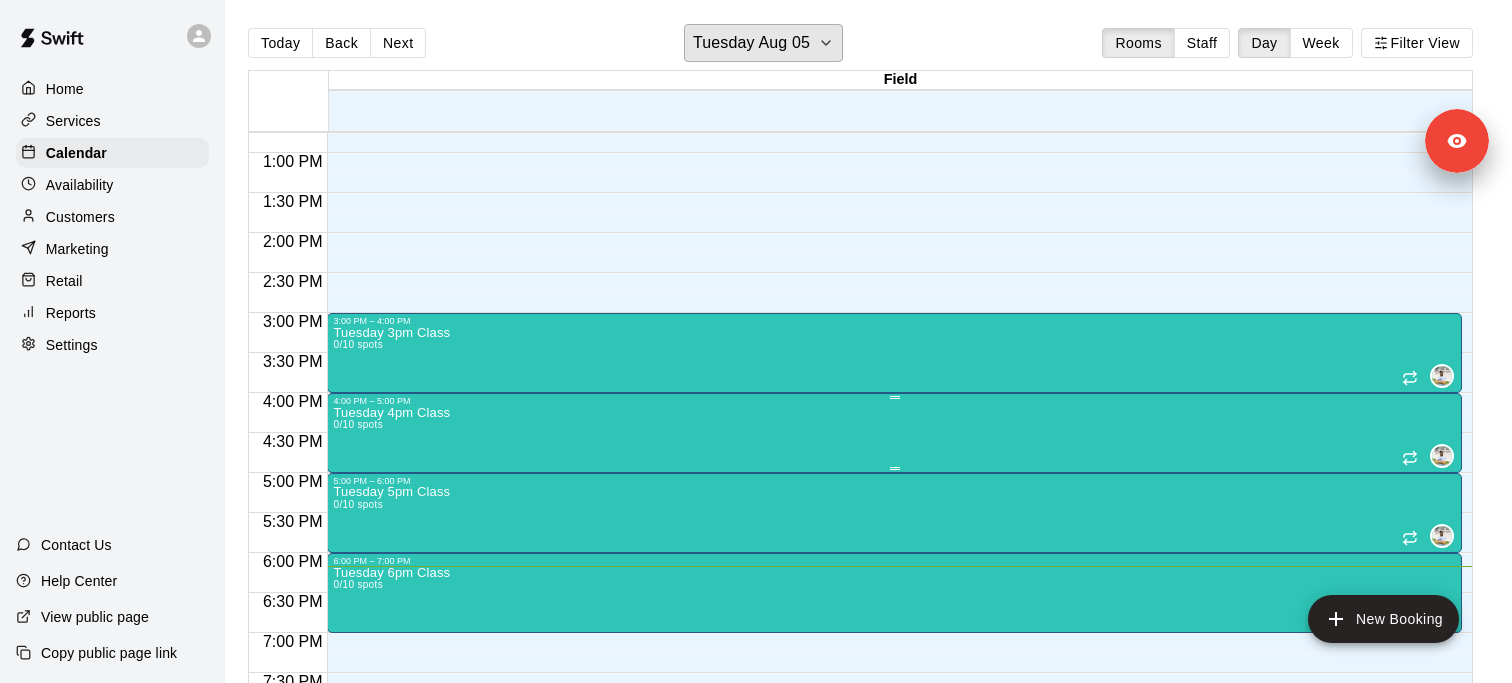 scroll, scrollTop: 885, scrollLeft: 0, axis: vertical 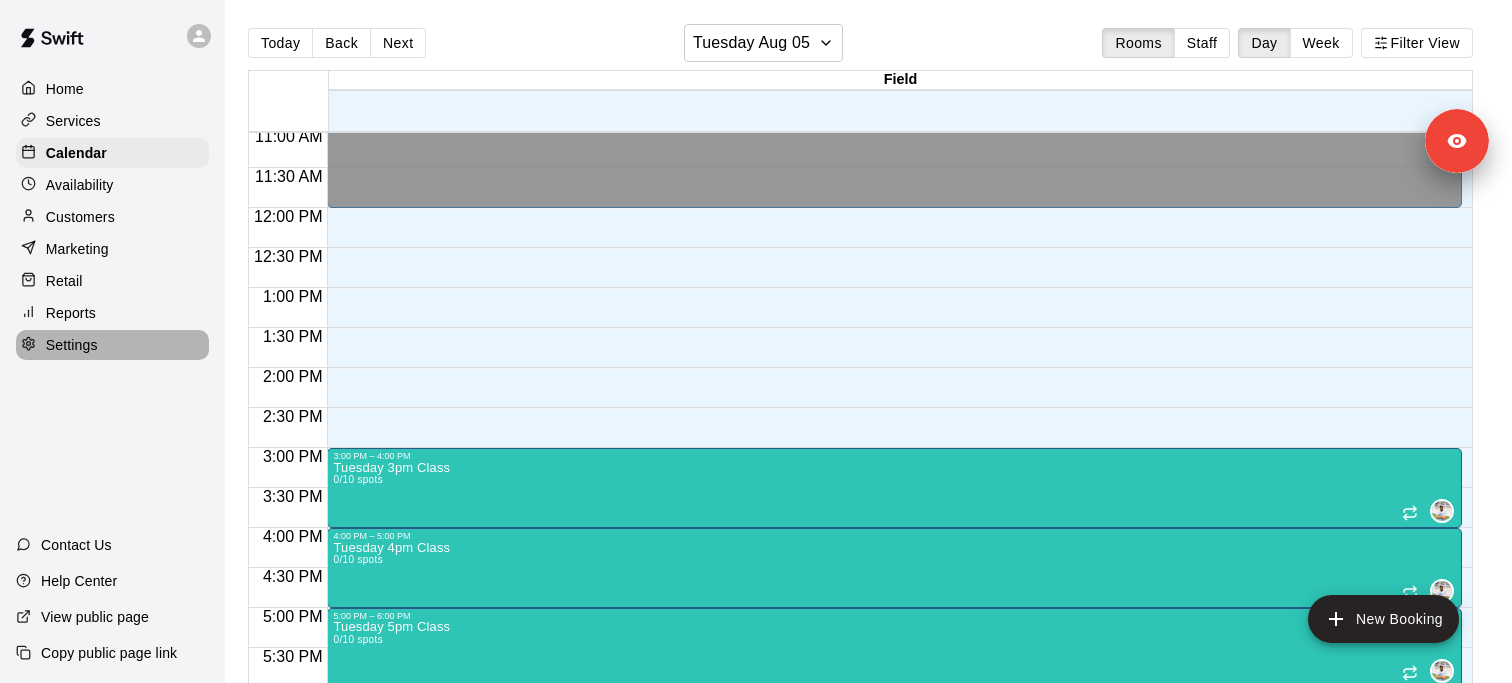 click on "Settings" at bounding box center (112, 345) 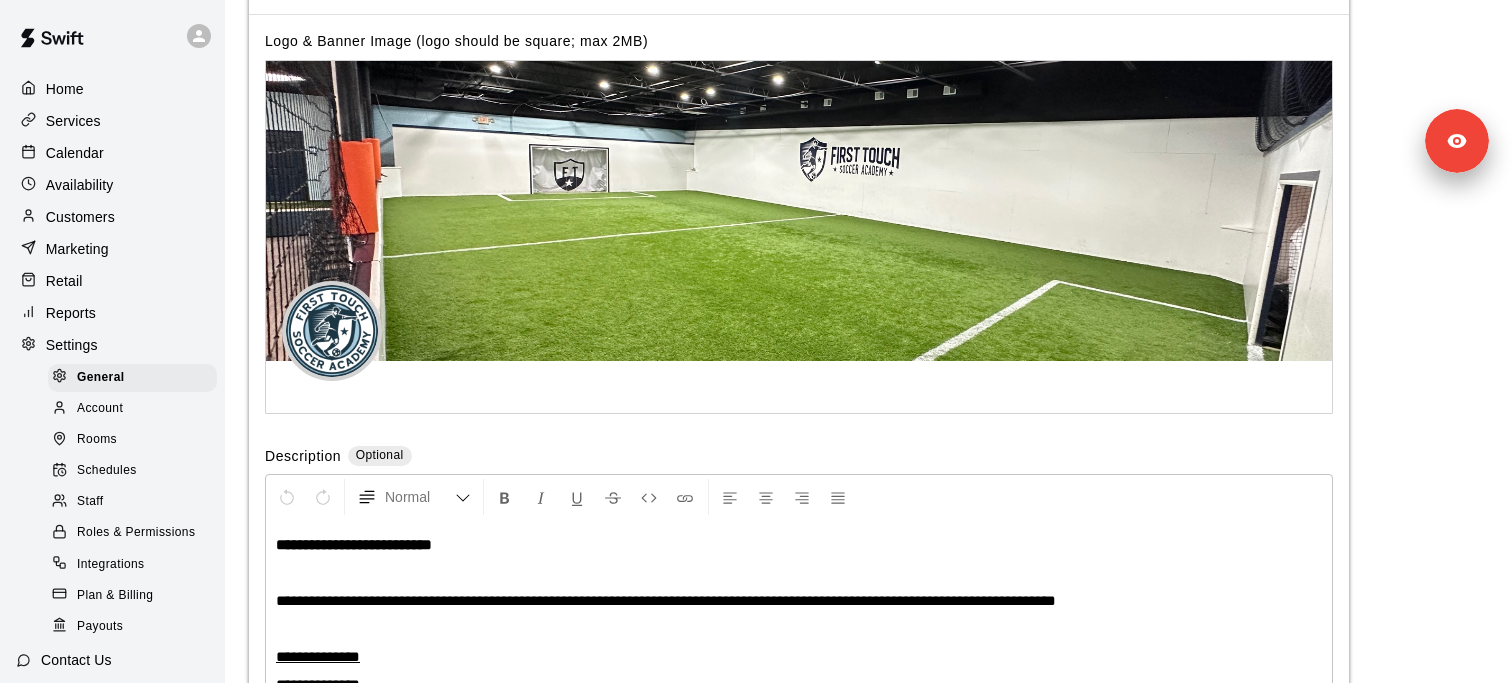 scroll, scrollTop: 4223, scrollLeft: 0, axis: vertical 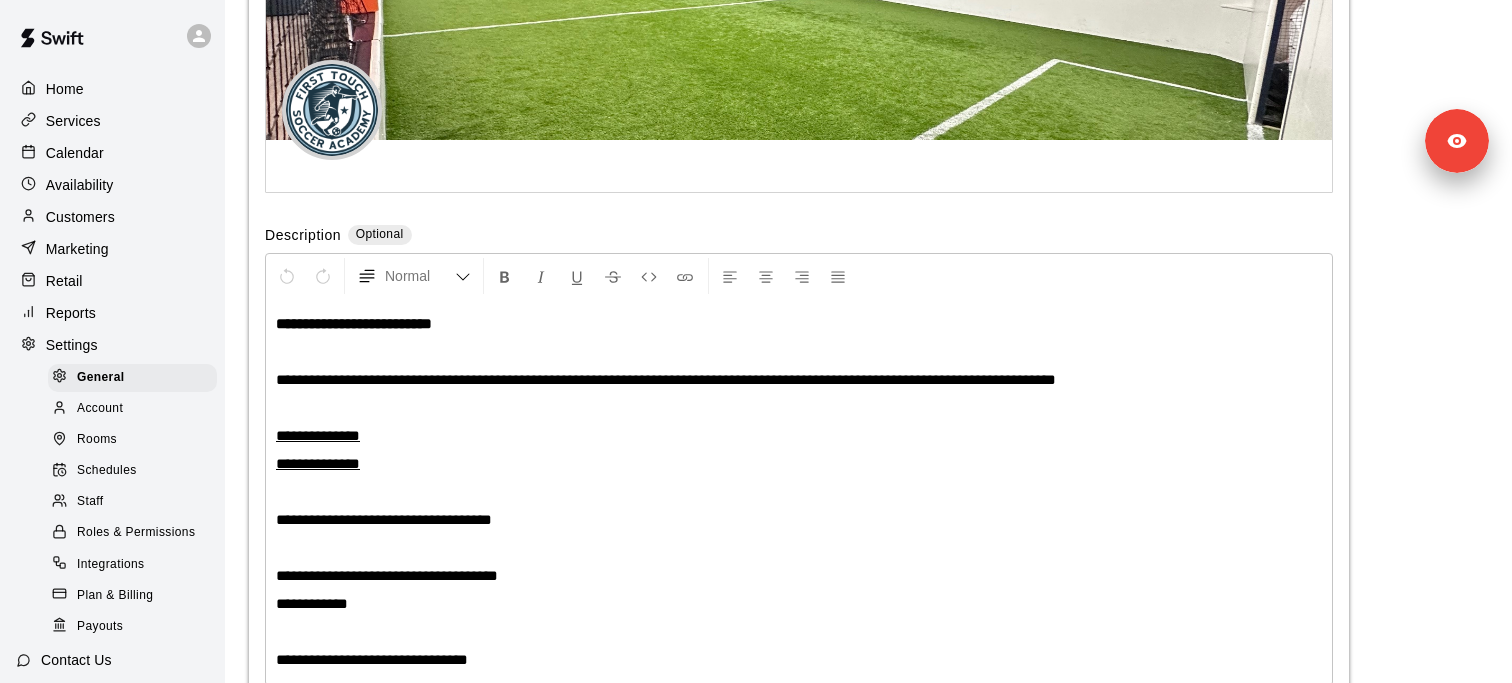 click on "Roles & Permissions" at bounding box center (136, 533) 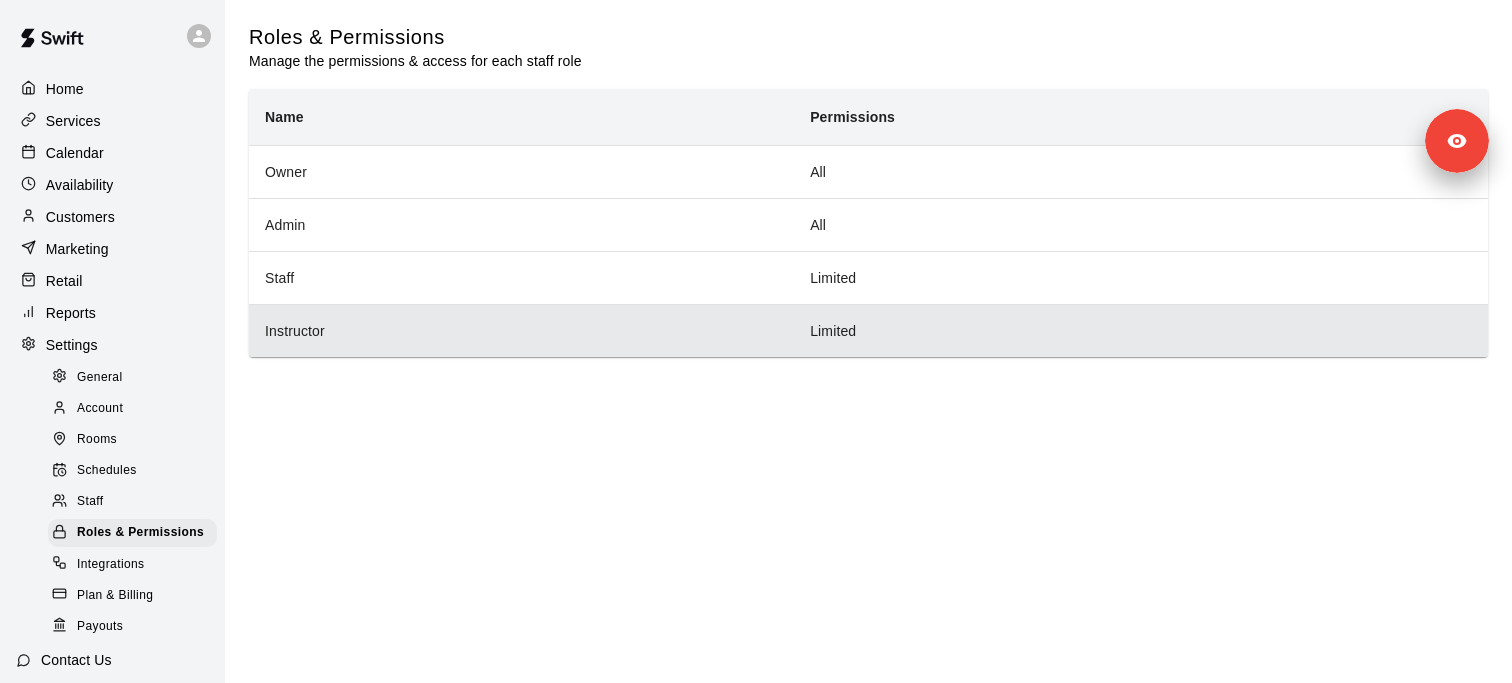 click on "Instructor" at bounding box center (521, 330) 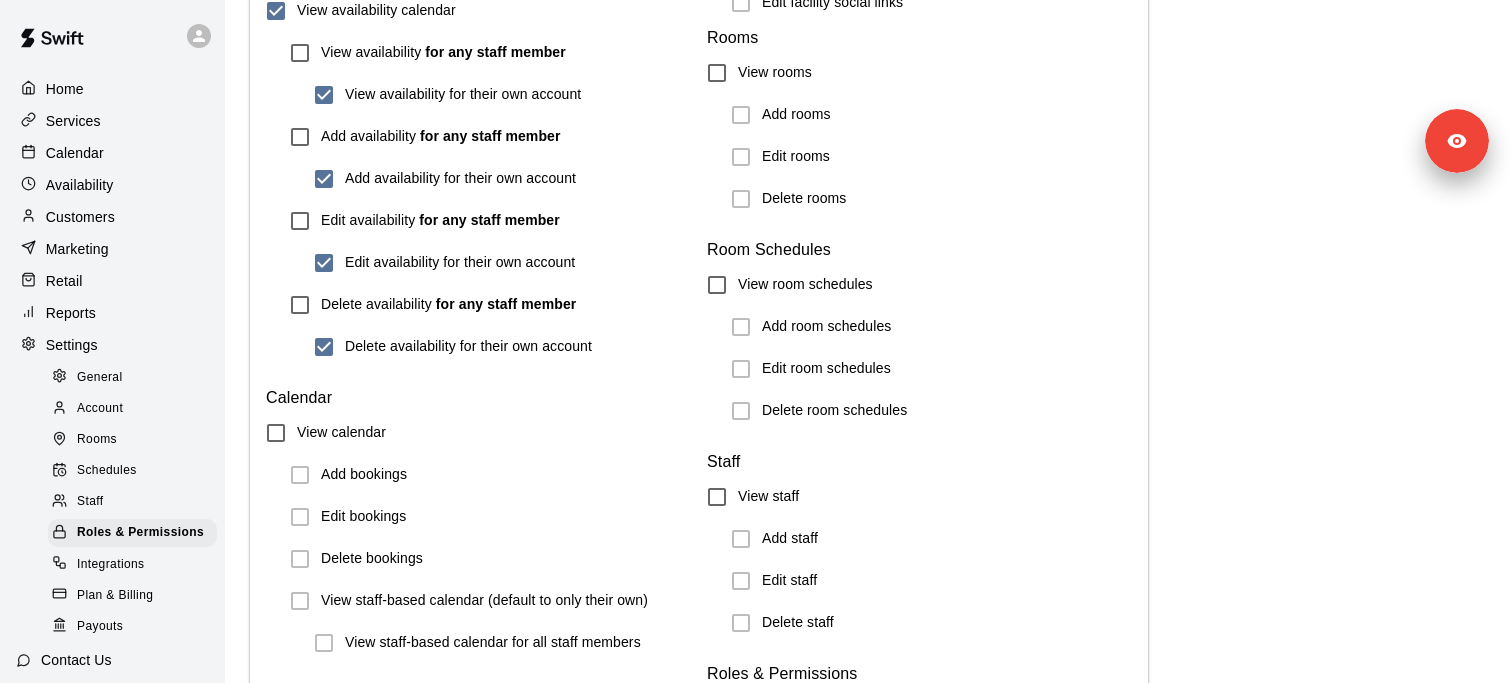 scroll, scrollTop: 1812, scrollLeft: 0, axis: vertical 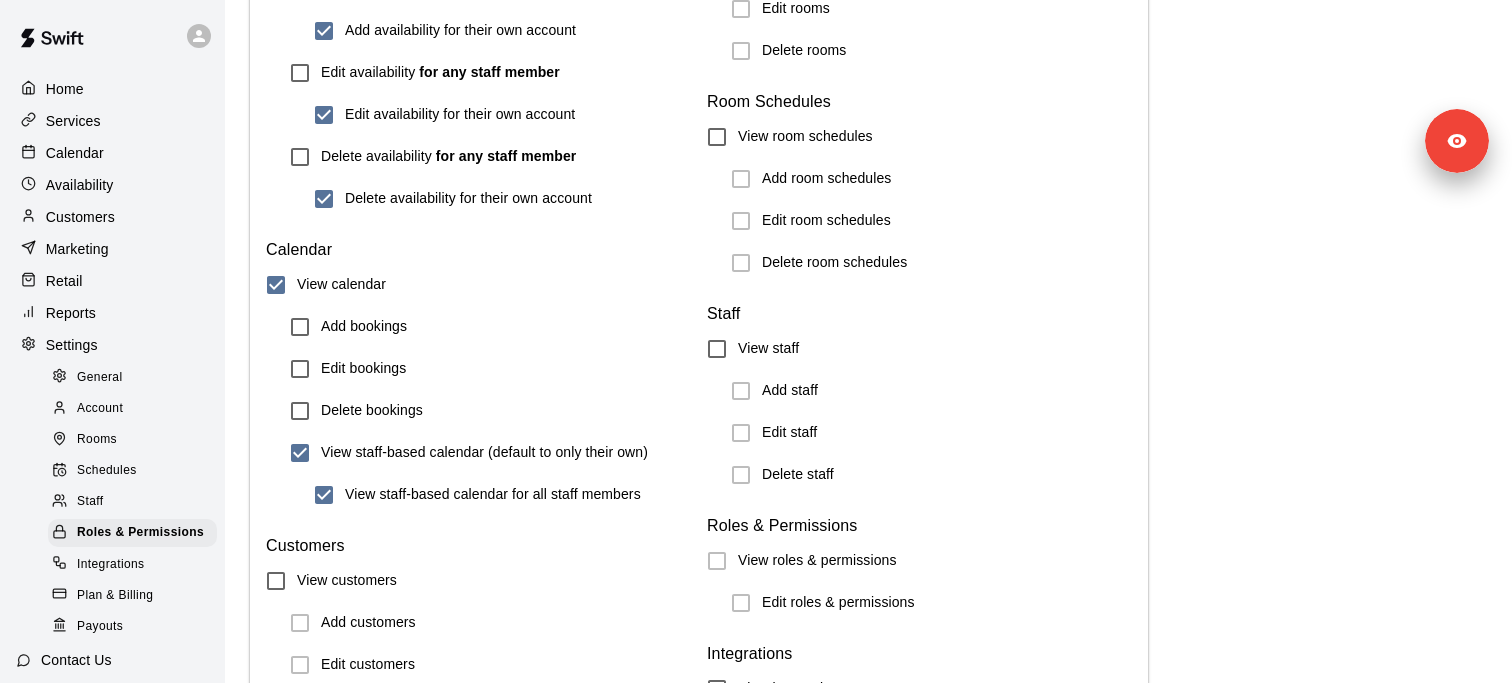 click on "Edit bookings" at bounding box center [477, 369] 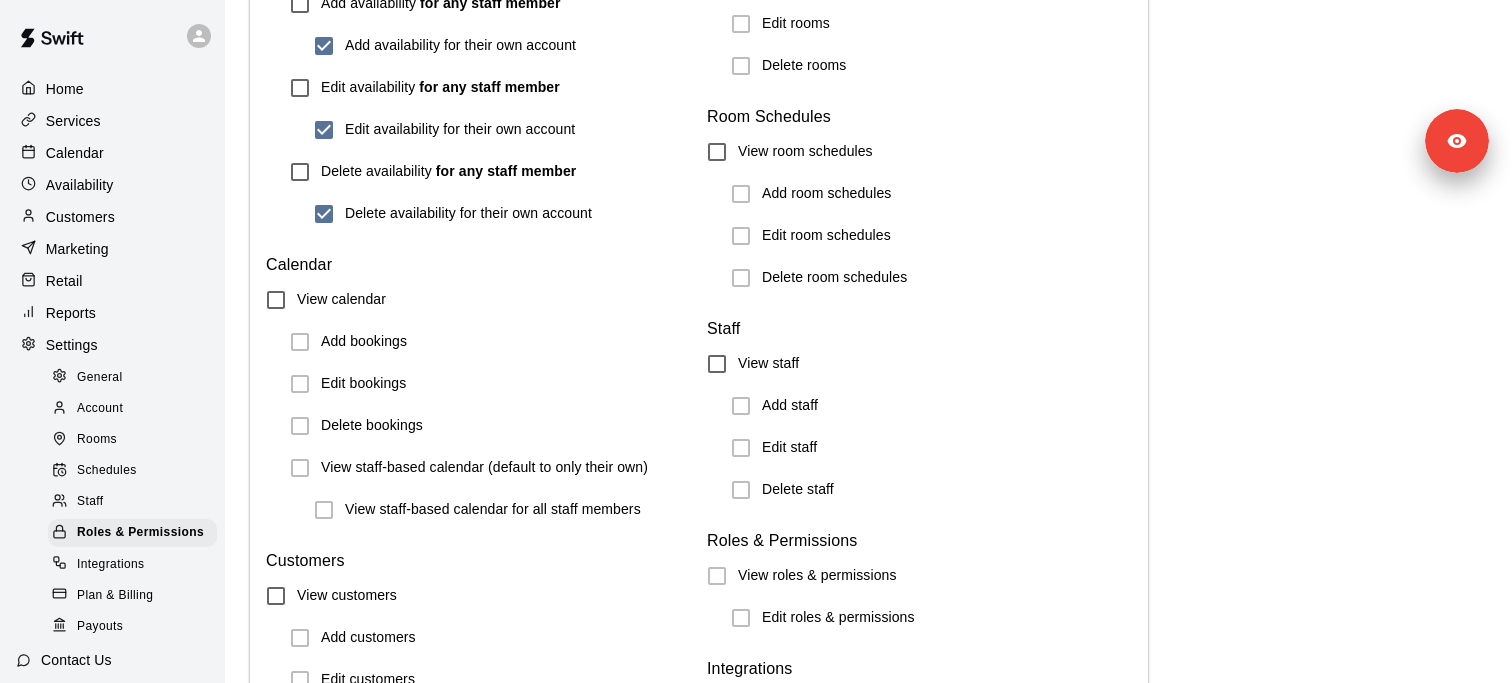 scroll, scrollTop: 1760, scrollLeft: 0, axis: vertical 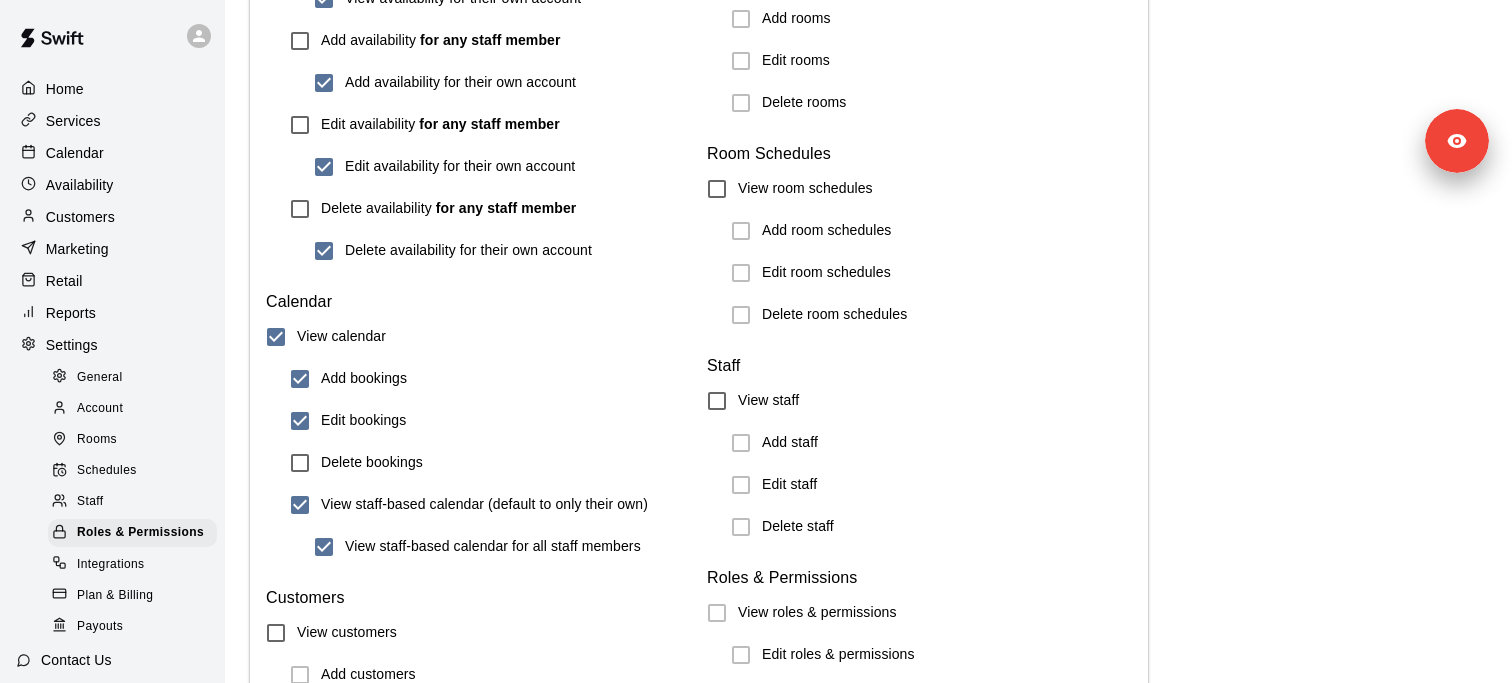 click on "Calendar" at bounding box center (112, 153) 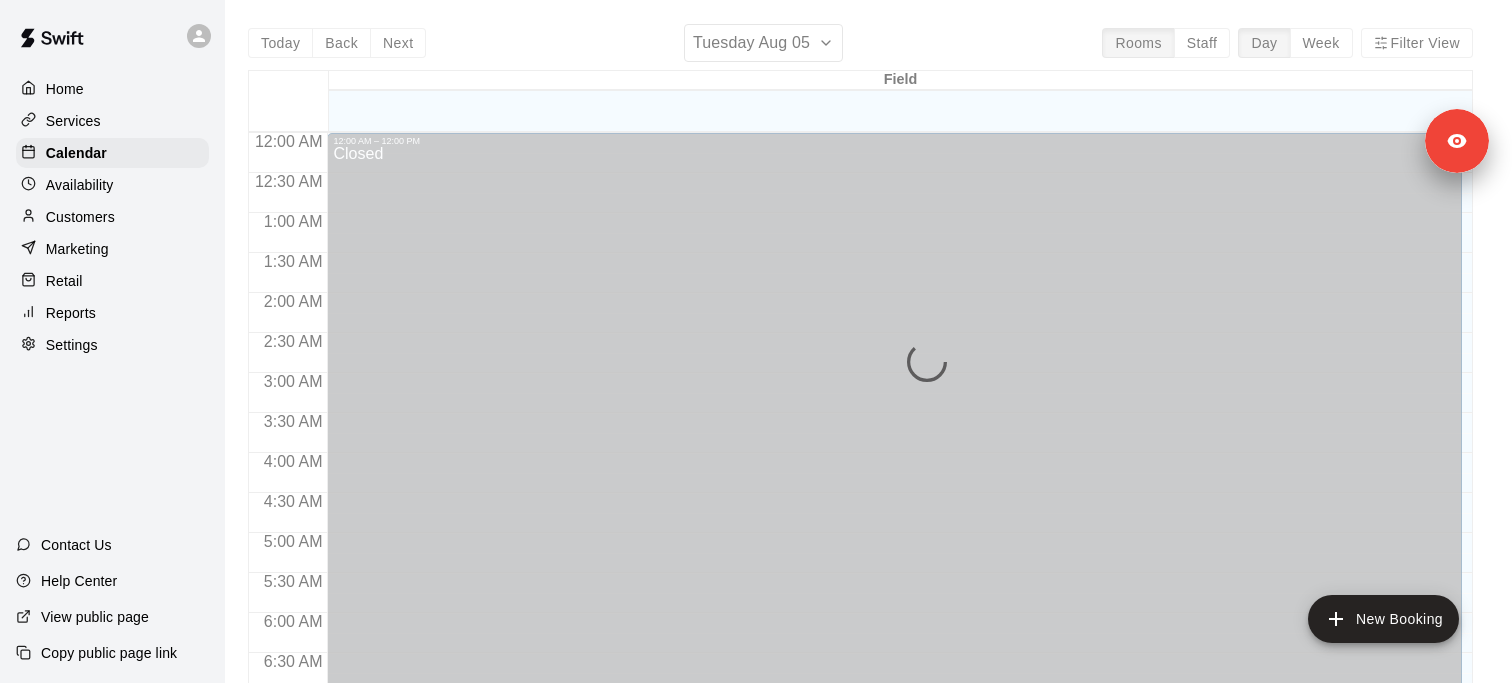 scroll, scrollTop: 1288, scrollLeft: 0, axis: vertical 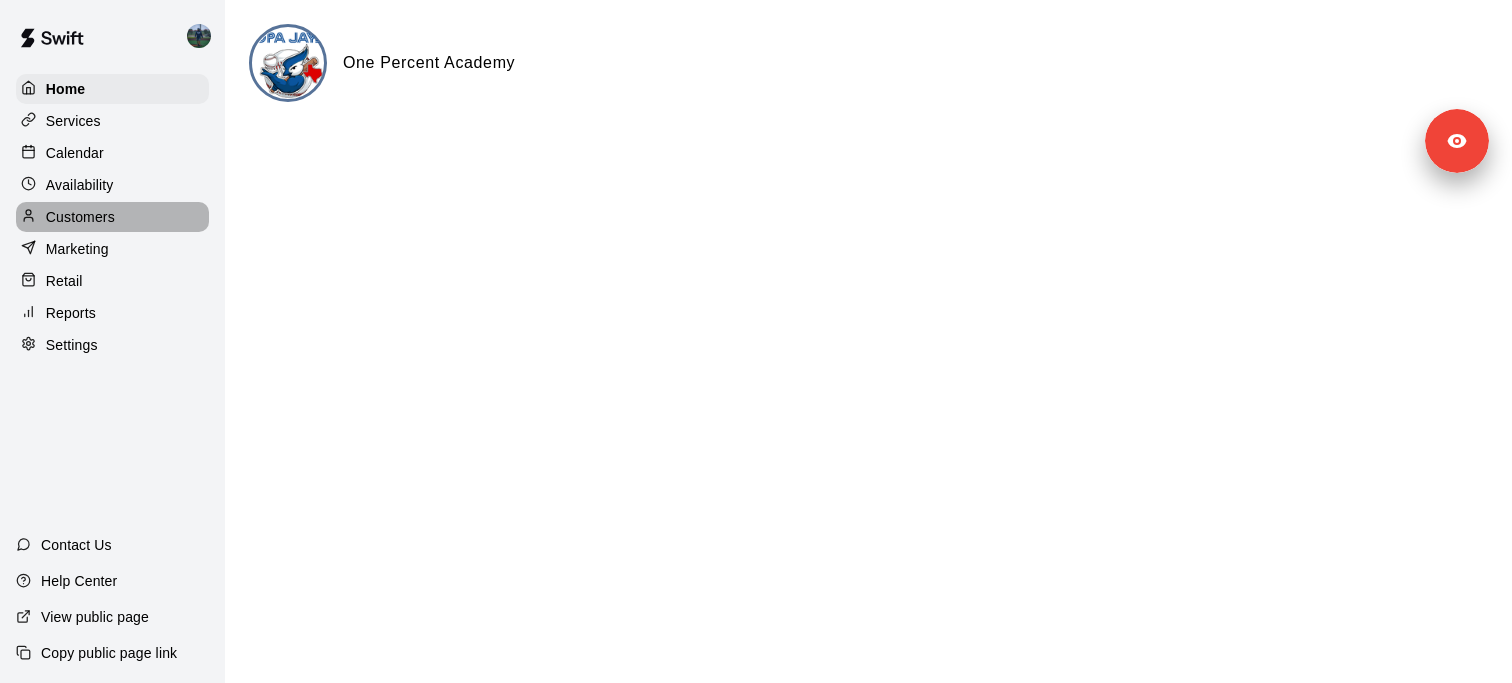 click on "Customers" at bounding box center [112, 217] 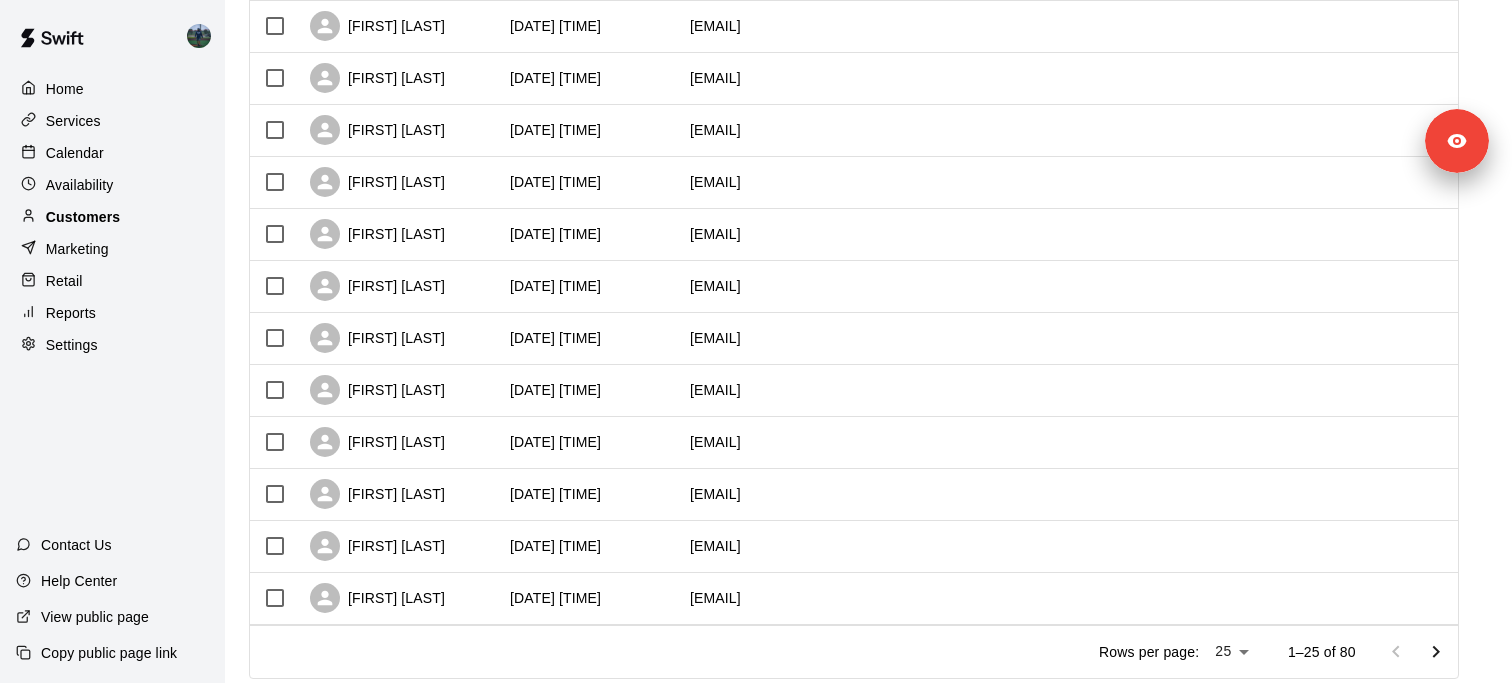 scroll, scrollTop: 1043, scrollLeft: 0, axis: vertical 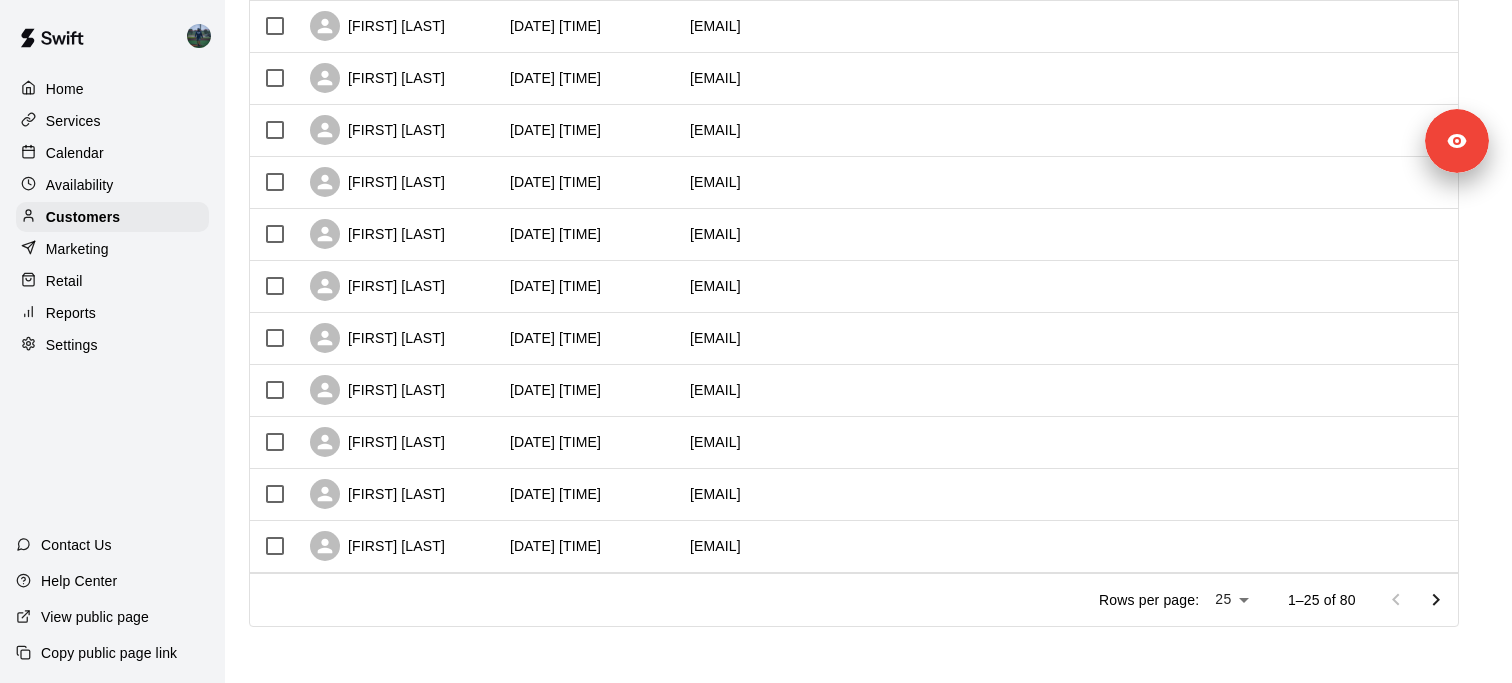 click on "Copy public page link" at bounding box center (109, 653) 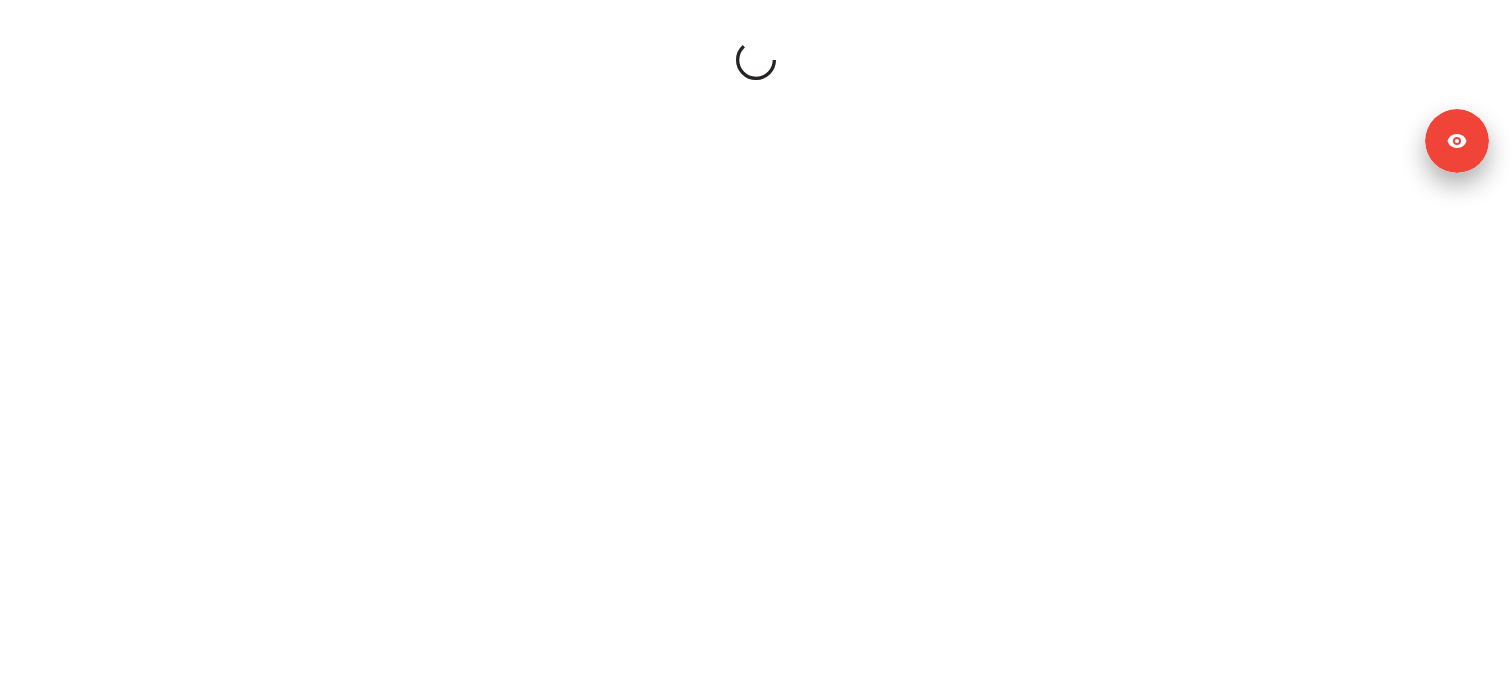 scroll, scrollTop: 0, scrollLeft: 0, axis: both 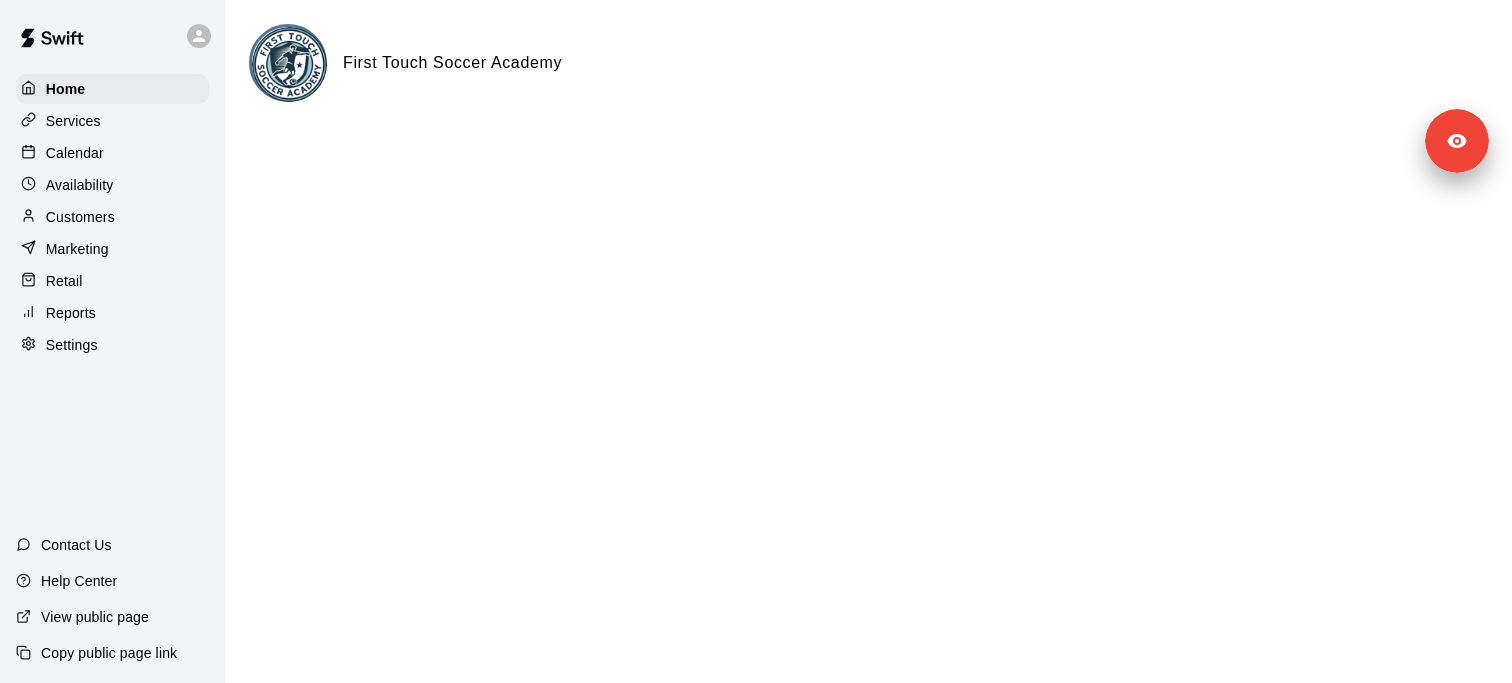 click on "Calendar" at bounding box center (112, 153) 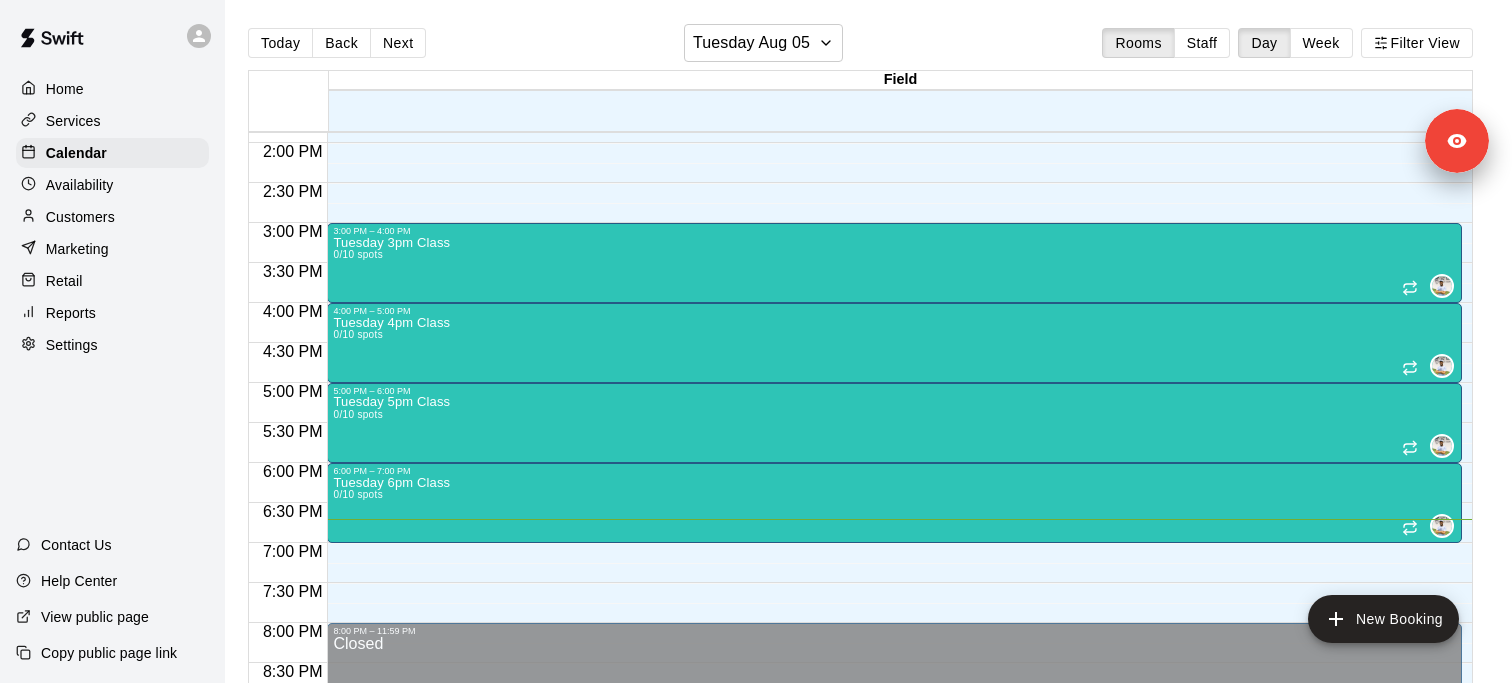 scroll, scrollTop: 1117, scrollLeft: 0, axis: vertical 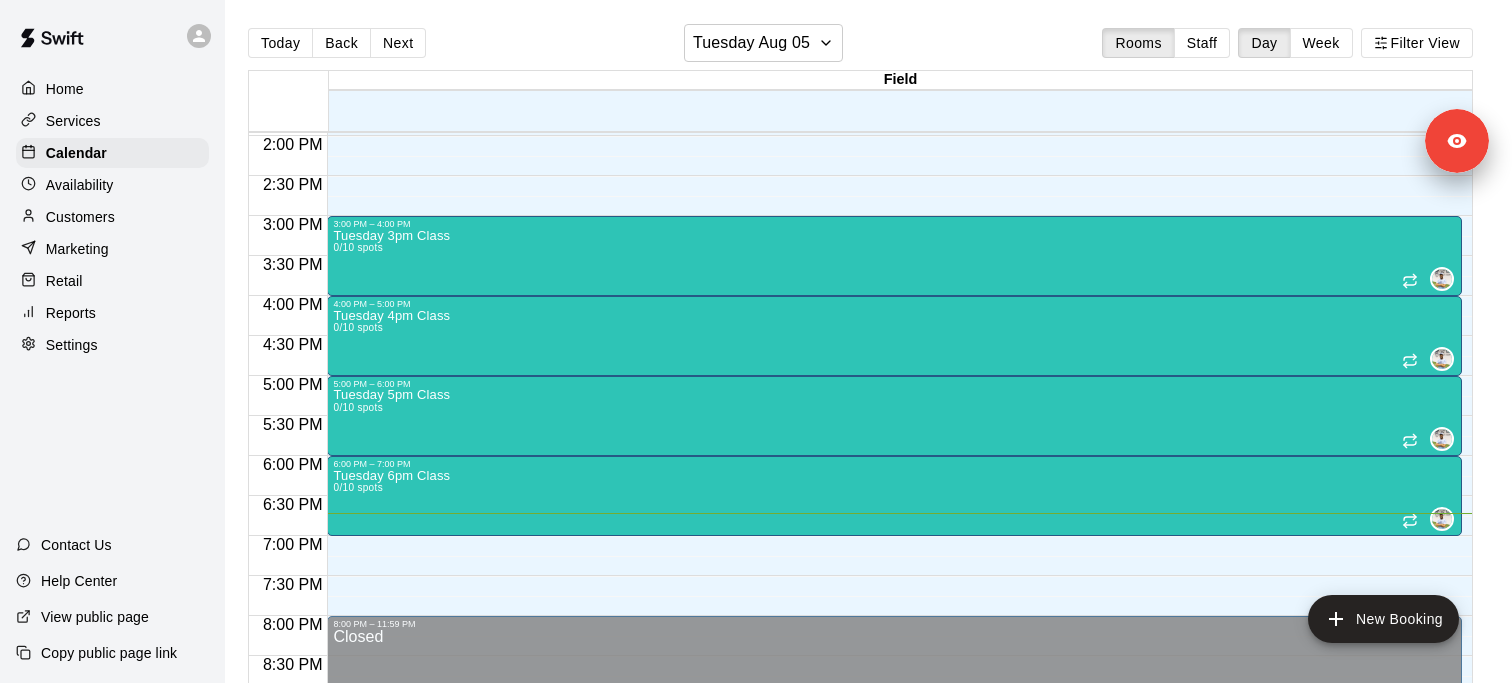 click on "Availability" at bounding box center (80, 185) 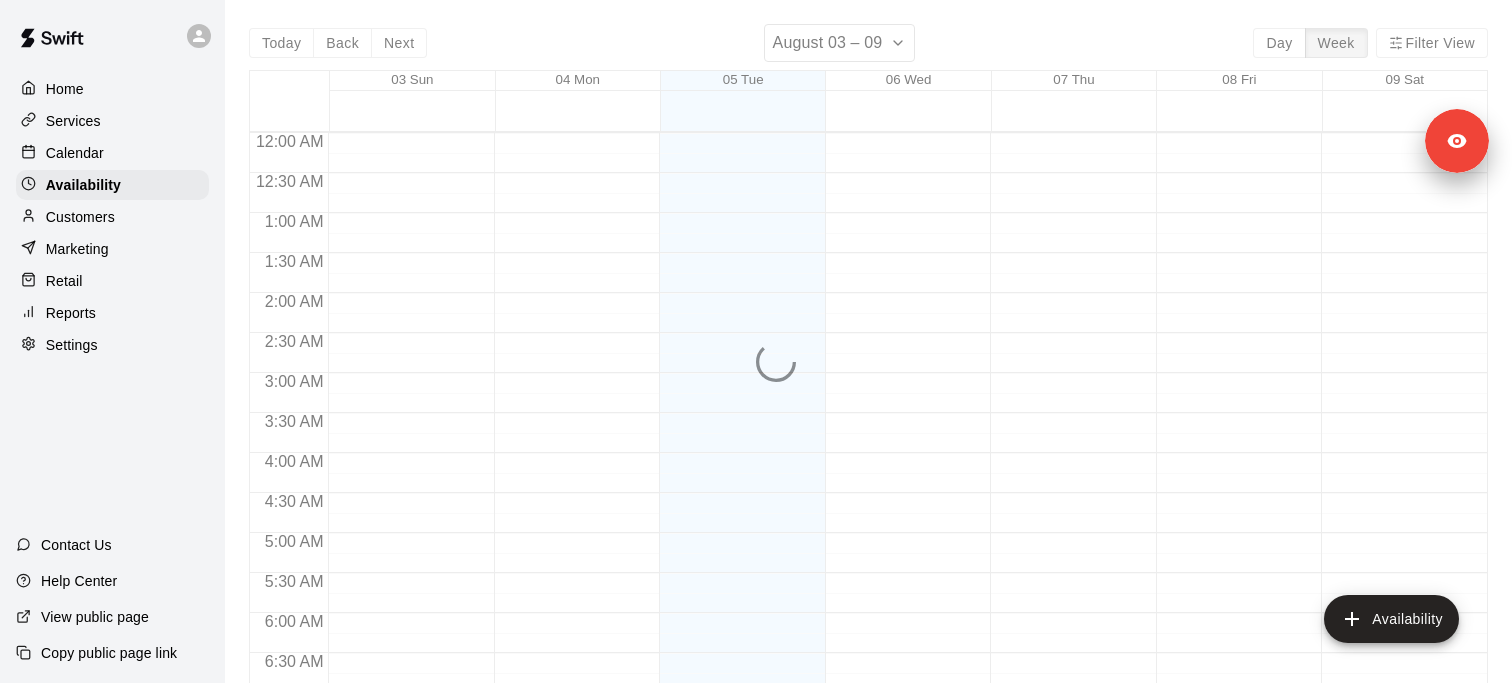 scroll, scrollTop: 1348, scrollLeft: 0, axis: vertical 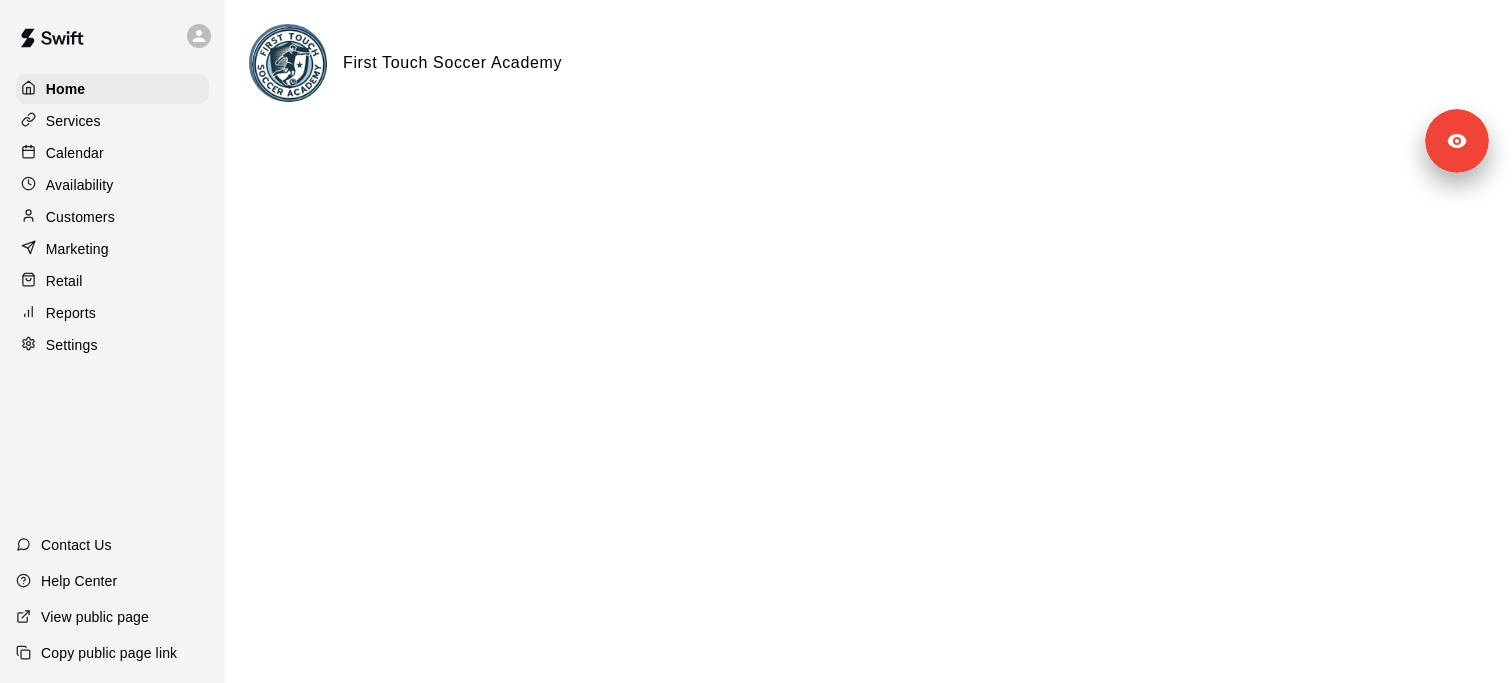 click on "Availability" at bounding box center [112, 185] 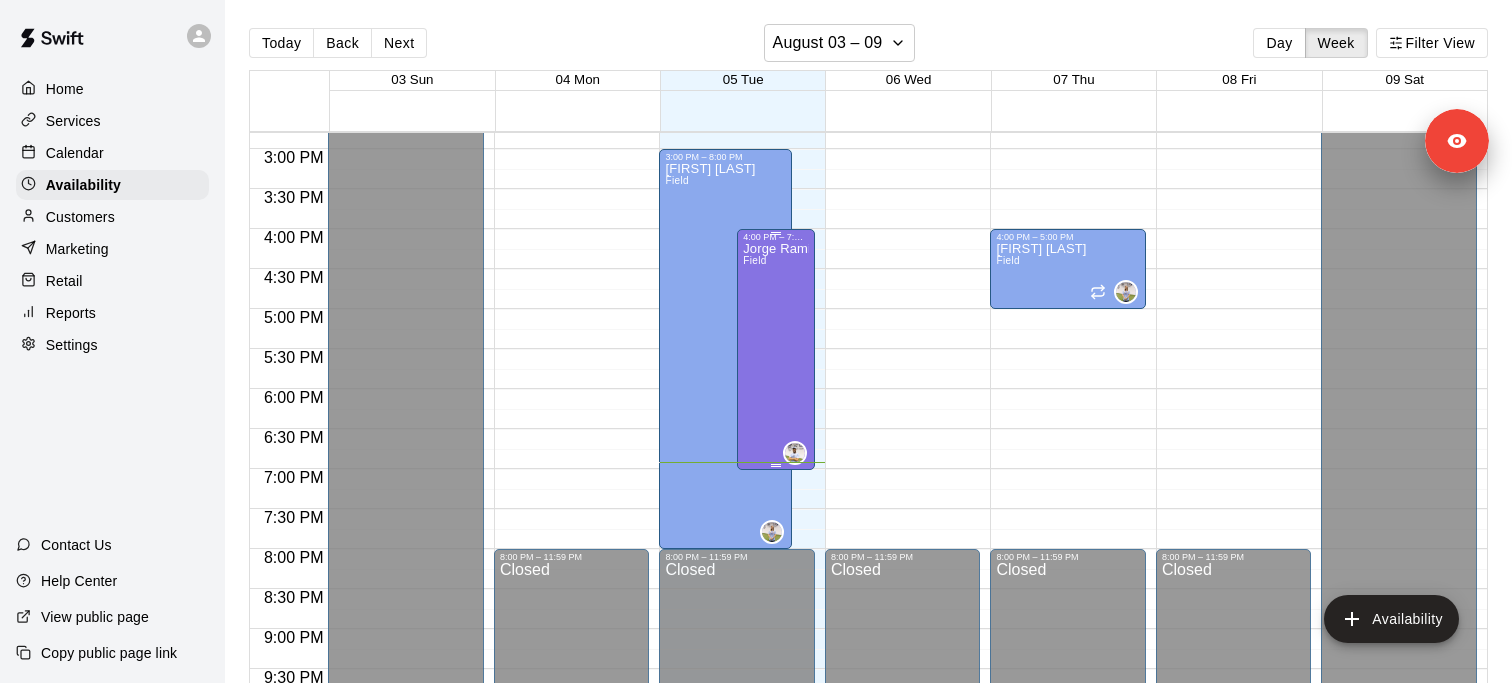 scroll, scrollTop: 1164, scrollLeft: 0, axis: vertical 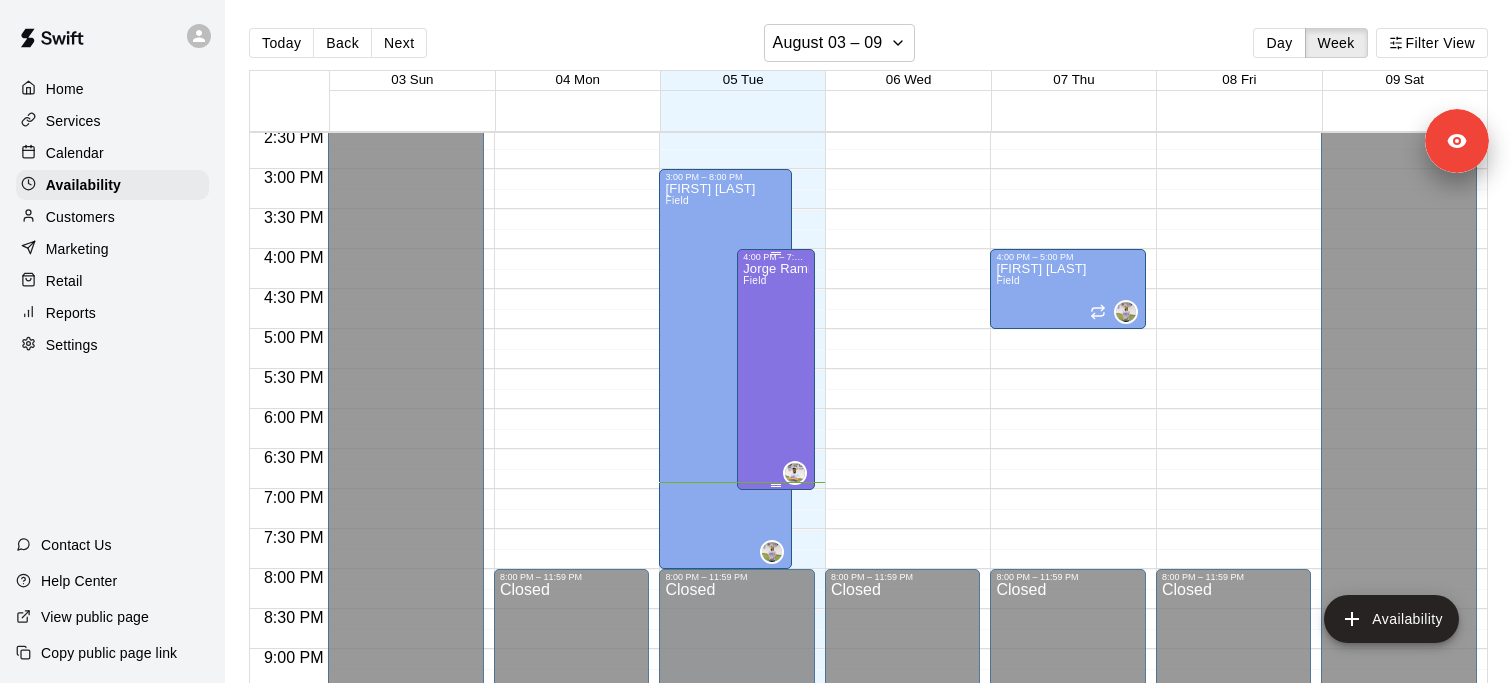 click on "[FIRST] [LAST] Field" at bounding box center (776, 603) 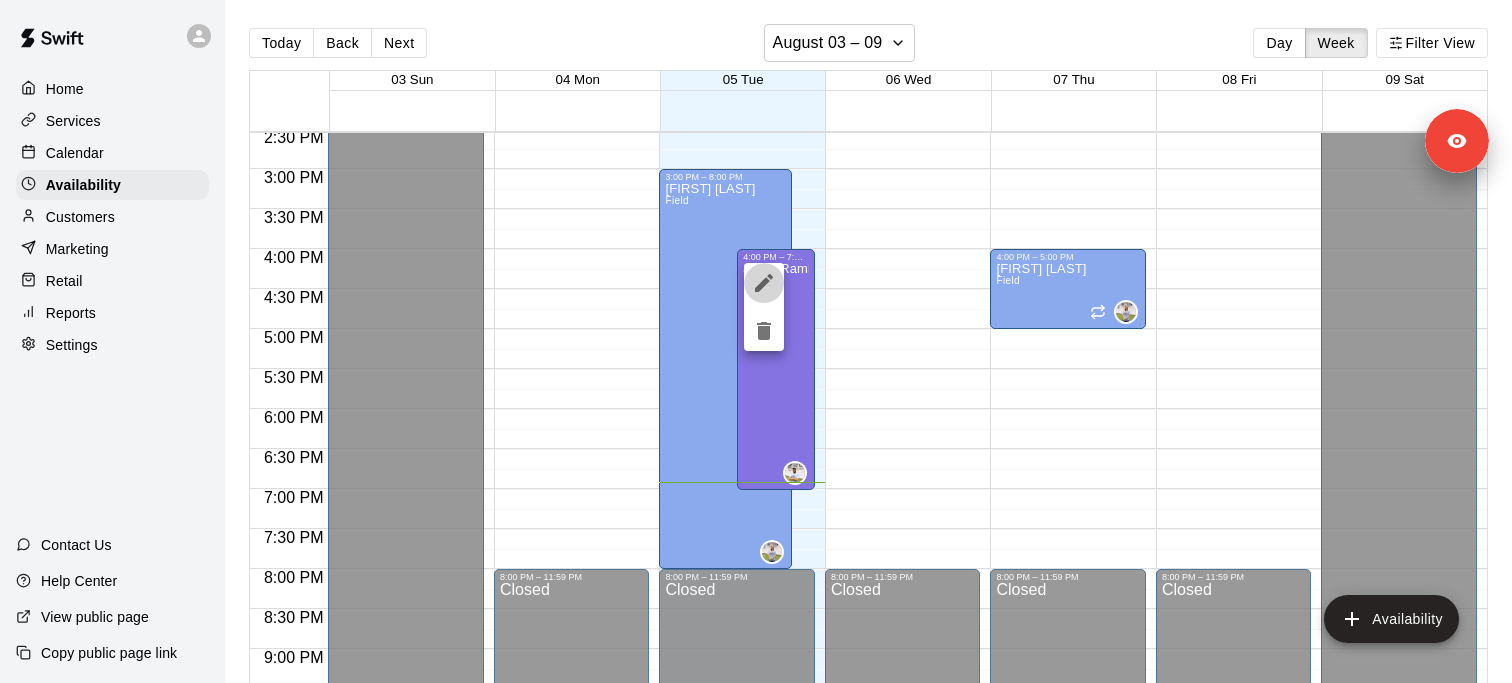 click 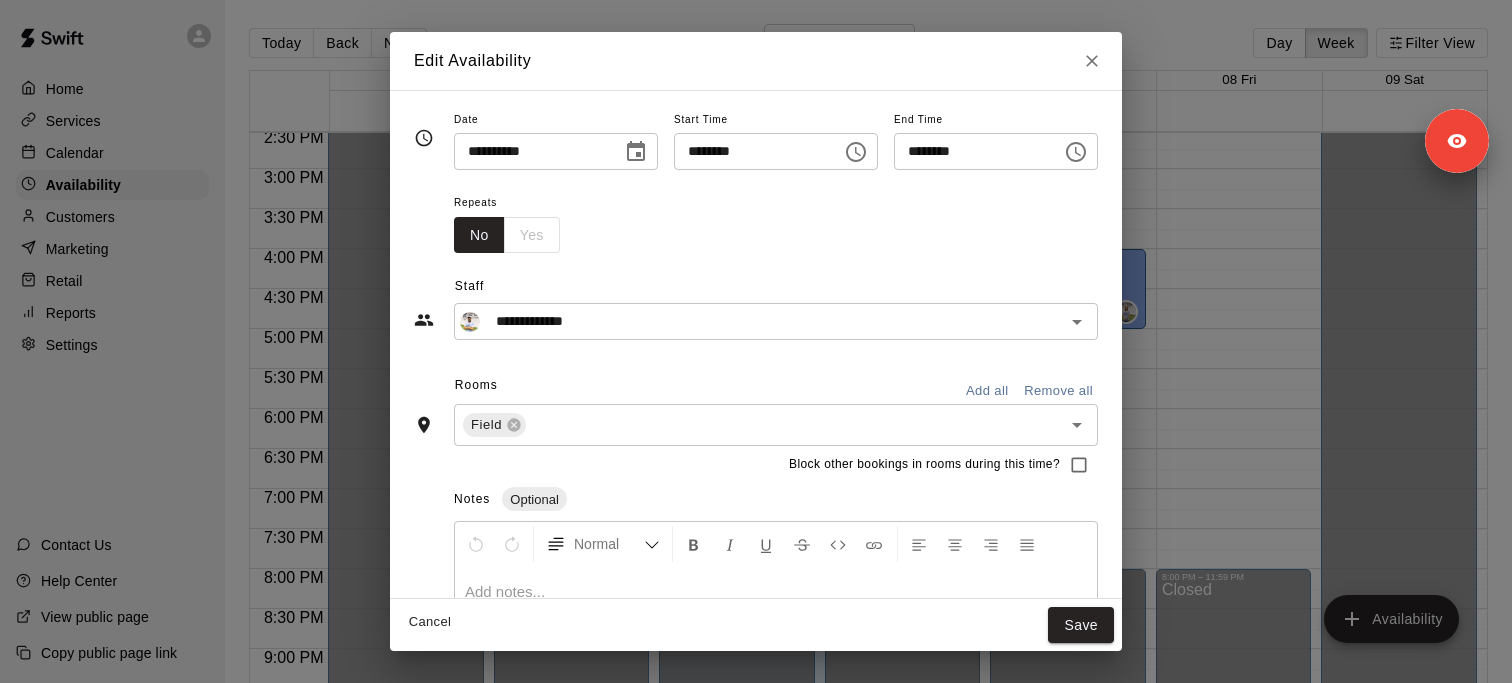 type on "**********" 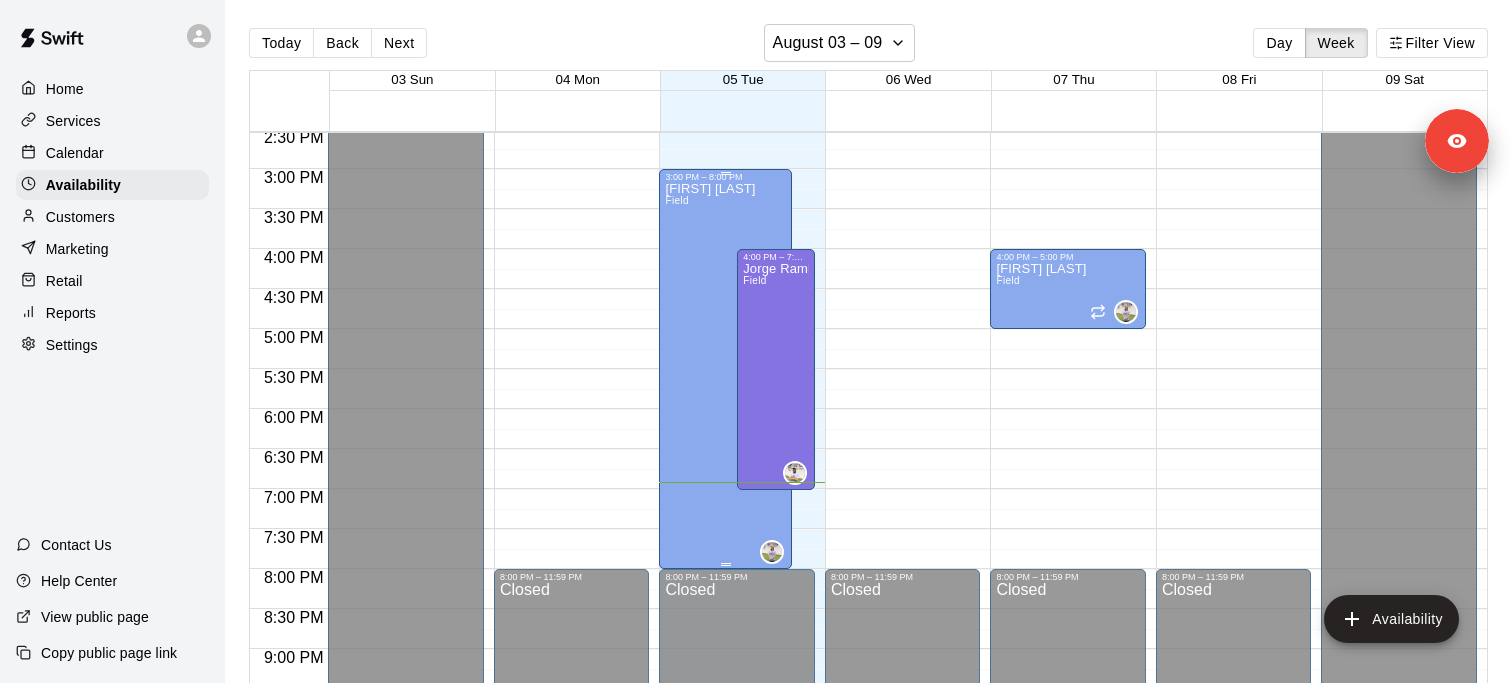 click on "[FIRST] [LAST] Field" at bounding box center (710, 523) 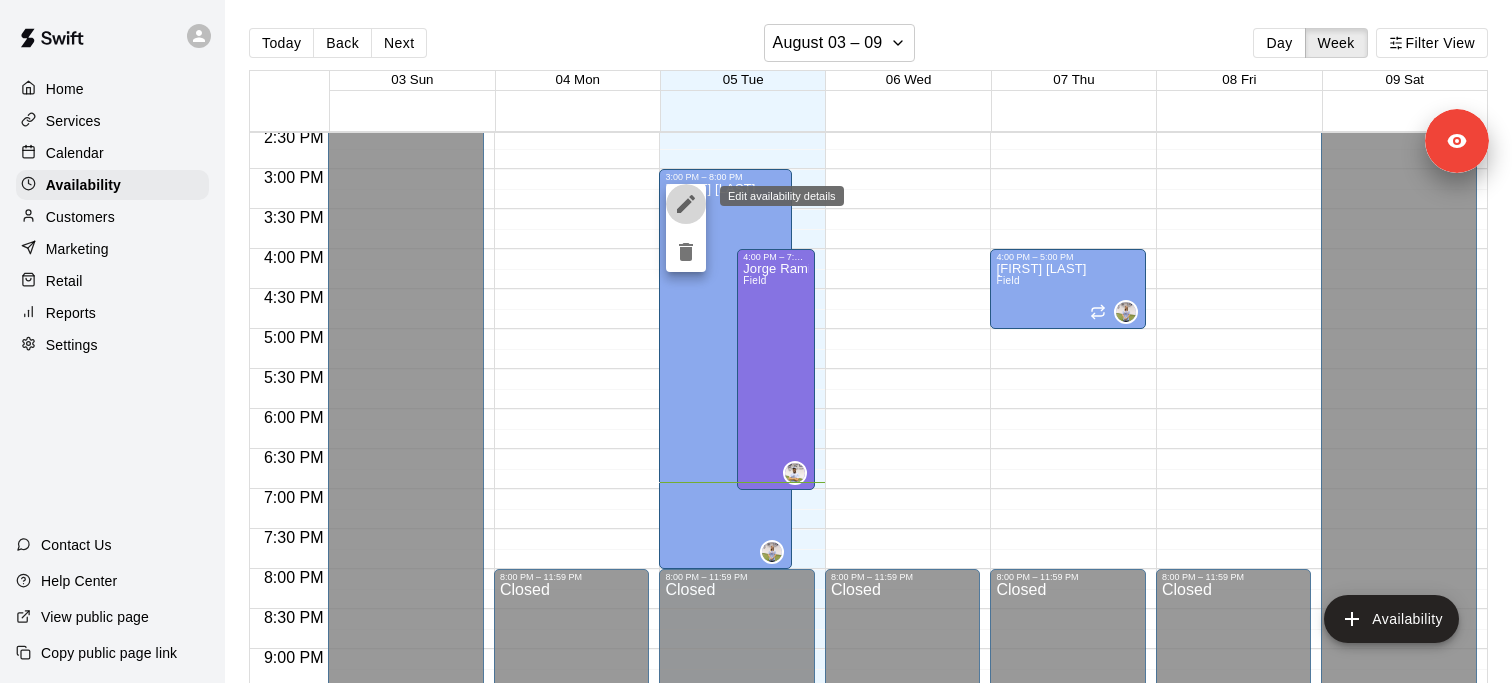 click 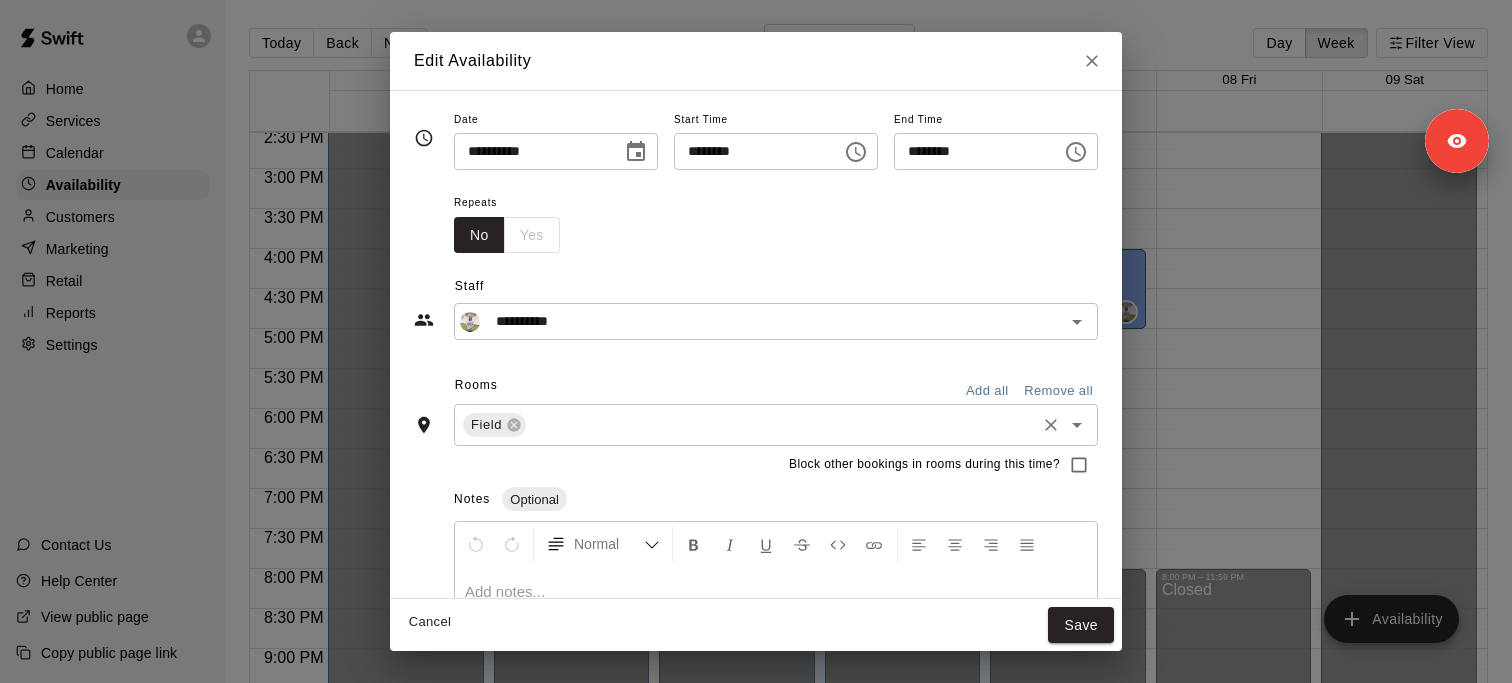 type on "**********" 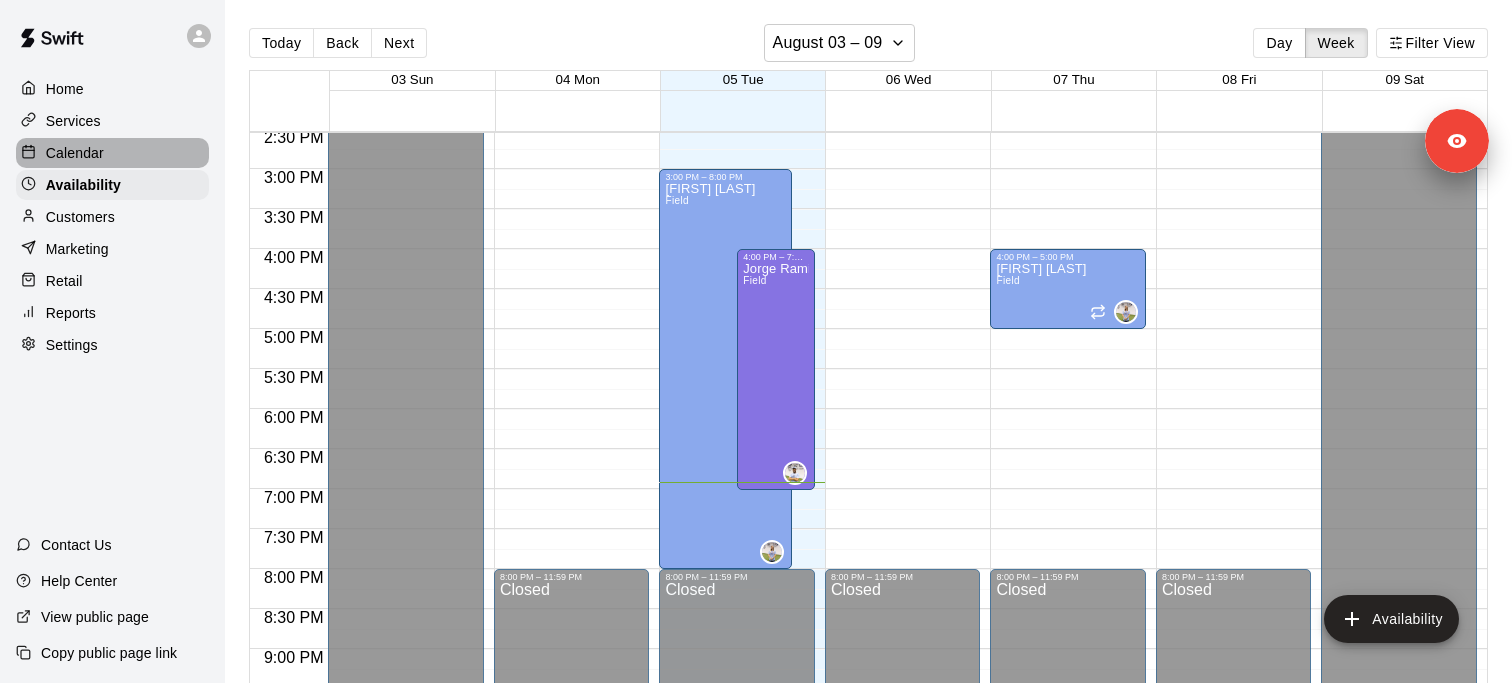 click on "Calendar" at bounding box center [112, 153] 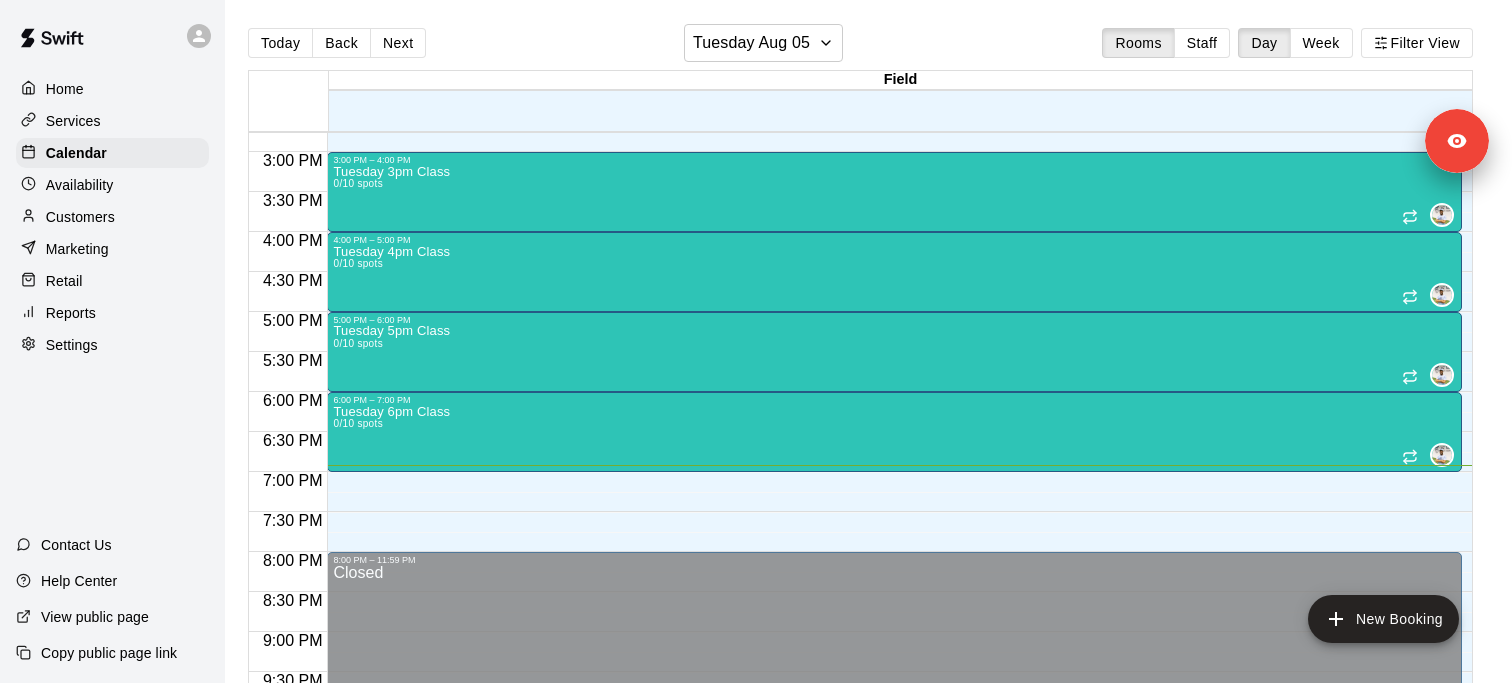 scroll, scrollTop: 1141, scrollLeft: 0, axis: vertical 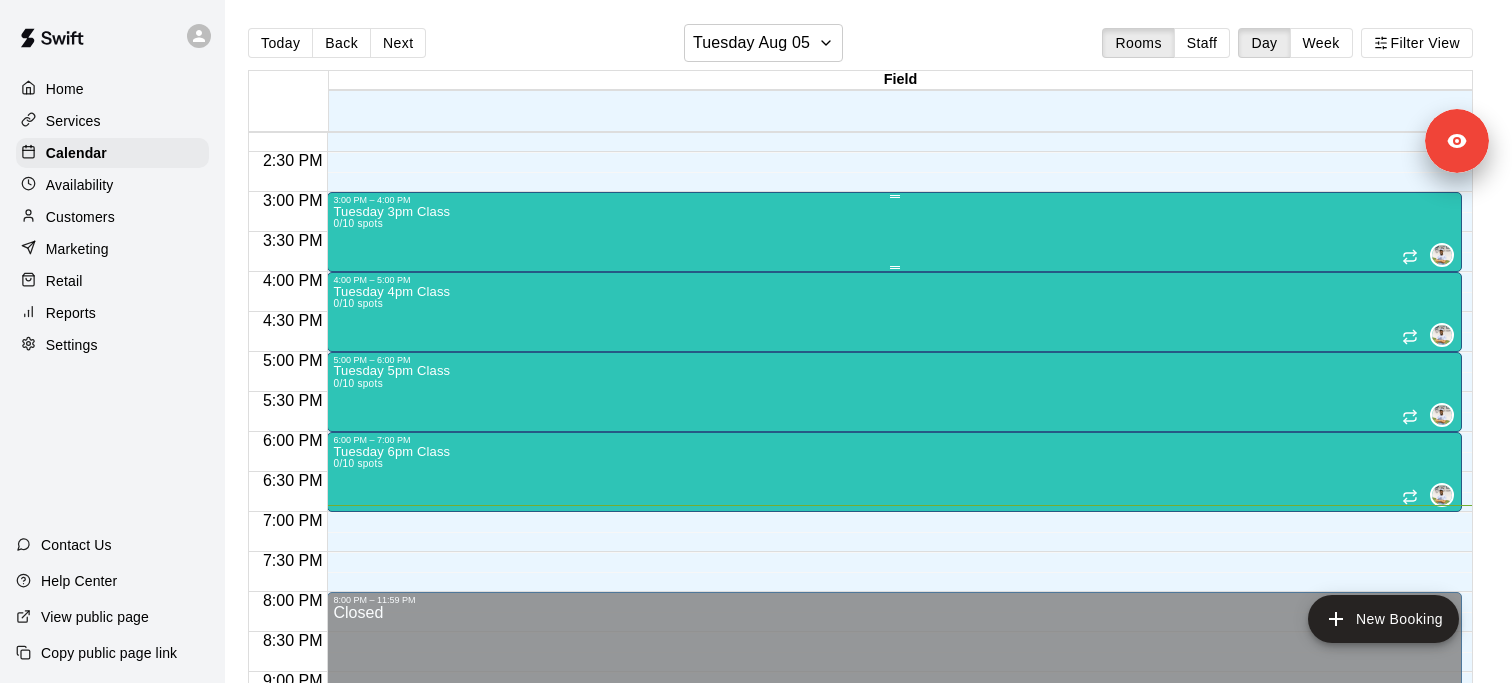 click on "Tuesday 3pm Class 0/10 spots 0" at bounding box center (894, 546) 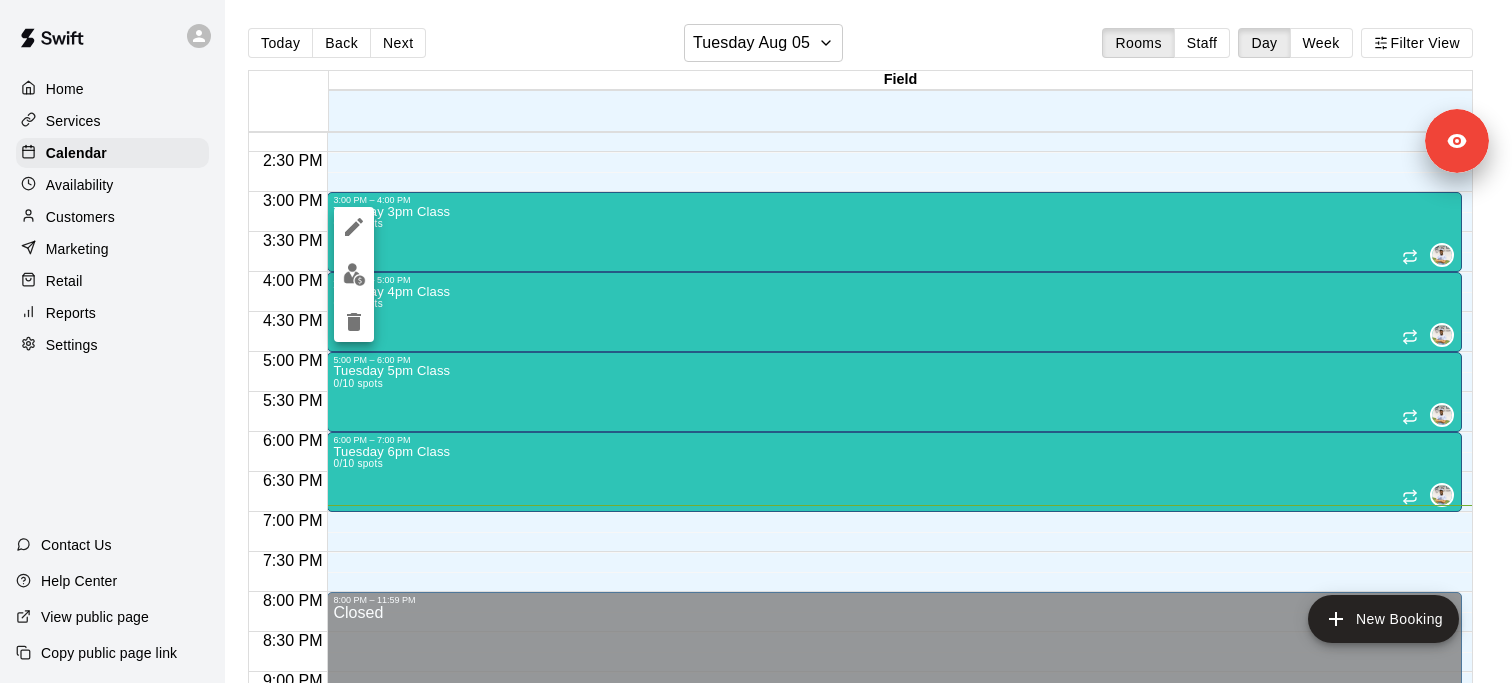 click at bounding box center (756, 341) 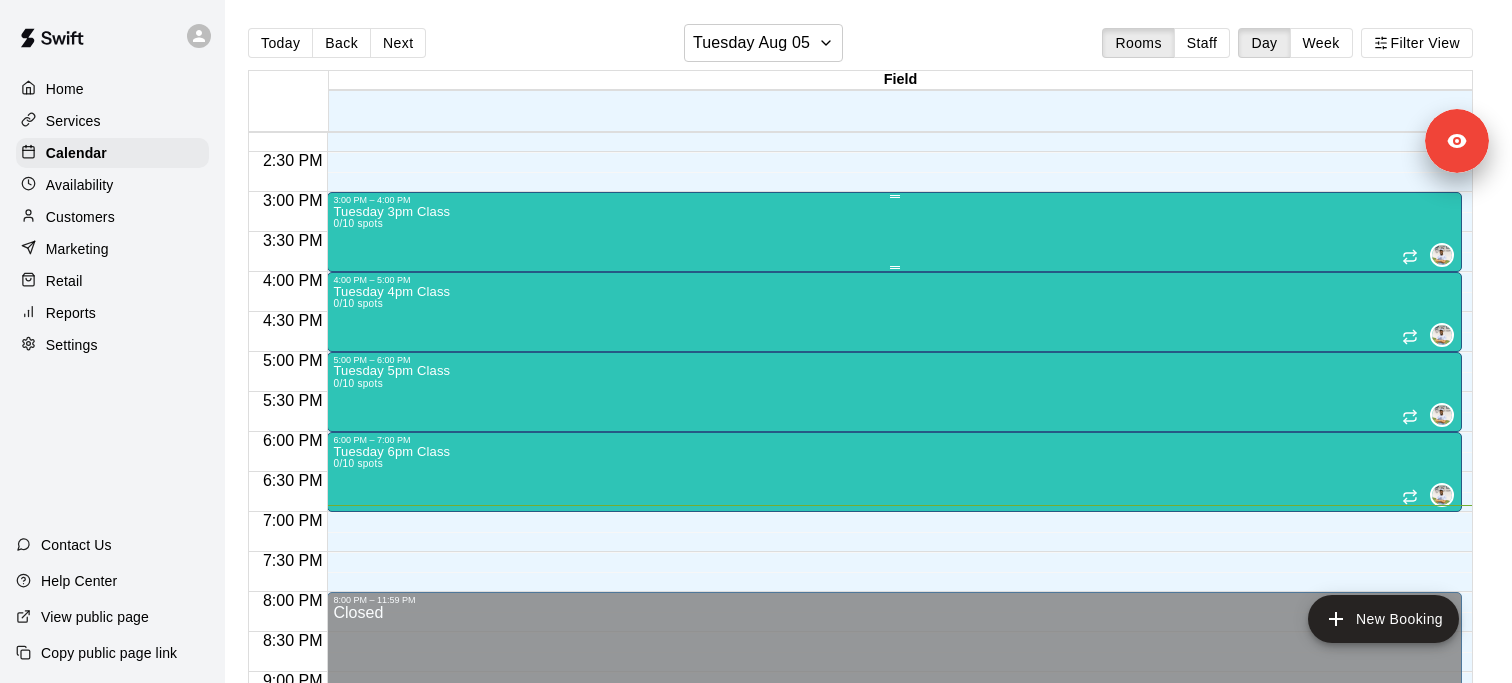 click on "Tuesday 3pm Class 0/10 spots" at bounding box center [391, 546] 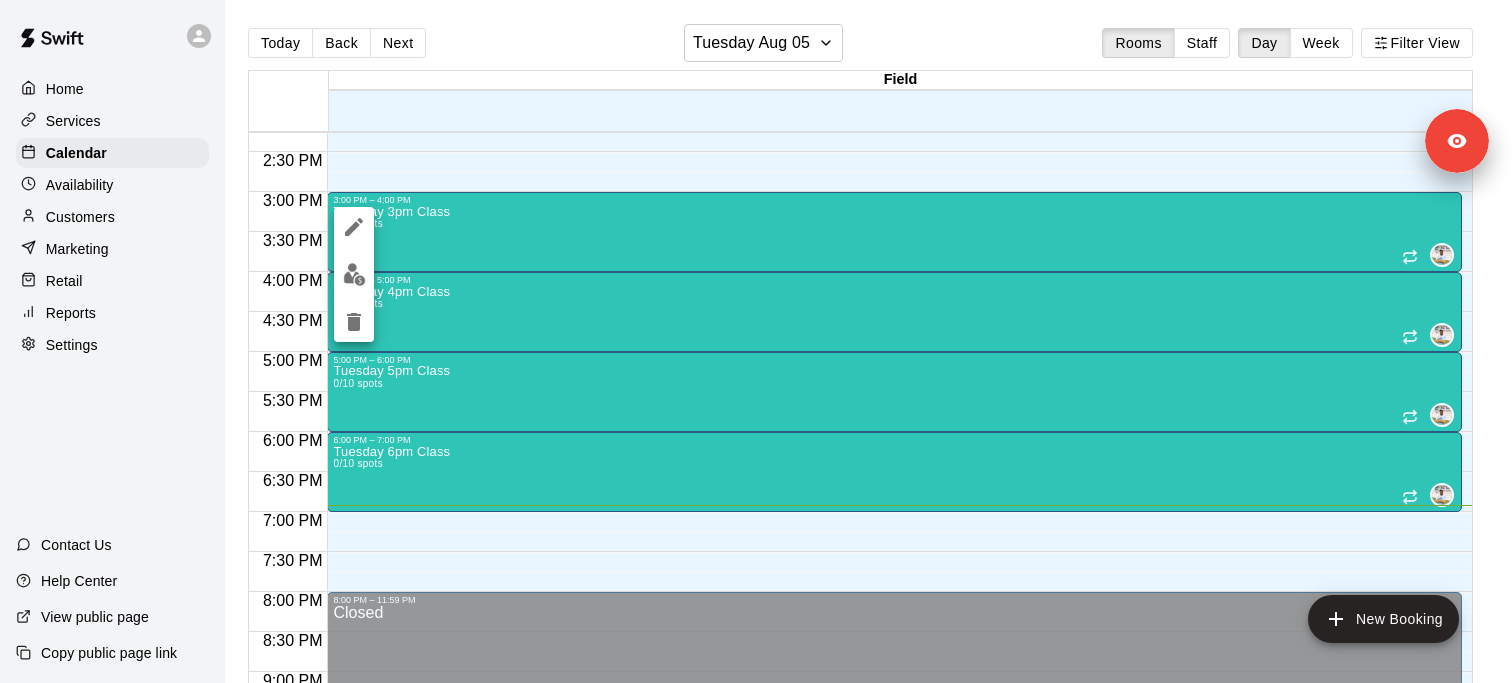 click at bounding box center (756, 341) 